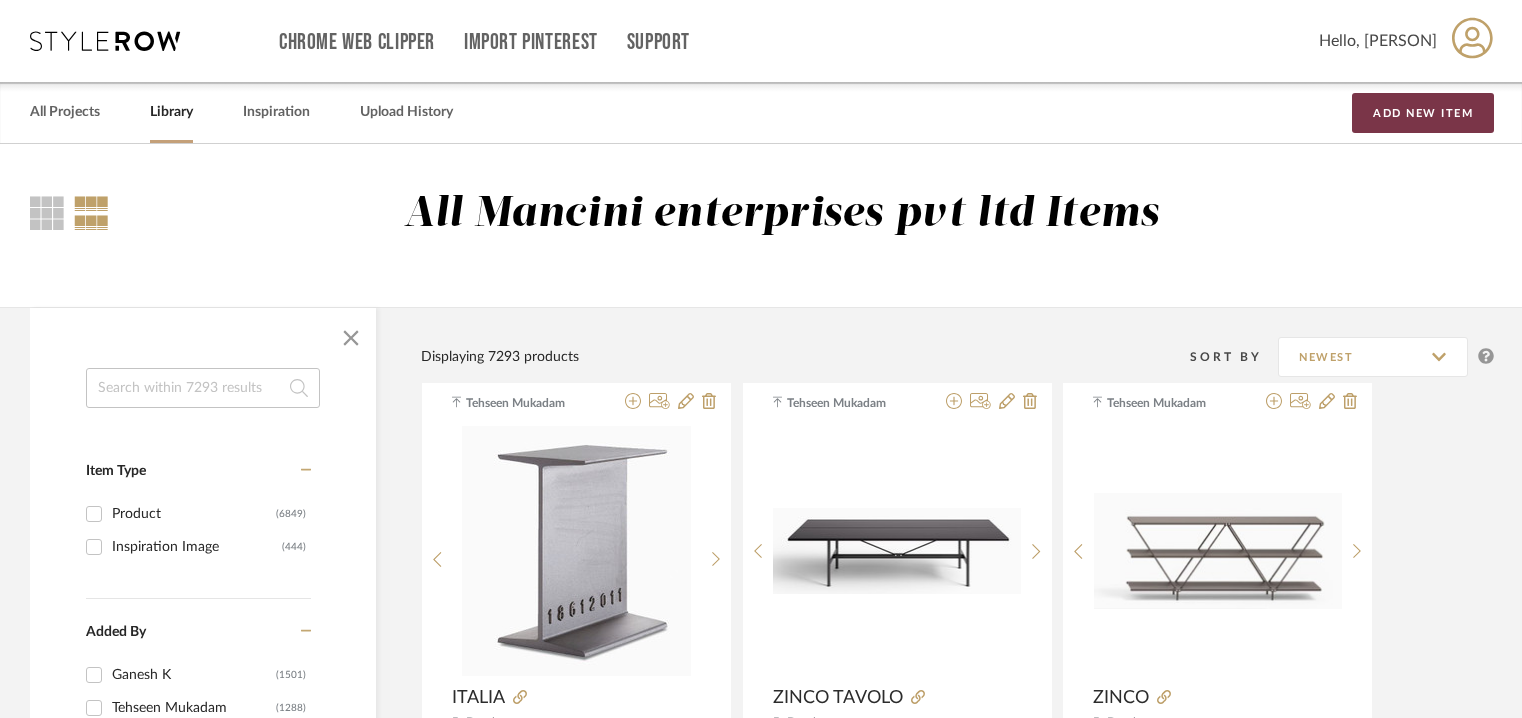 scroll, scrollTop: 0, scrollLeft: 0, axis: both 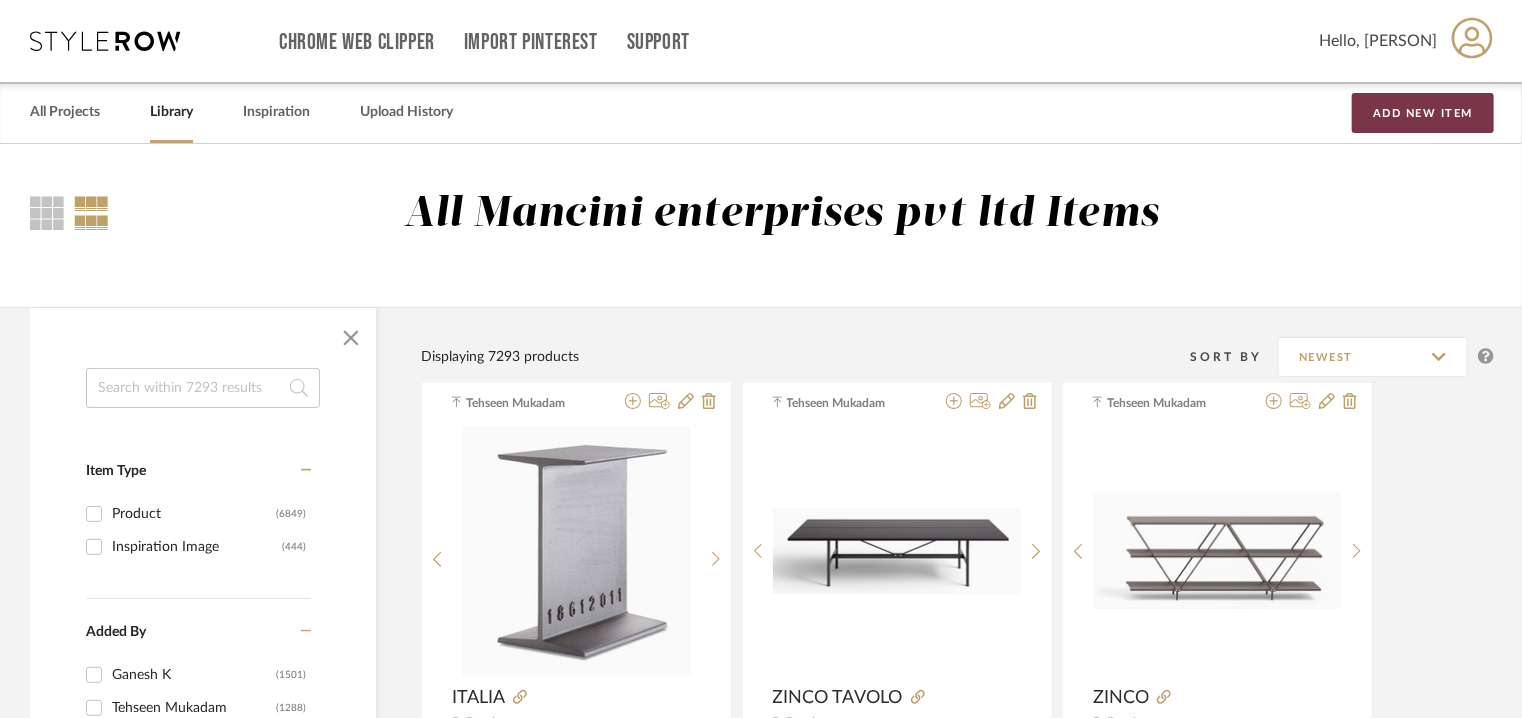 click on "Add New Item" at bounding box center (1423, 113) 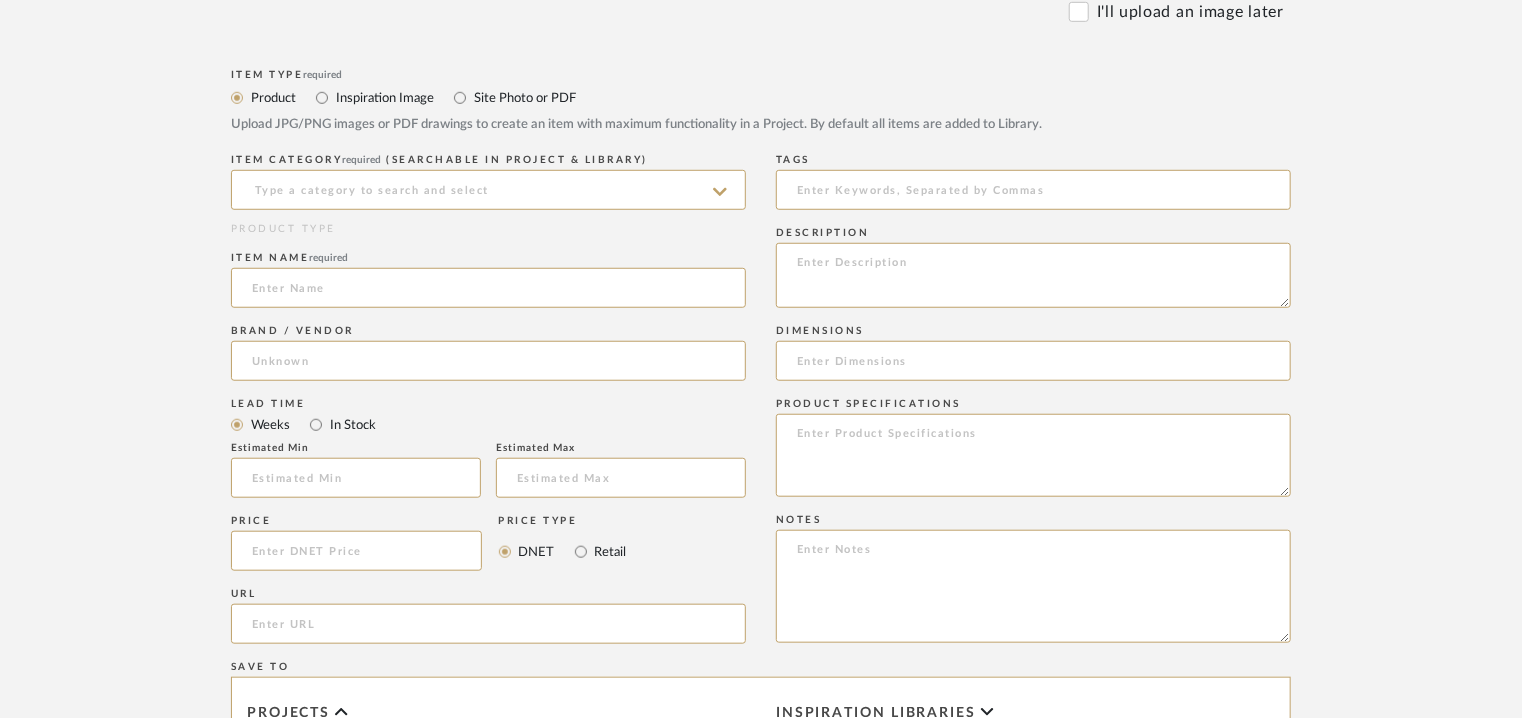scroll, scrollTop: 700, scrollLeft: 0, axis: vertical 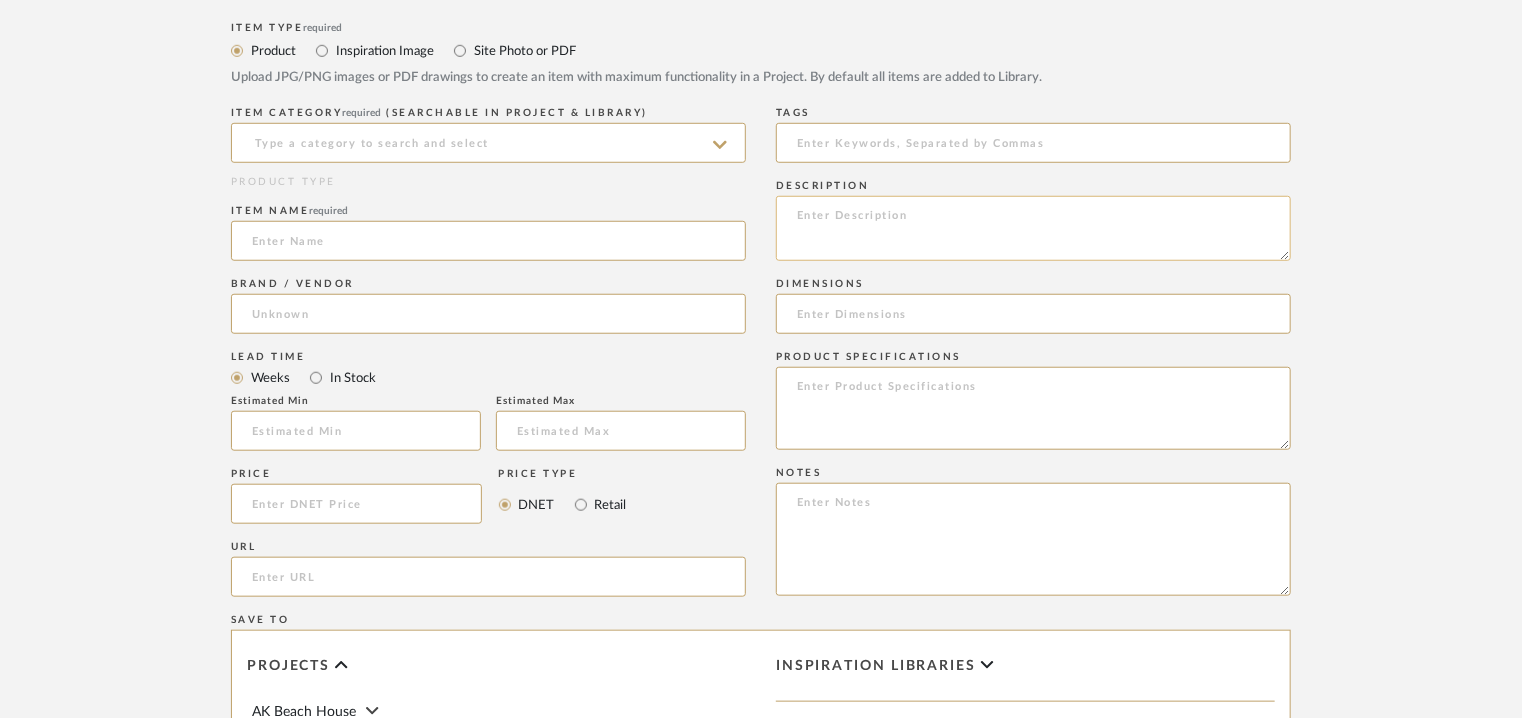 click 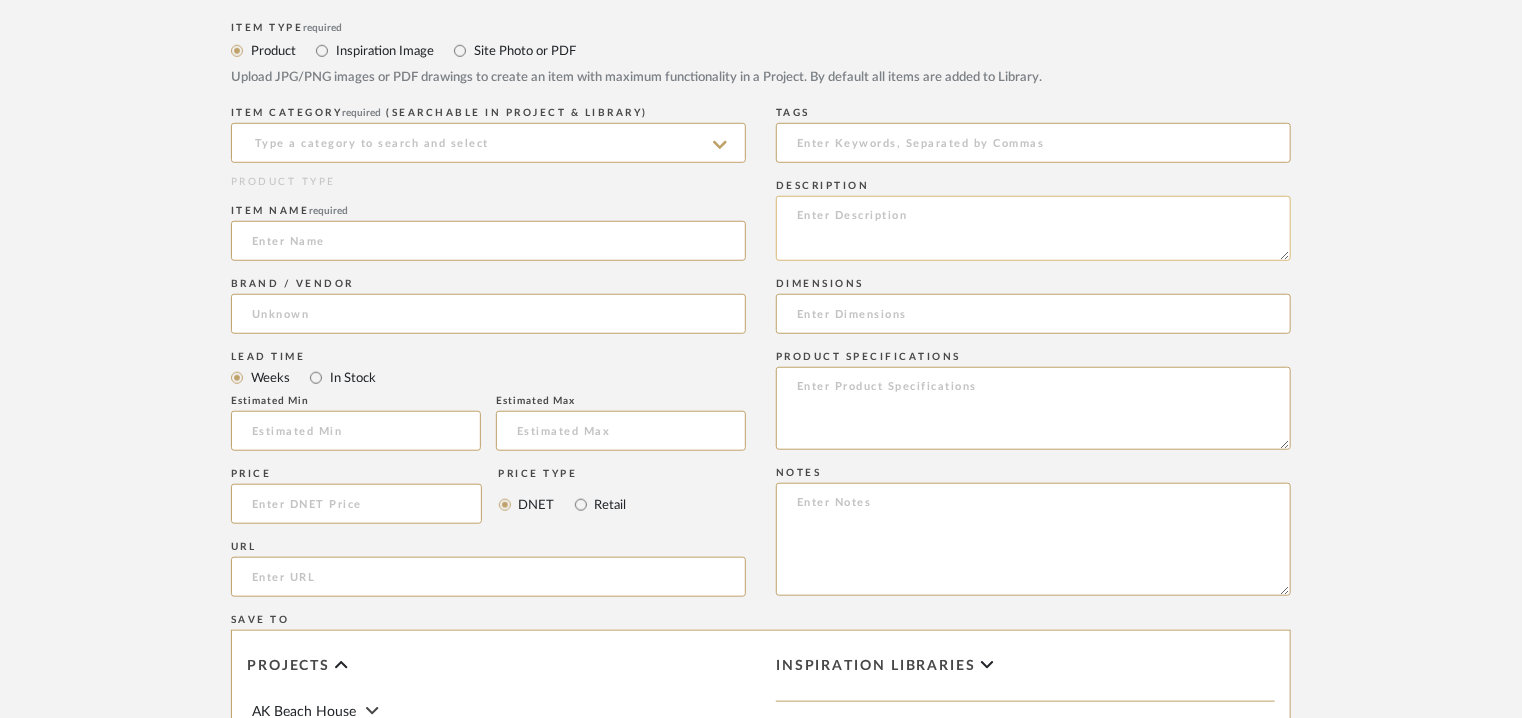 paste on "Type: Book case
Designer : Caronni + Bonanomi (1997)
Dimension(s) :
Armida 350 : height 228 x depth 35 x width 110cm.
Armida 351 : max height 314 x depth 35 xwidth 80 - 110cm.
Material & Finish : Modular bookcase system with drawn-steel uprights available in two versions: upright with wall fixing and floor/ceiling upright. Shelves in metal plate or grey Europa glass. Storage unit with frame and drop-leaf door in lacquered MDF.
Painted drawn steel uprights with wall fixing or ceiling support. Shelves made of painted plate steel or tempered float glass. Die-cast
aluminium mounting supports and painted steel connection tubes. Chromed steel clothes hangingrail. Container with medium
density fibreboard (mdf) structure and diecast aluminium mounting supports.
For Finishings : Please refer to the attached catalogue.
ProductDescription : Thanks to the range of finishes and solutions, together with the very essential design, Armida interprets every kind of lifestyles. The structural design of the Armida allows t..." 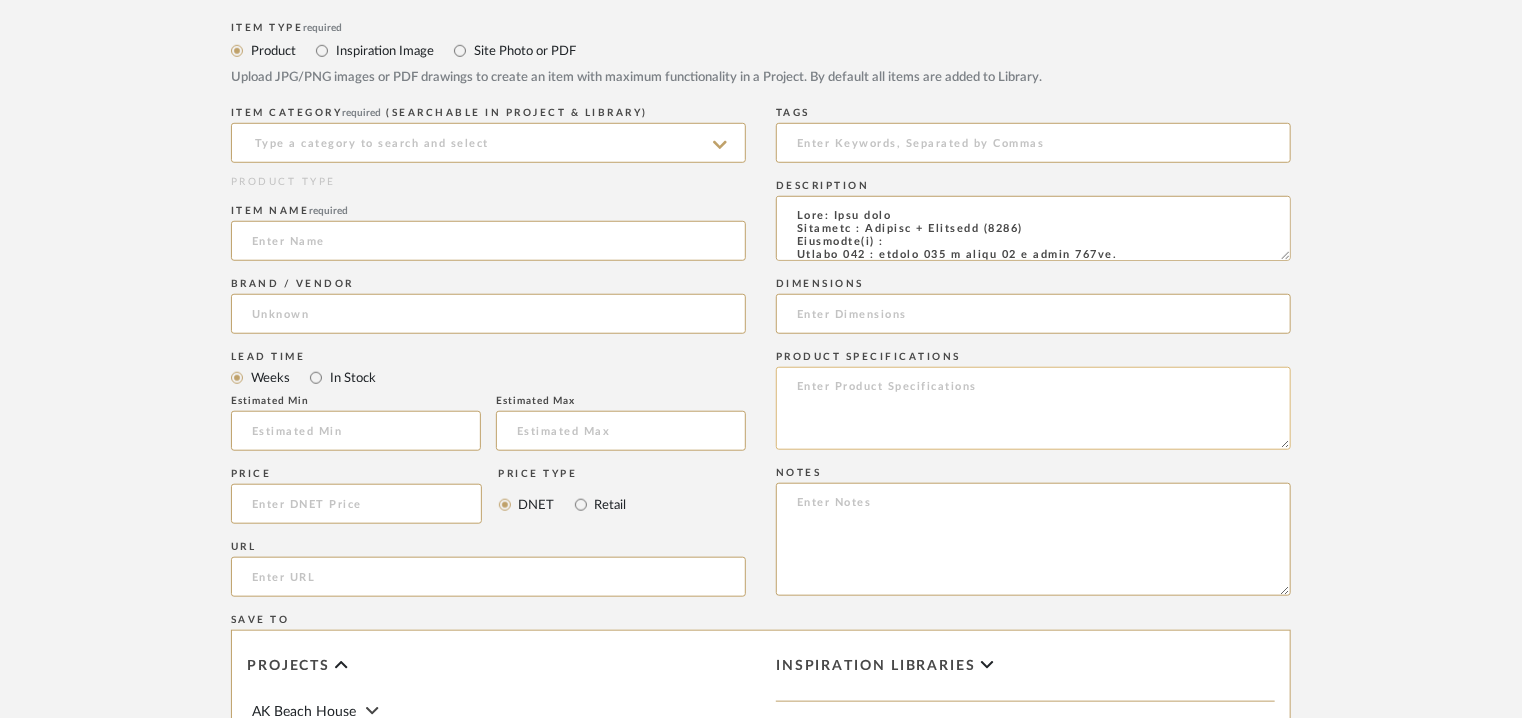 scroll, scrollTop: 396, scrollLeft: 0, axis: vertical 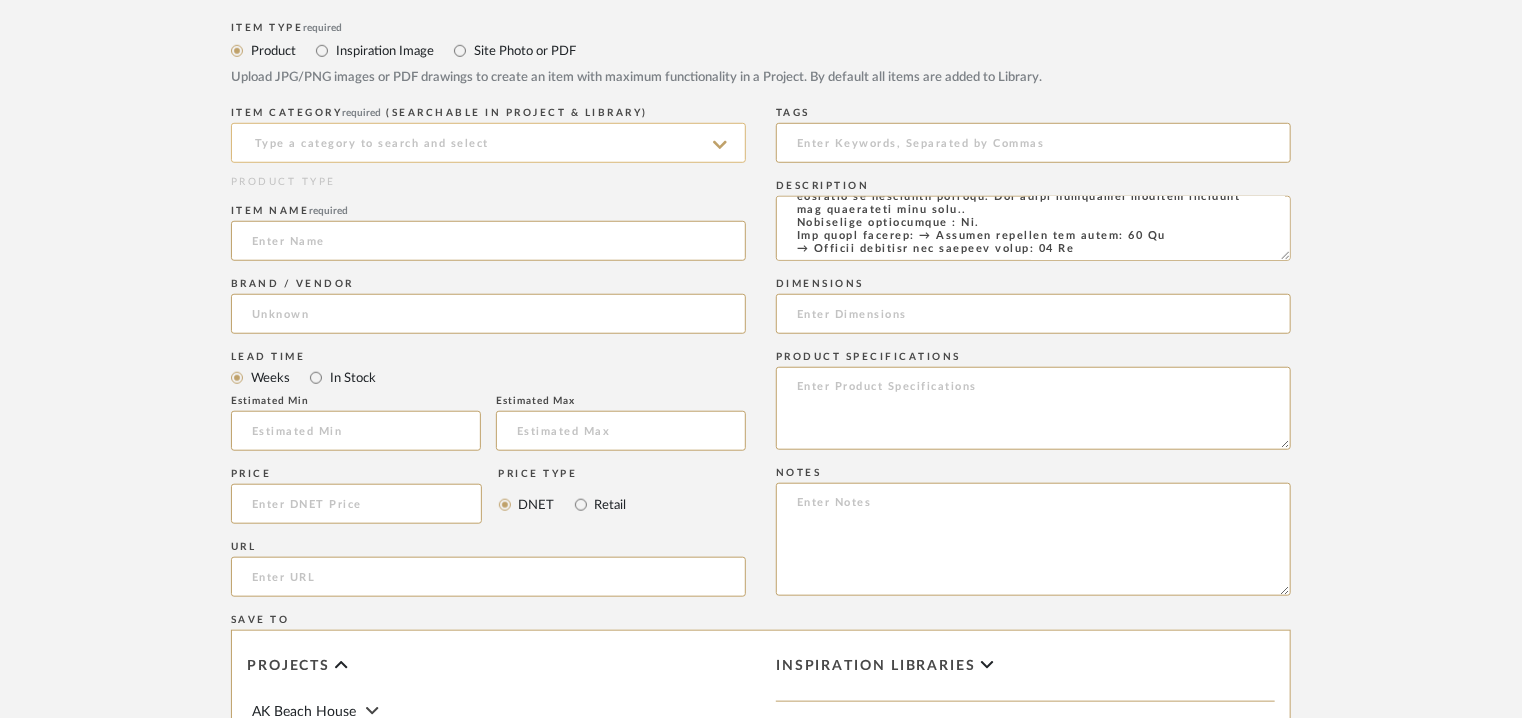 type on "Type: Book case
Designer : Caronni + Bonanomi (1997)
Dimension(s) :
Armida 350 : height 228 x depth 35 x width 110cm.
Armida 351 : max height 314 x depth 35 xwidth 80 - 110cm.
Material & Finish : Modular bookcase system with drawn-steel uprights available in two versions: upright with wall fixing and floor/ceiling upright. Shelves in metal plate or grey Europa glass. Storage unit with frame and drop-leaf door in lacquered MDF.
Painted drawn steel uprights with wall fixing or ceiling support. Shelves made of painted plate steel or tempered float glass. Die-cast
aluminium mounting supports and painted steel connection tubes. Chromed steel clothes hangingrail. Container with medium
density fibreboard (mdf) structure and diecast aluminium mounting supports.
For Finishings : Please refer to the attached catalogue.
ProductDescription : Thanks to the range of finishes and solutions, together with the very essential design, Armida interprets every kind of lifestyles. The structural design of the Armida allows t..." 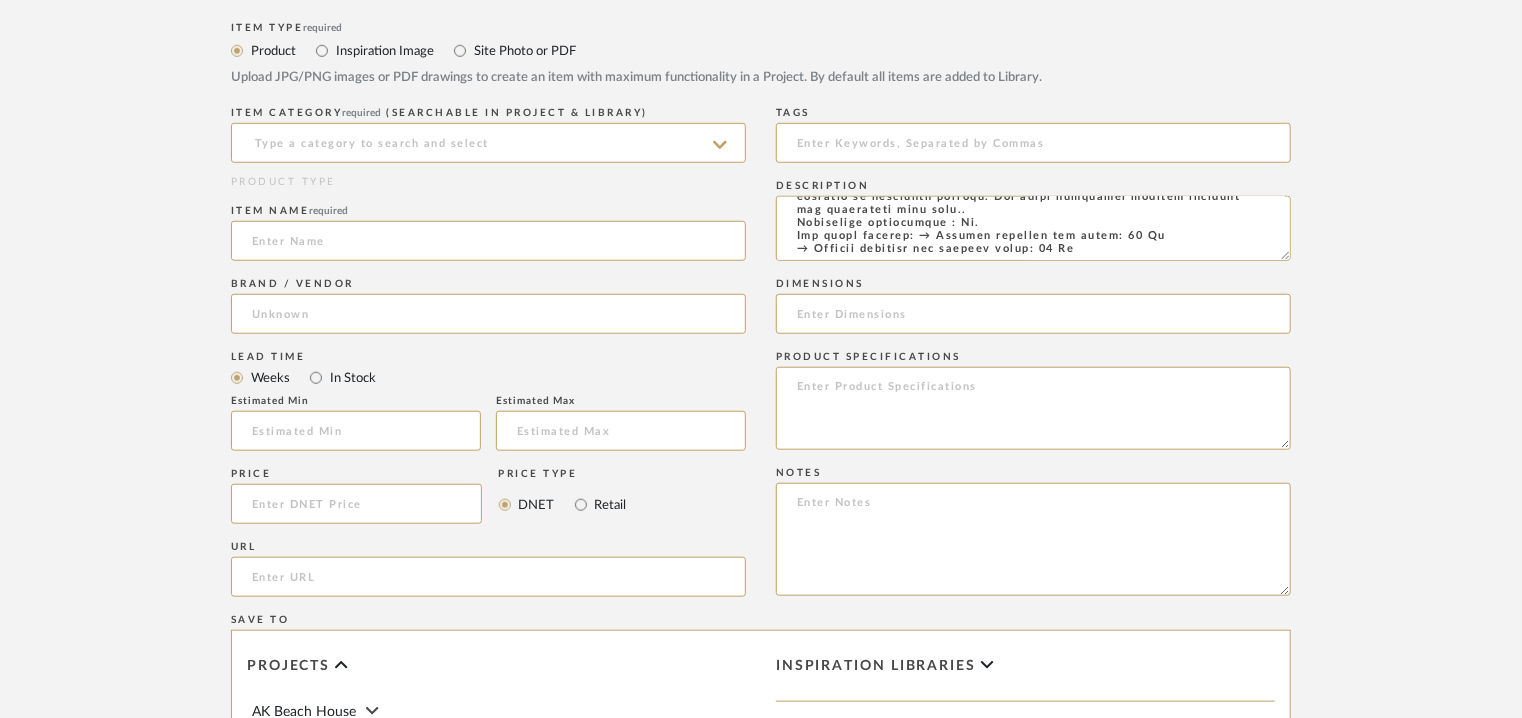 drag, startPoint x: 339, startPoint y: 147, endPoint x: 548, endPoint y: 95, distance: 215.37177 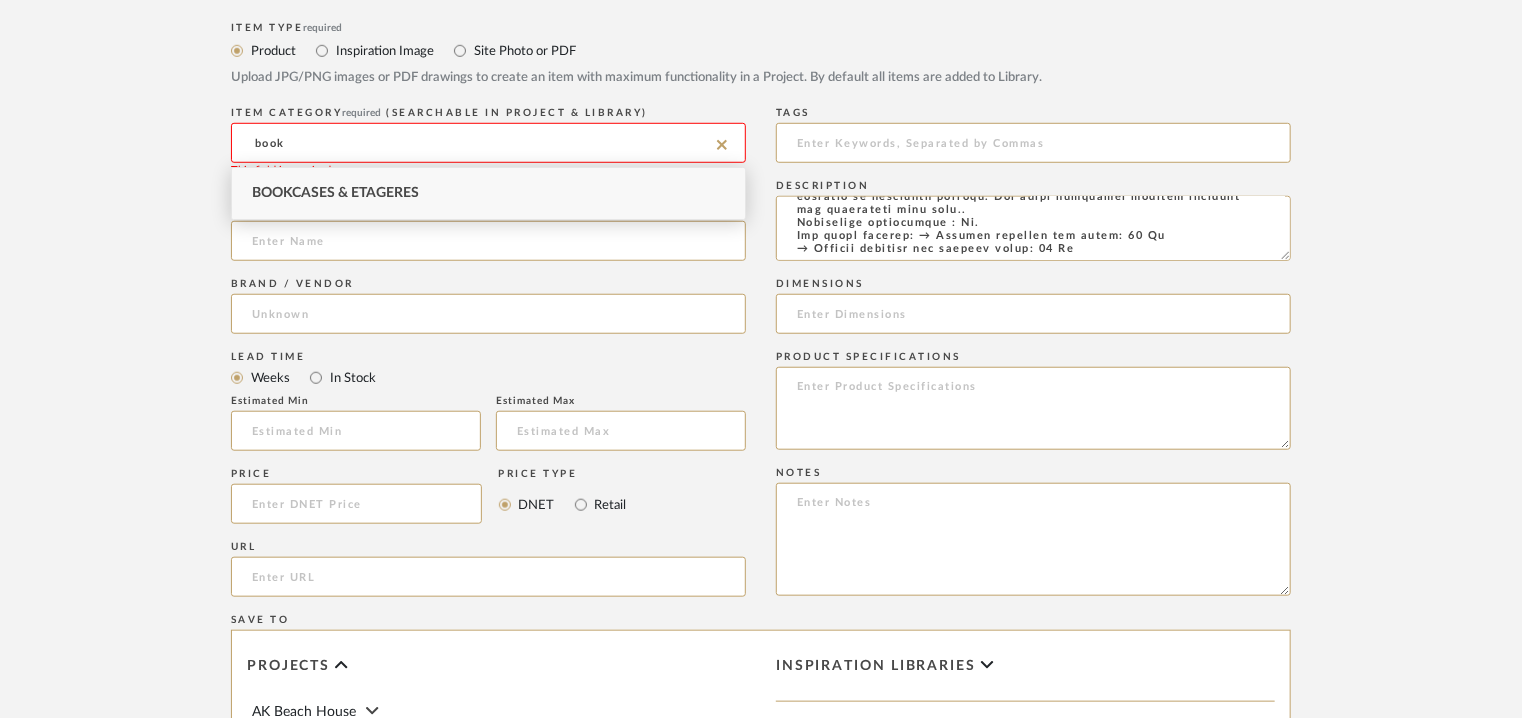 click on "Bookcases & Etageres" at bounding box center [488, 193] 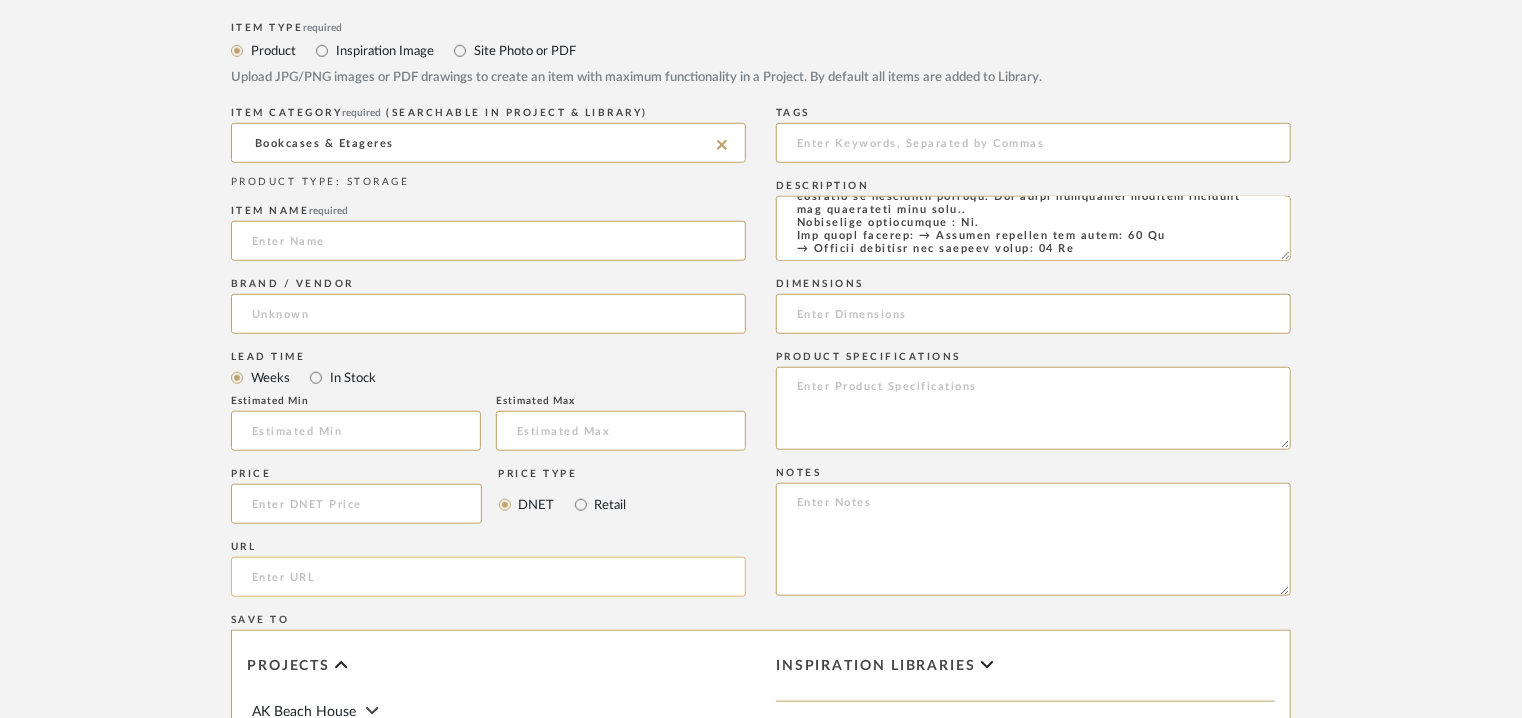 click 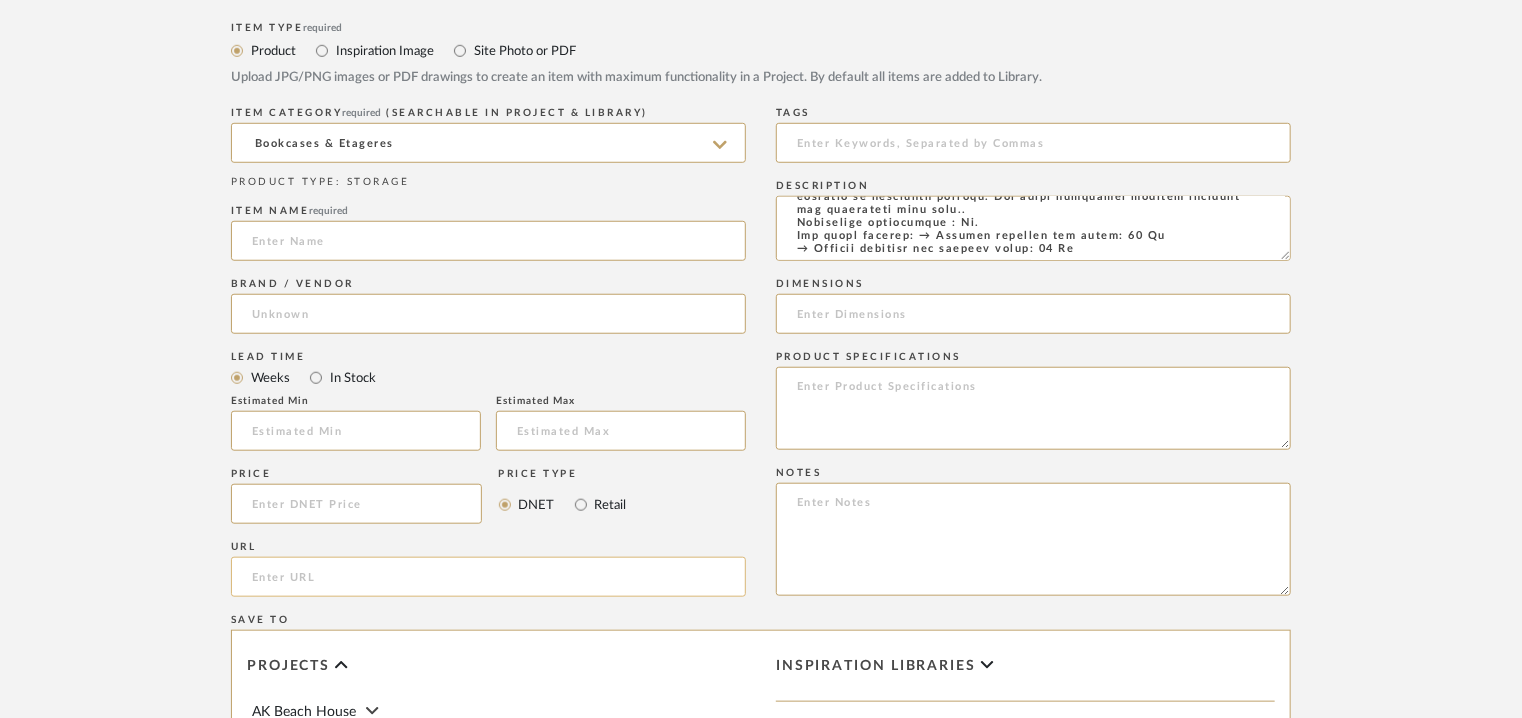 paste on "https://www.desalto.it/en-us/products/systems/armida" 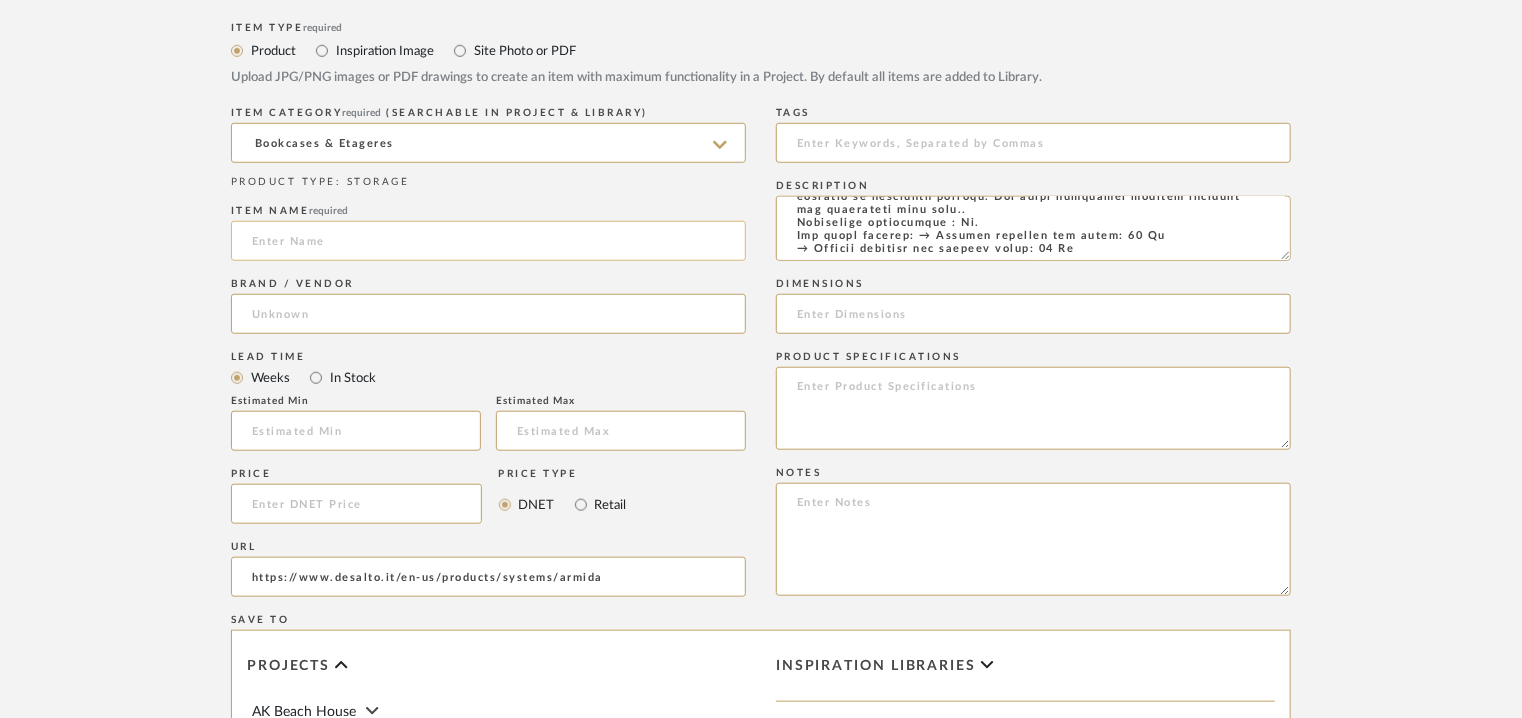 type on "https://www.desalto.it/en-us/products/systems/armida" 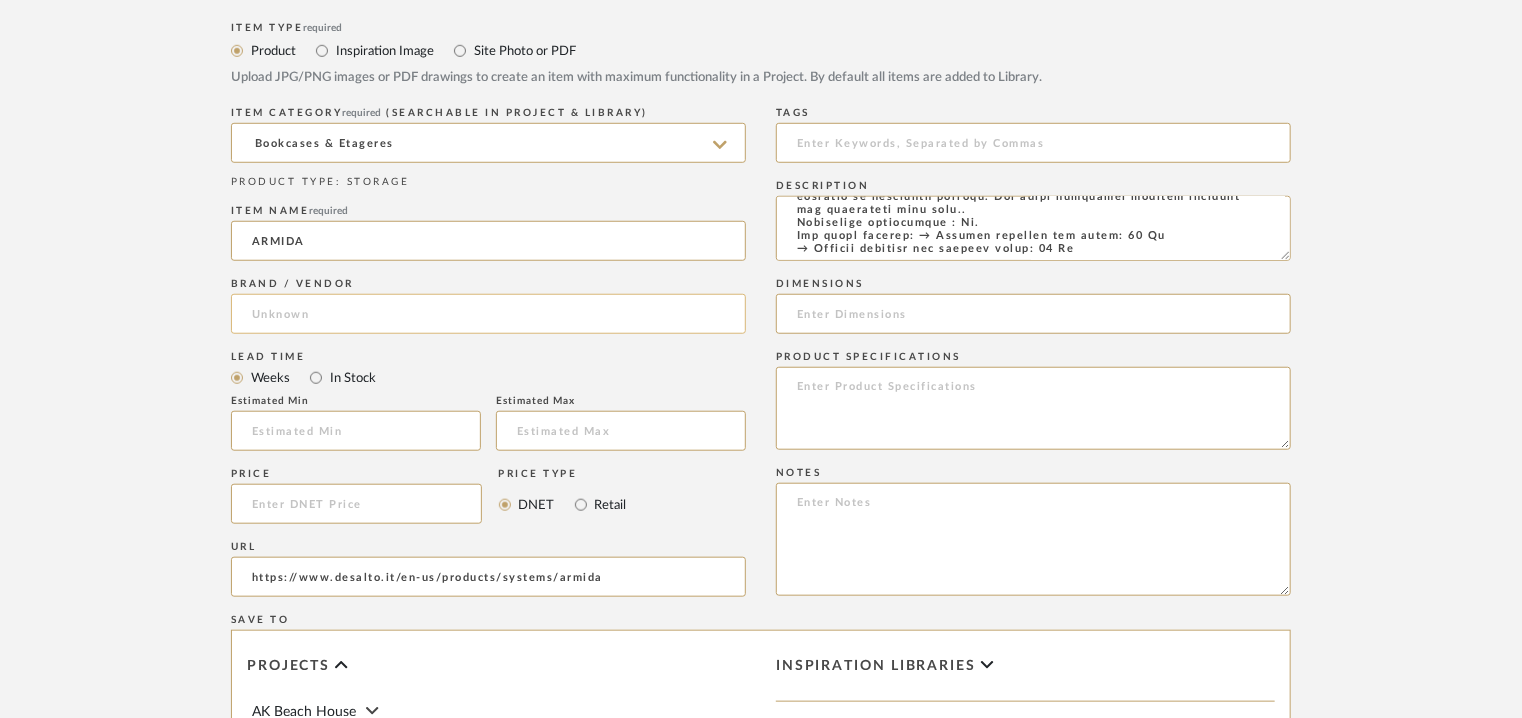 type on "ARMIDA" 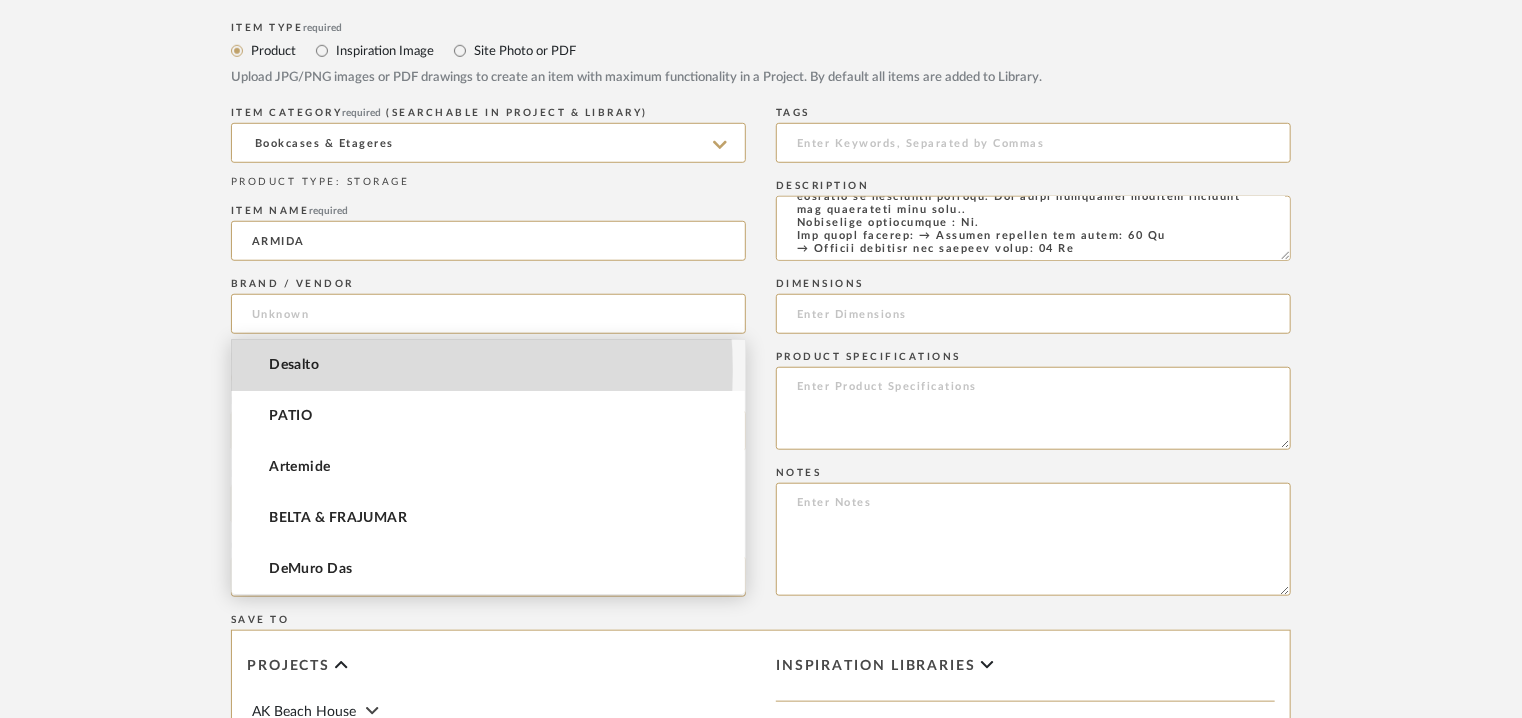 click on "Desalto" at bounding box center [294, 365] 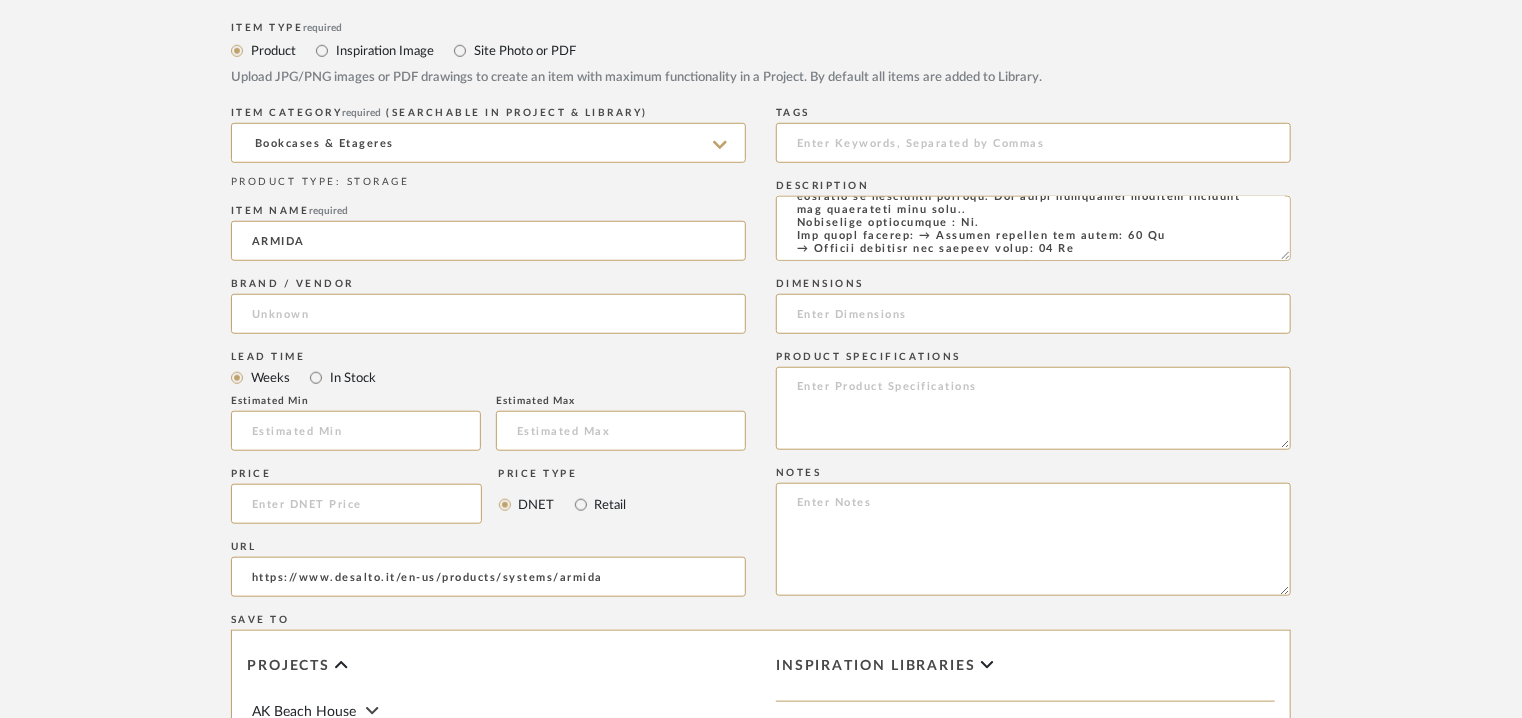 type on "Desalto" 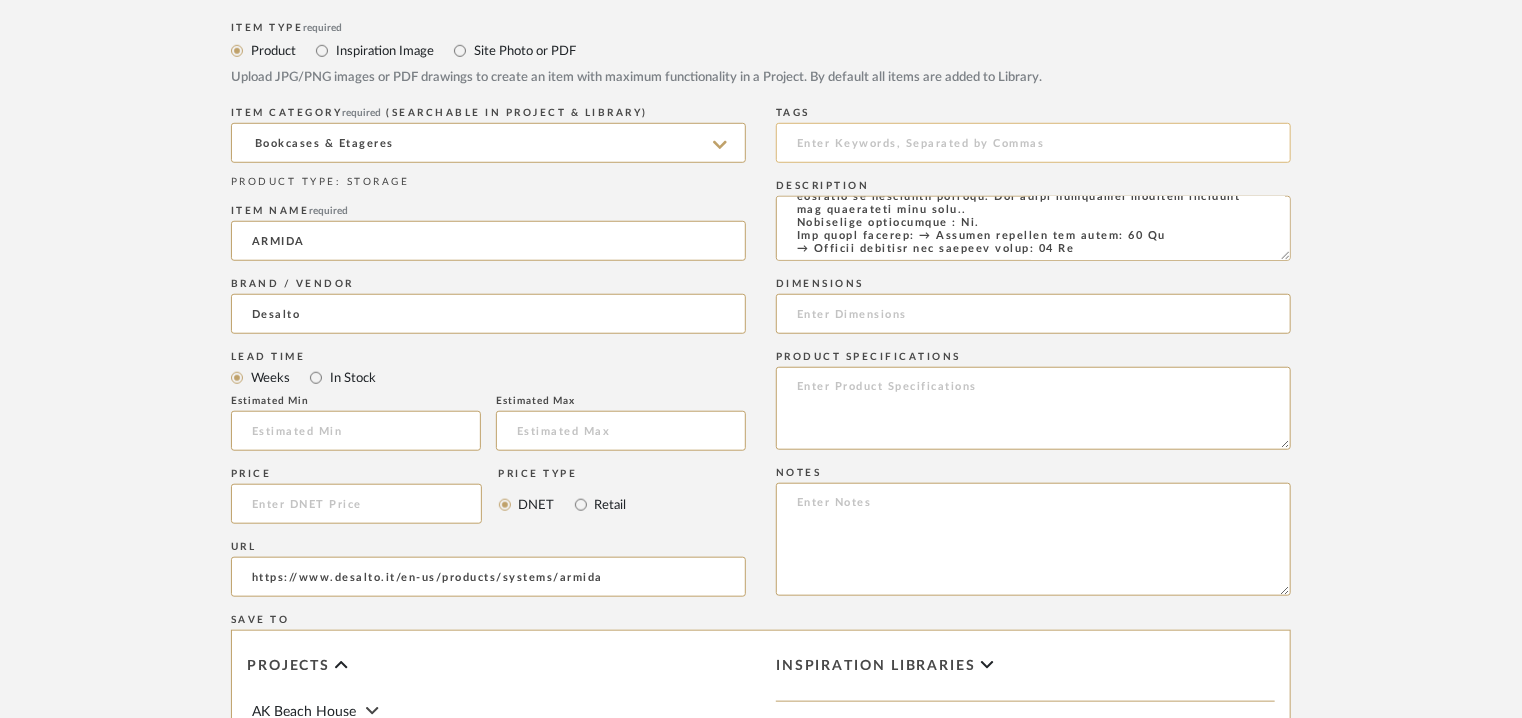 click 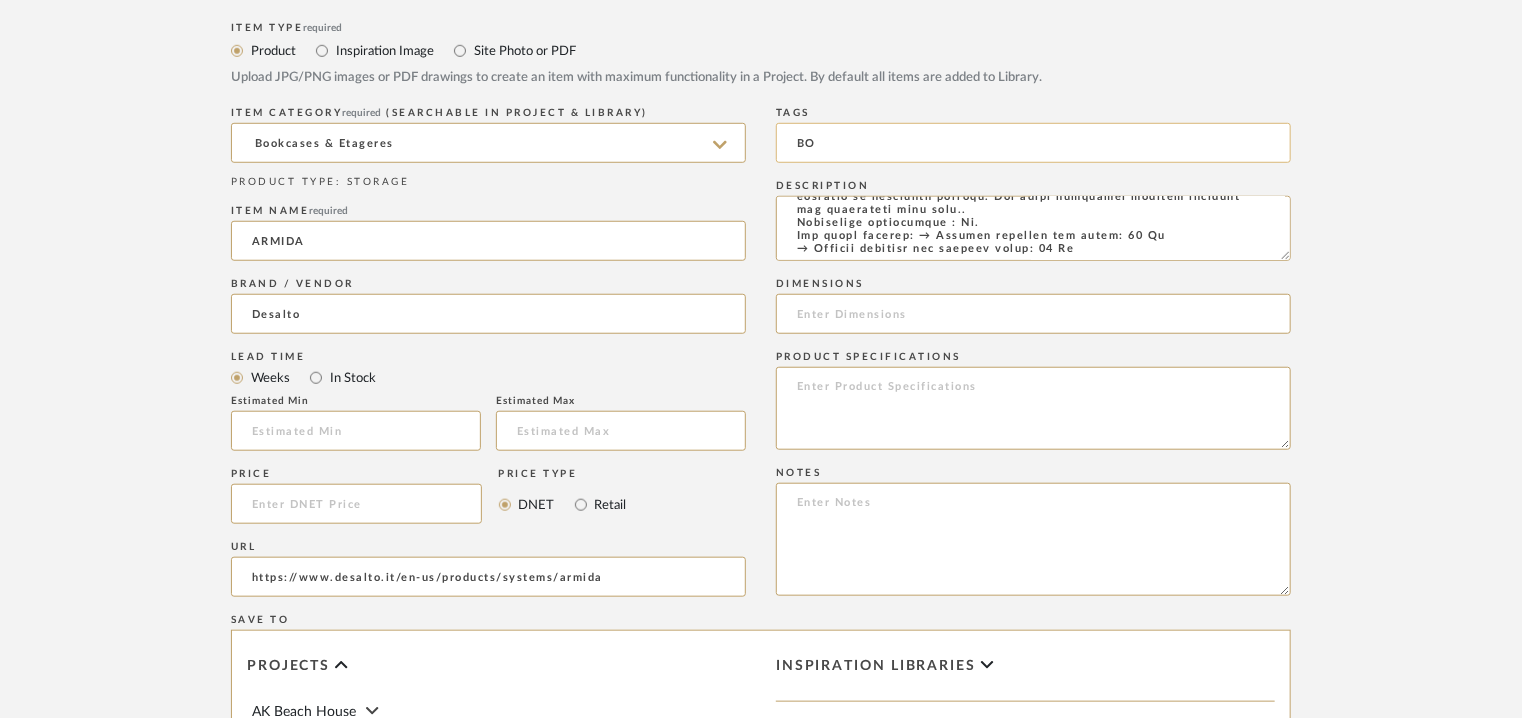 type on "B" 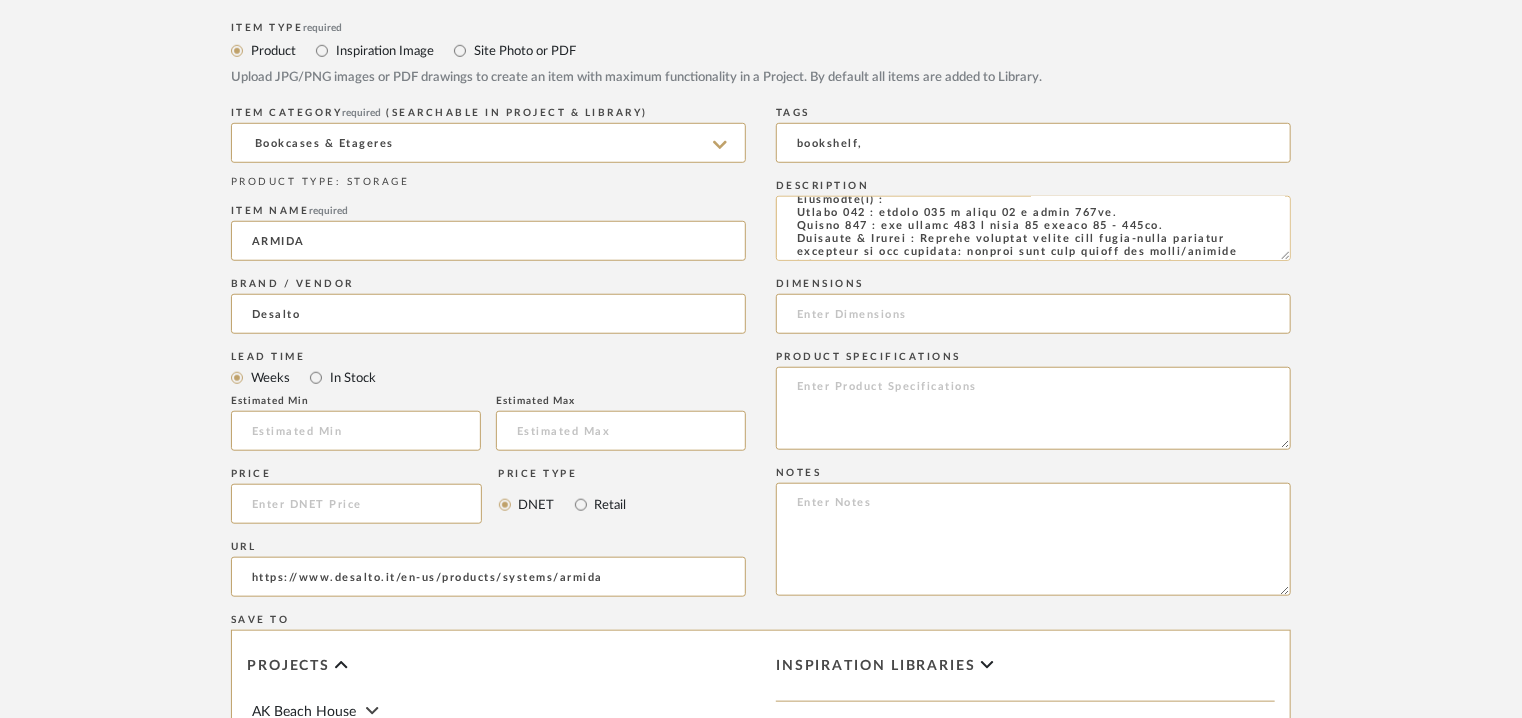 scroll, scrollTop: 0, scrollLeft: 0, axis: both 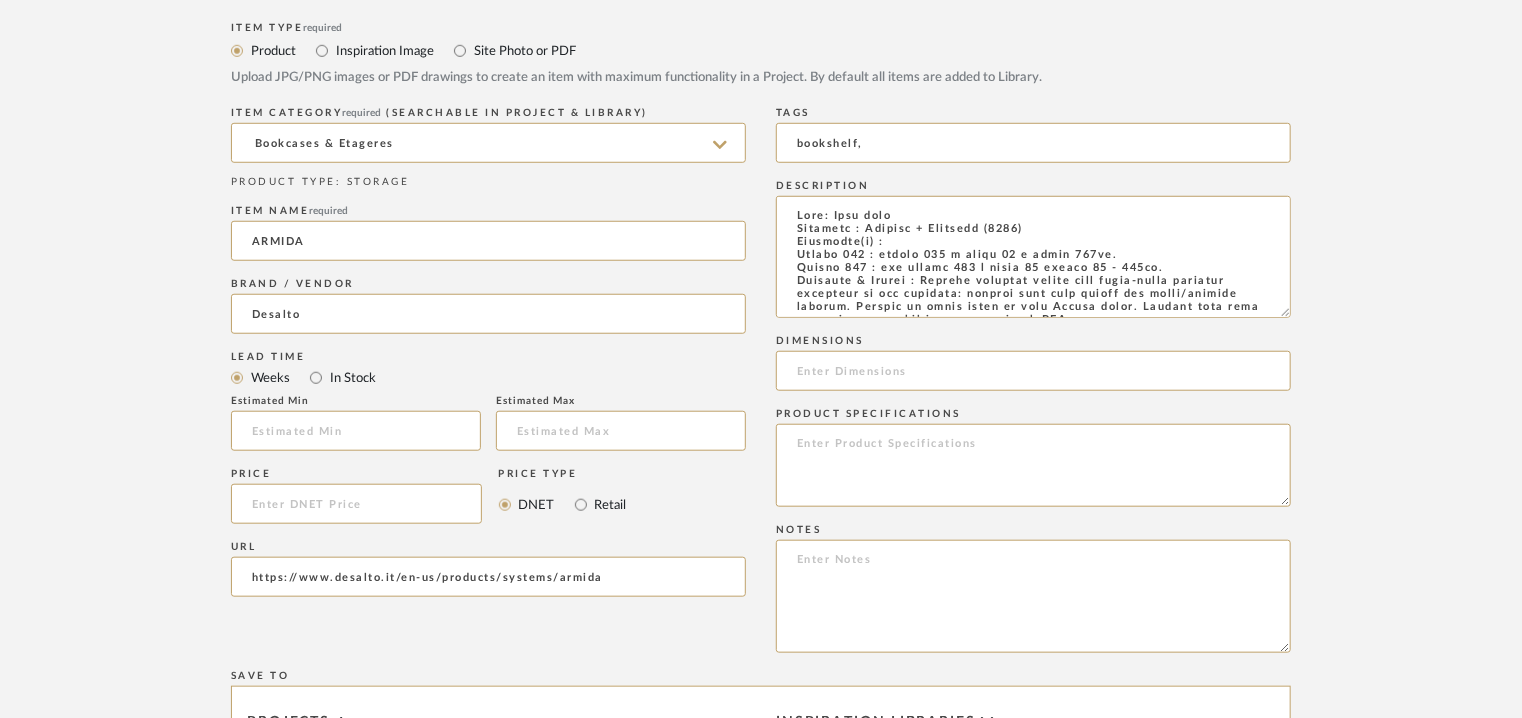 drag, startPoint x: 1284, startPoint y: 254, endPoint x: 1328, endPoint y: 353, distance: 108.33743 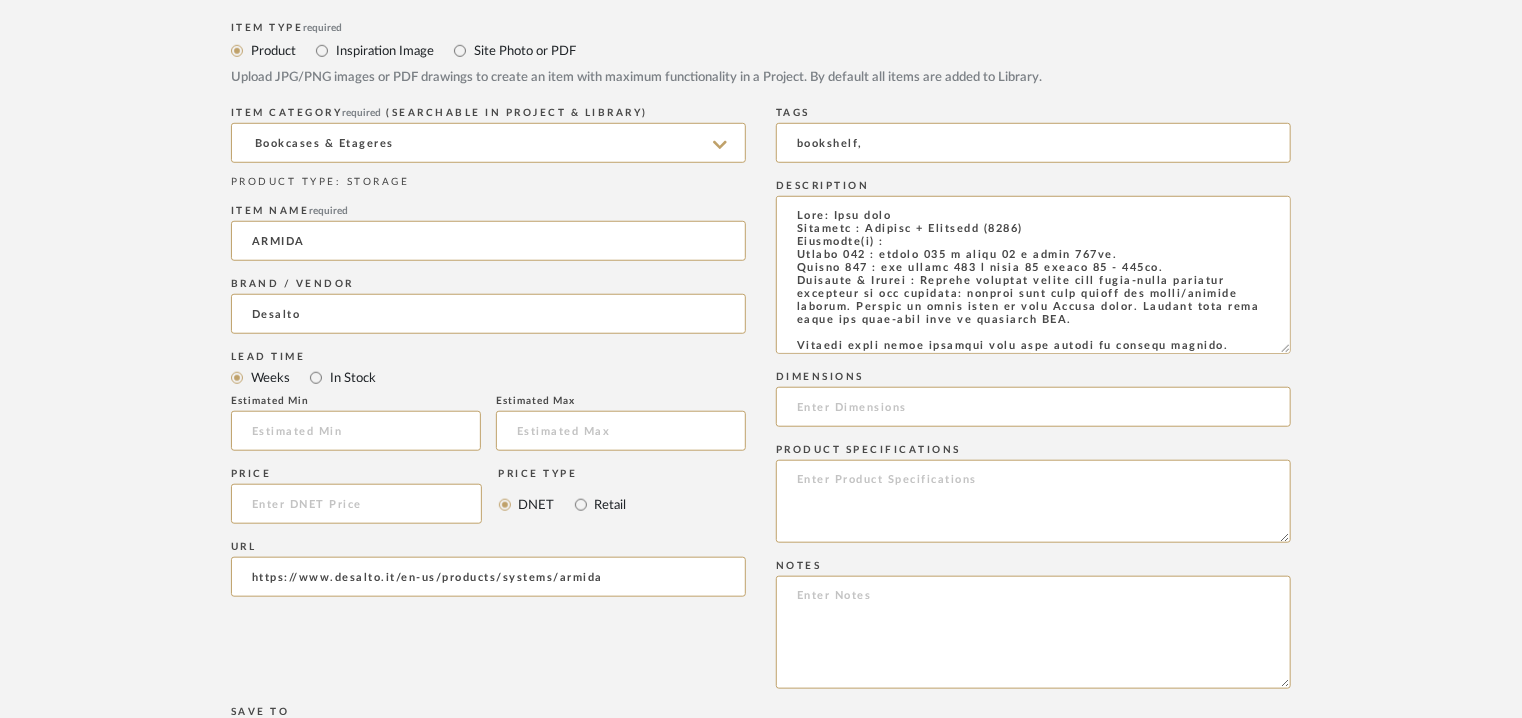 type on "bookshelf," 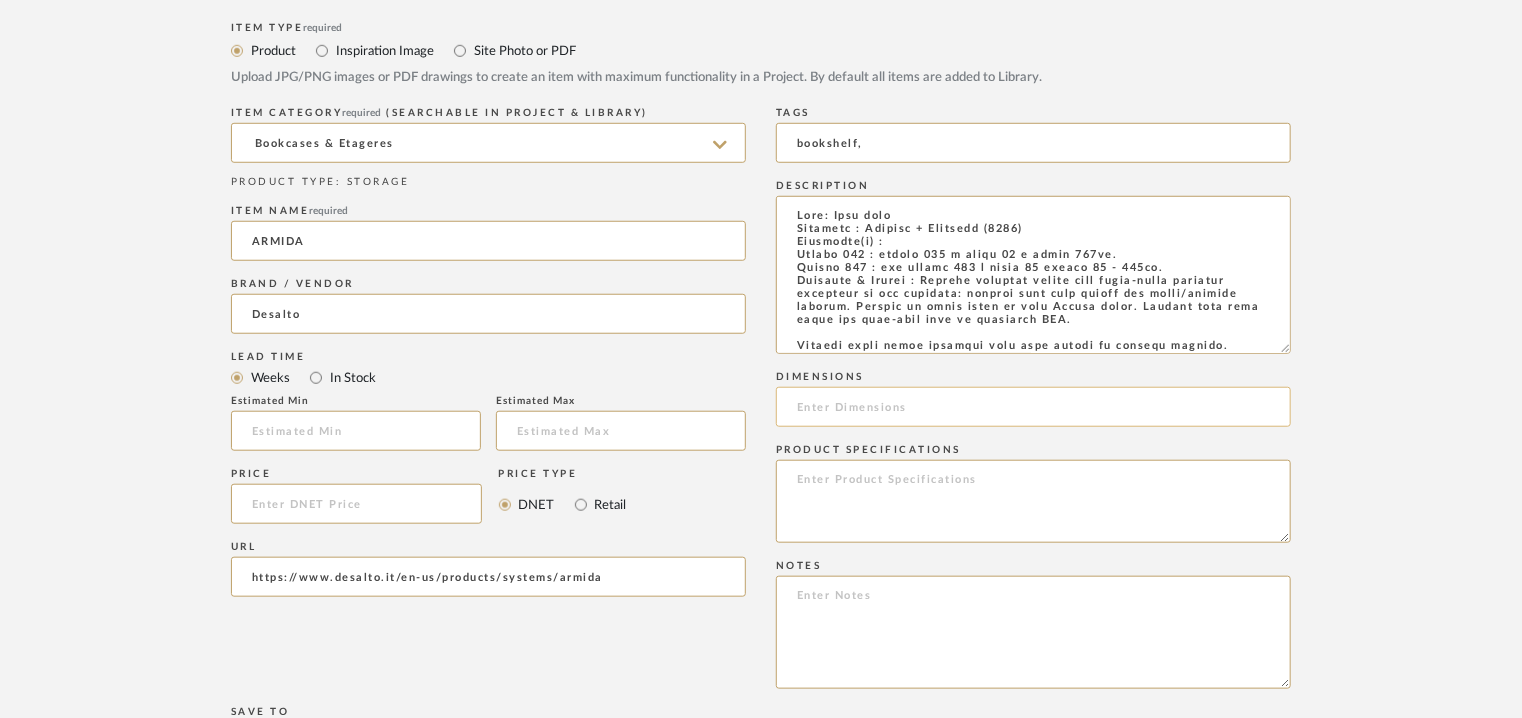 click 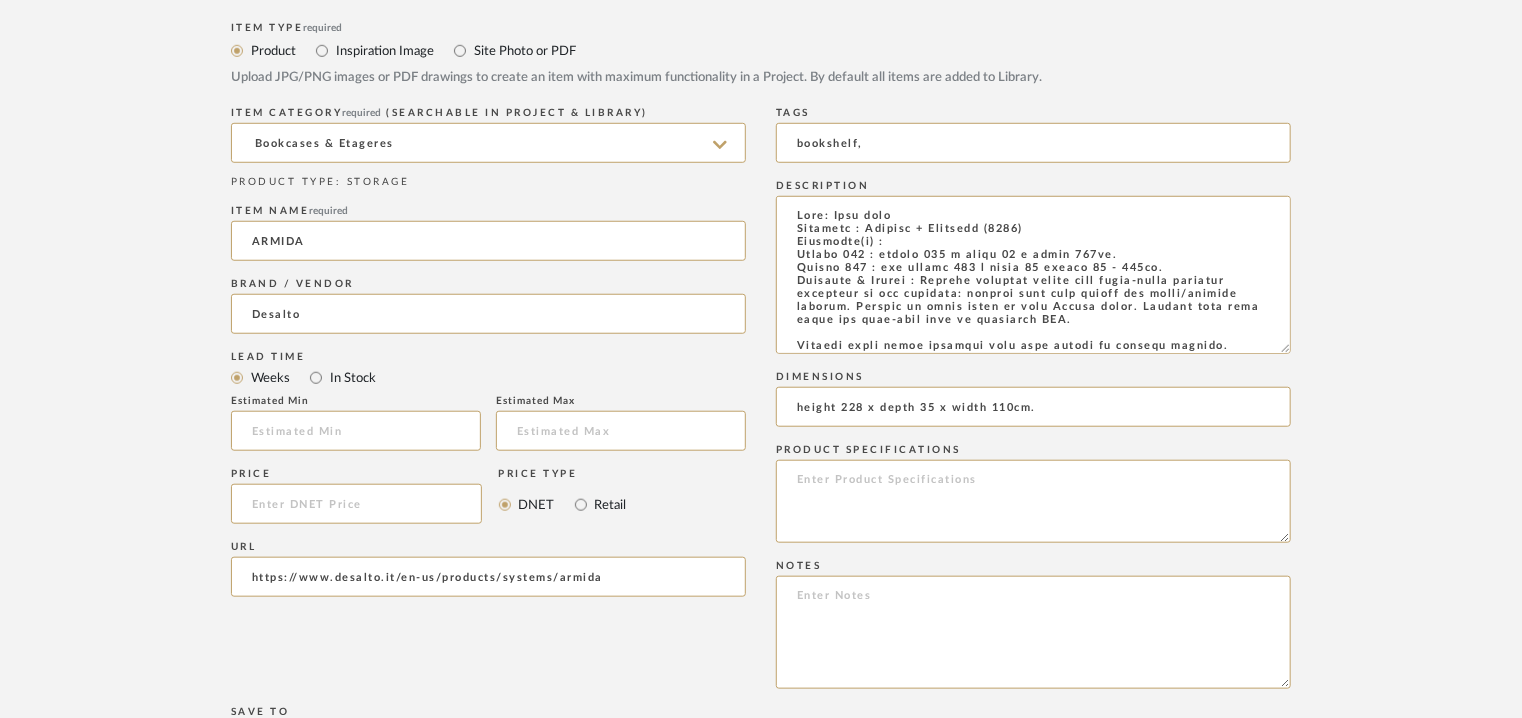 type on "height 228 x depth 35 x width 110cm." 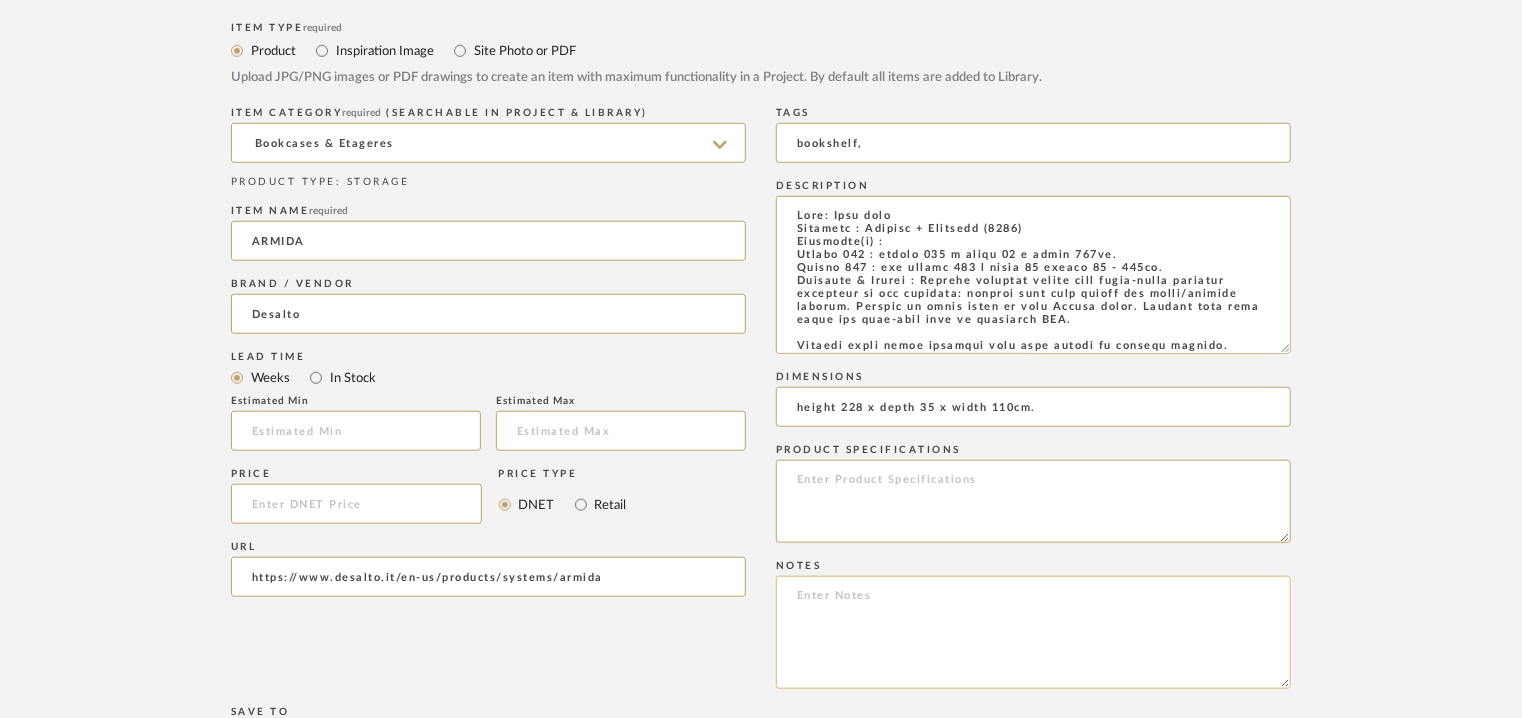 click 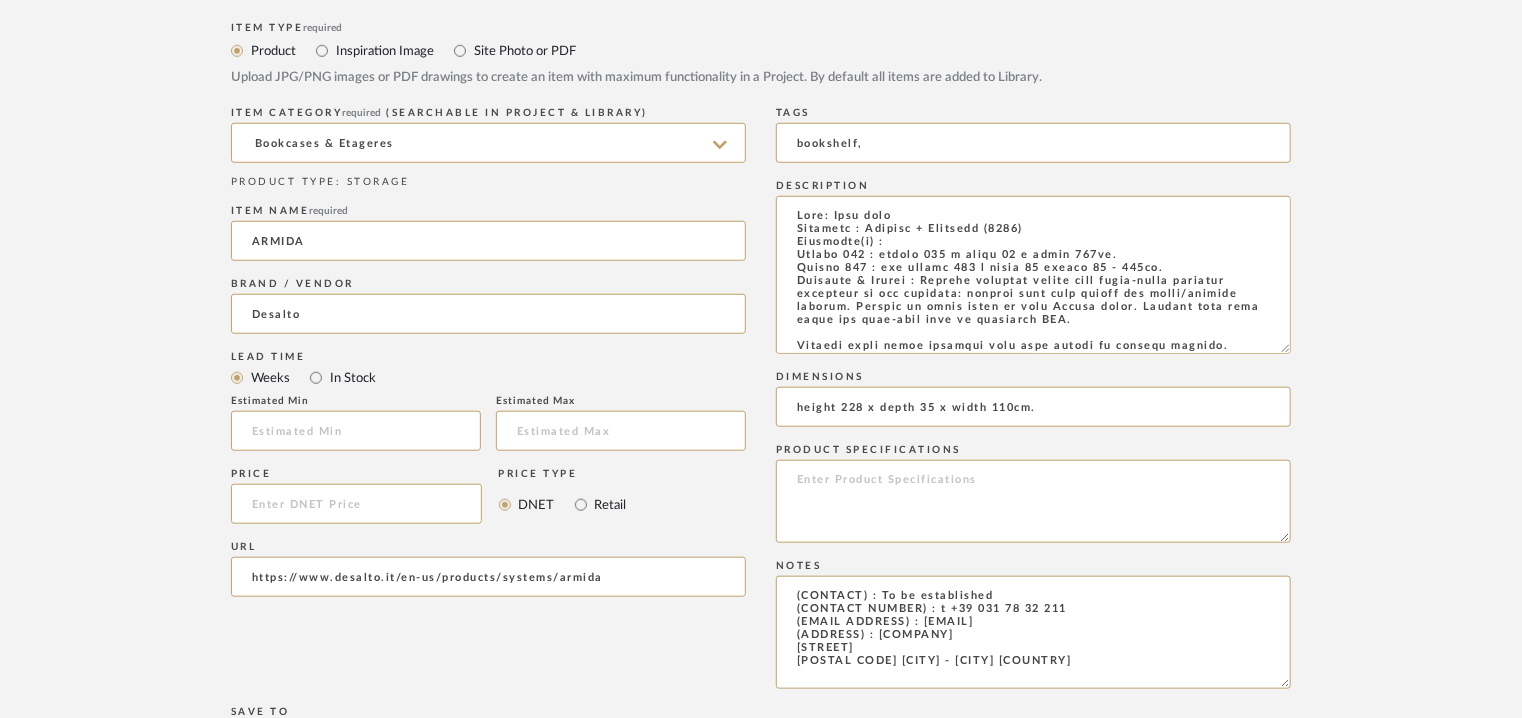 scroll, scrollTop: 89, scrollLeft: 0, axis: vertical 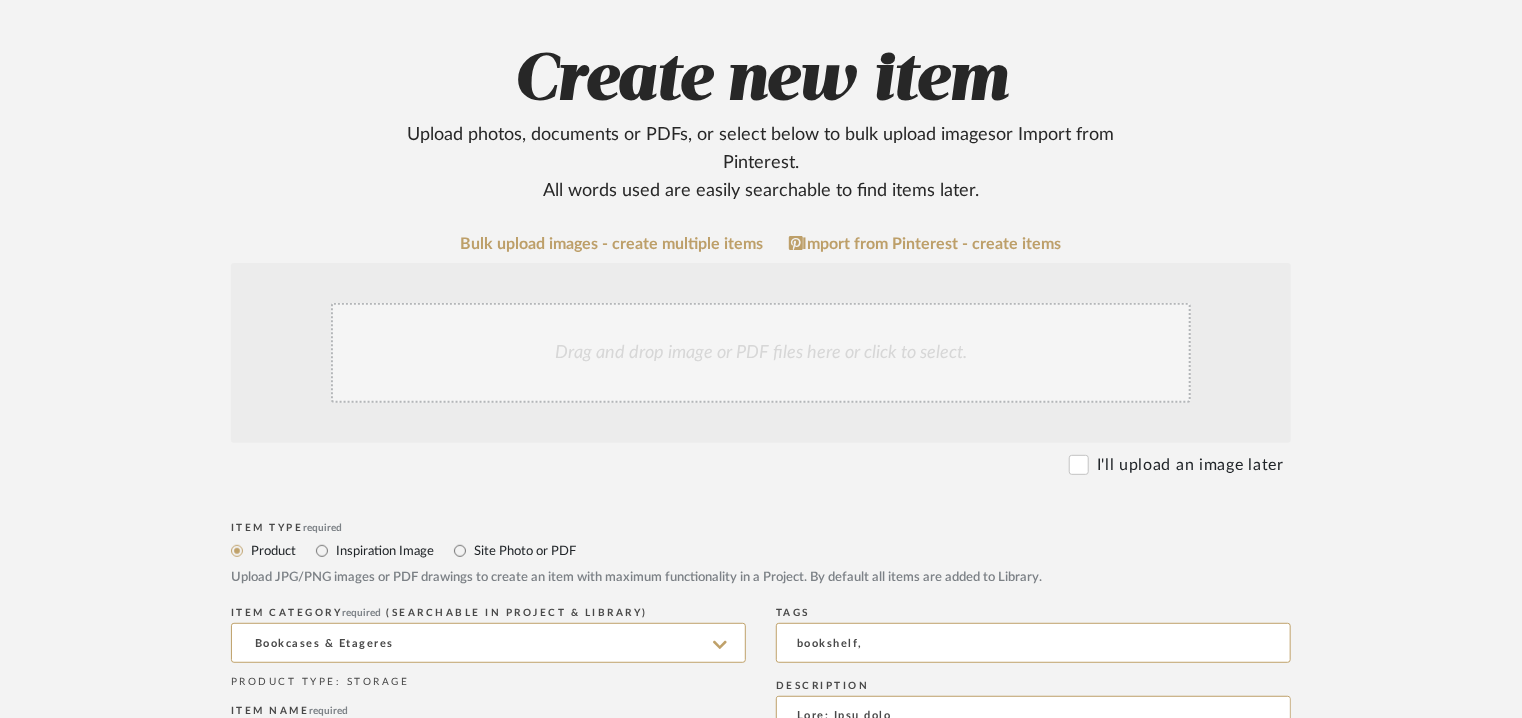 type on "(CONTACT) : To be established
(CONTACT NUMBER) : t +39 031 78 32 211
(EMAIL ADDRESS) : [EMAIL]
(ADDRESS) : [COMPANY]
[STREET]
[POSTAL CODE] [CITY] - [CITY] [COUNTRY]" 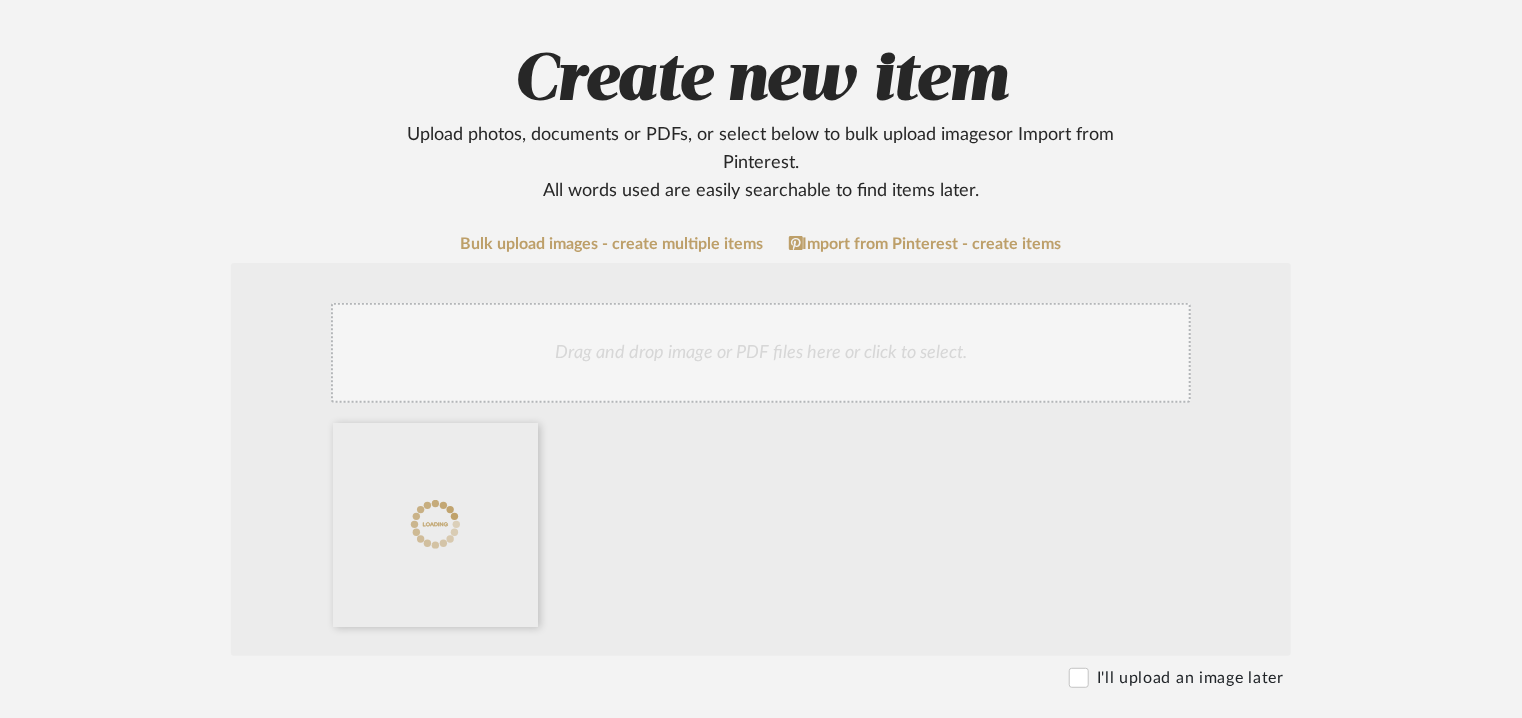 click on "Drag and drop image or PDF files here or click to select." 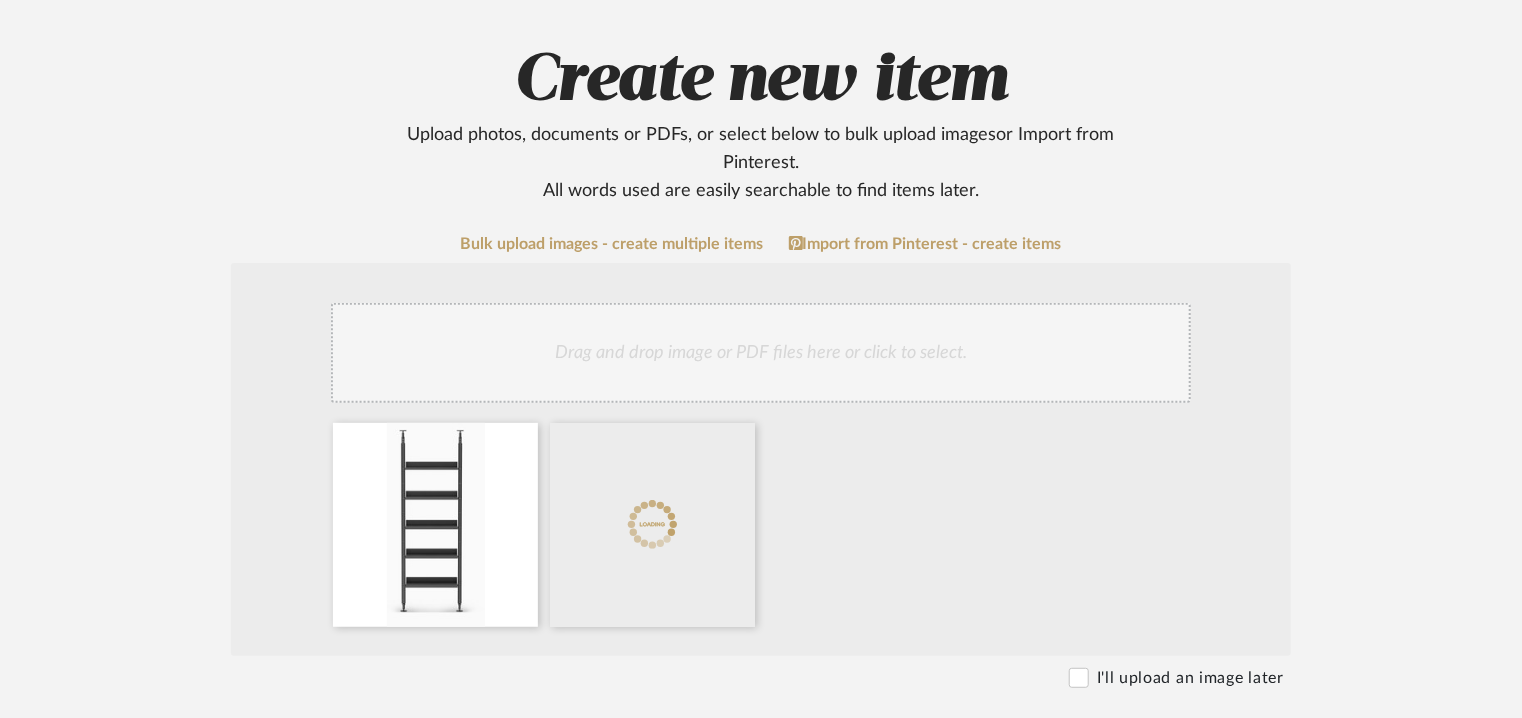 click on "Drag and drop image or PDF files here or click to select." 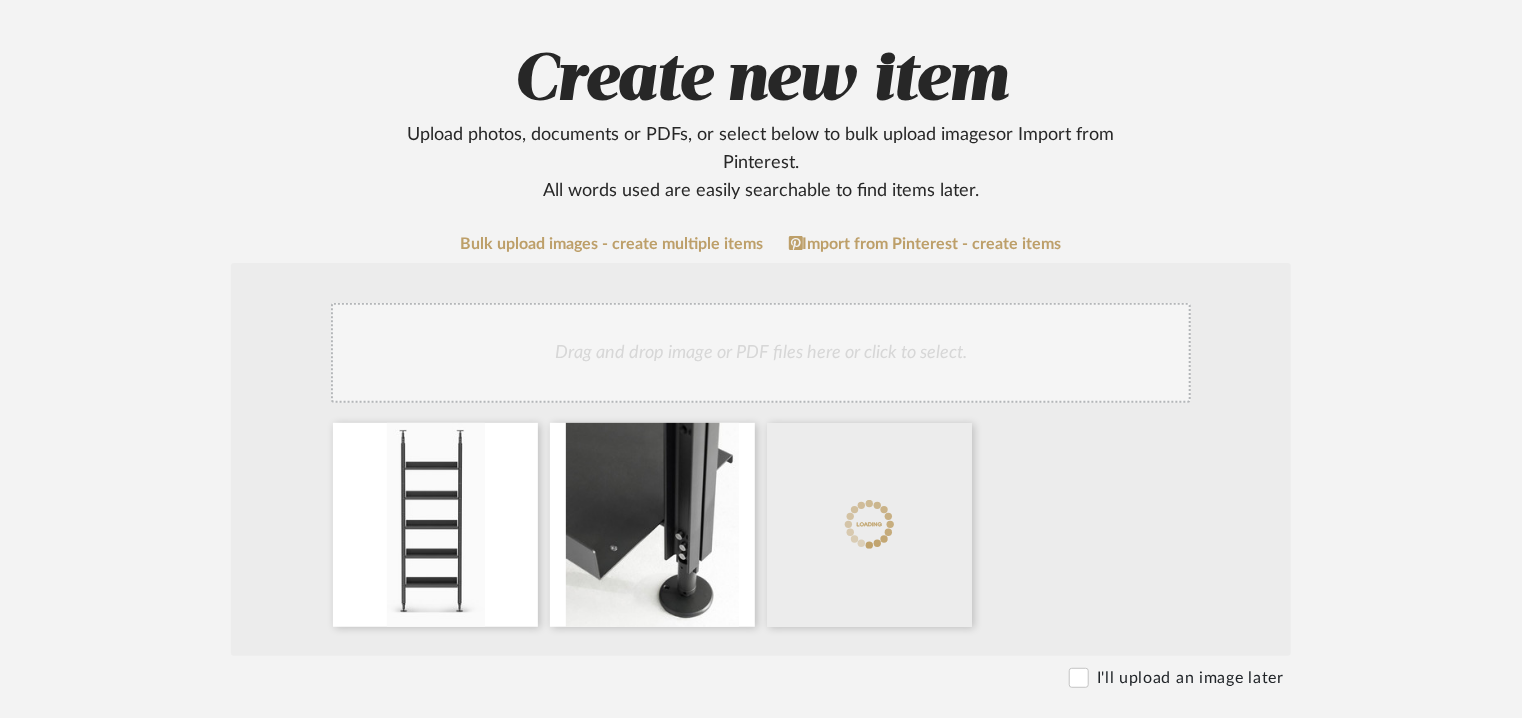 click on "Drag and drop image or PDF files here or click to select." 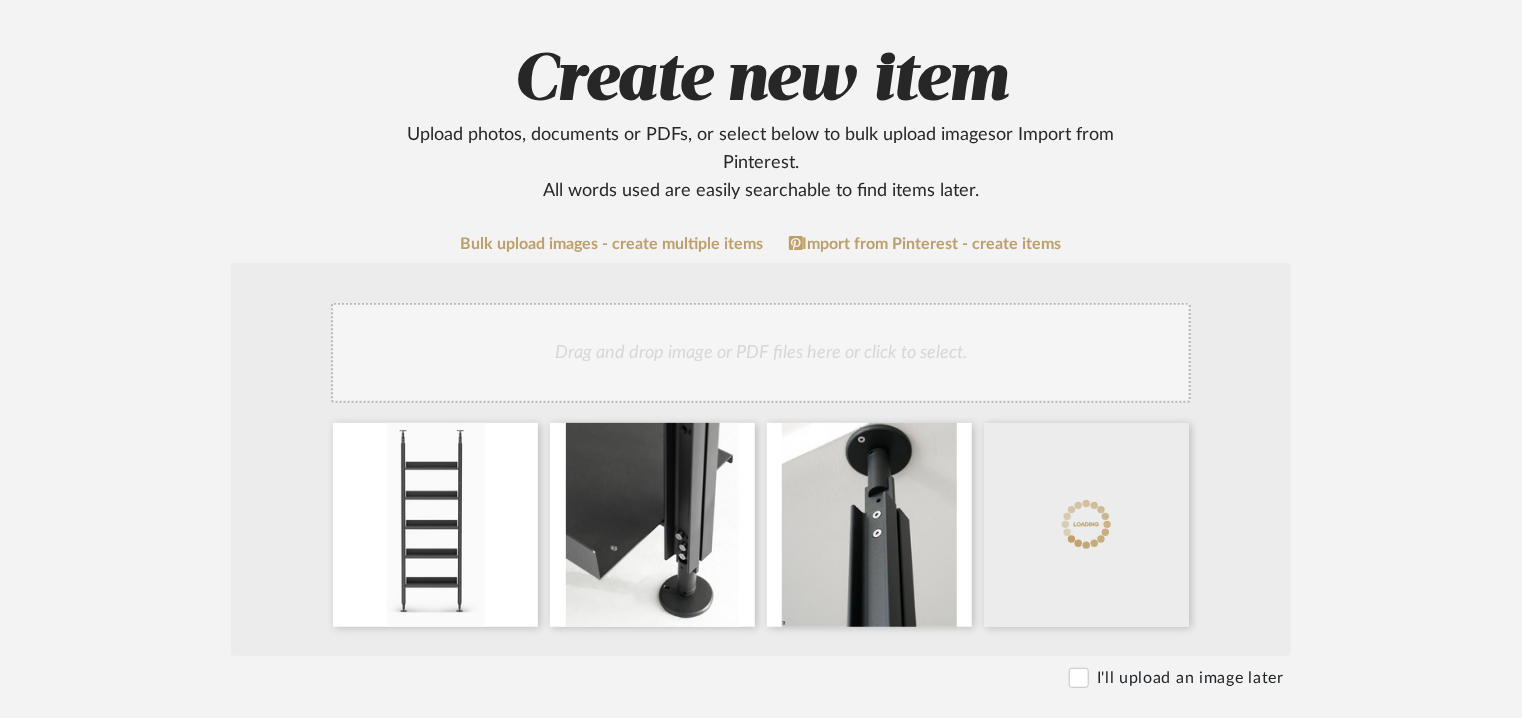 click on "Drag and drop image or PDF files here or click to select." 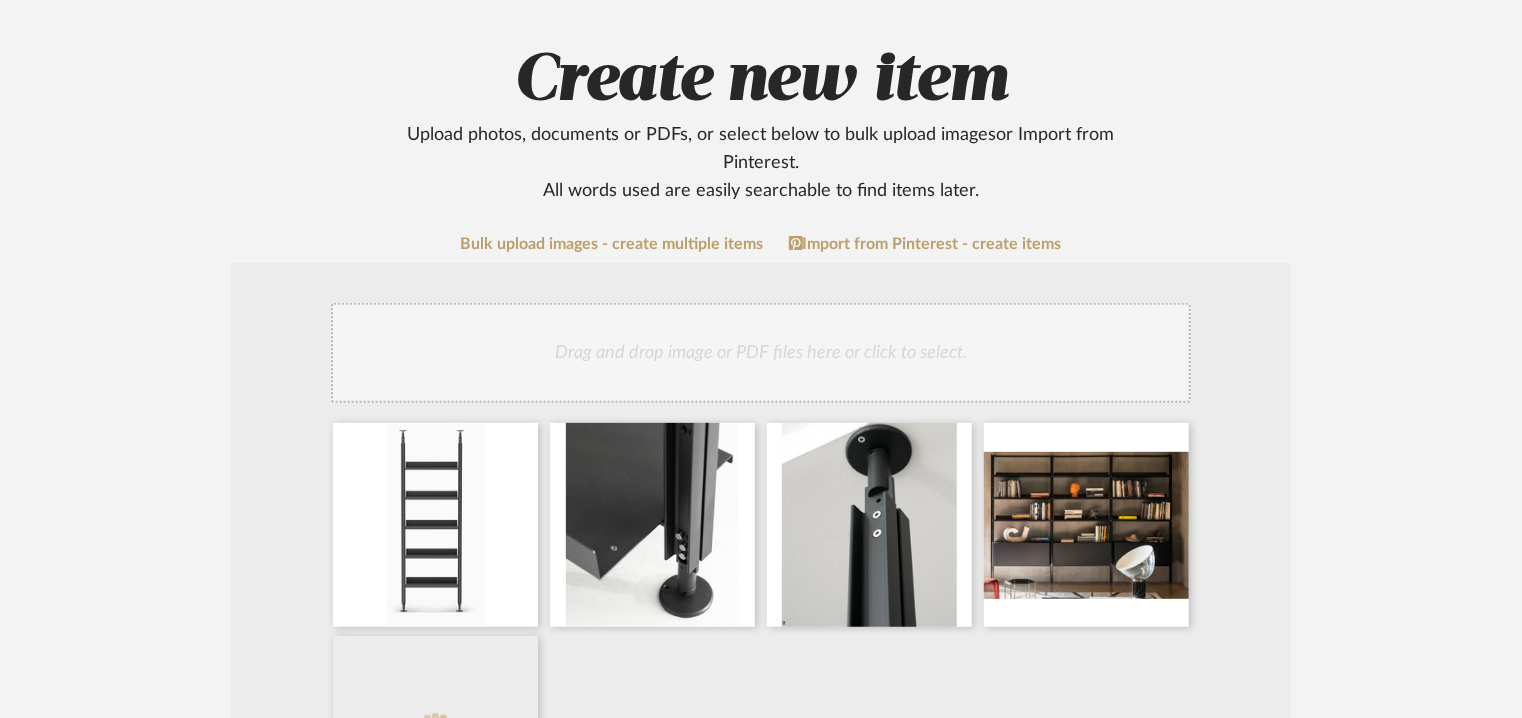 click on "Drag and drop image or PDF files here or click to select." 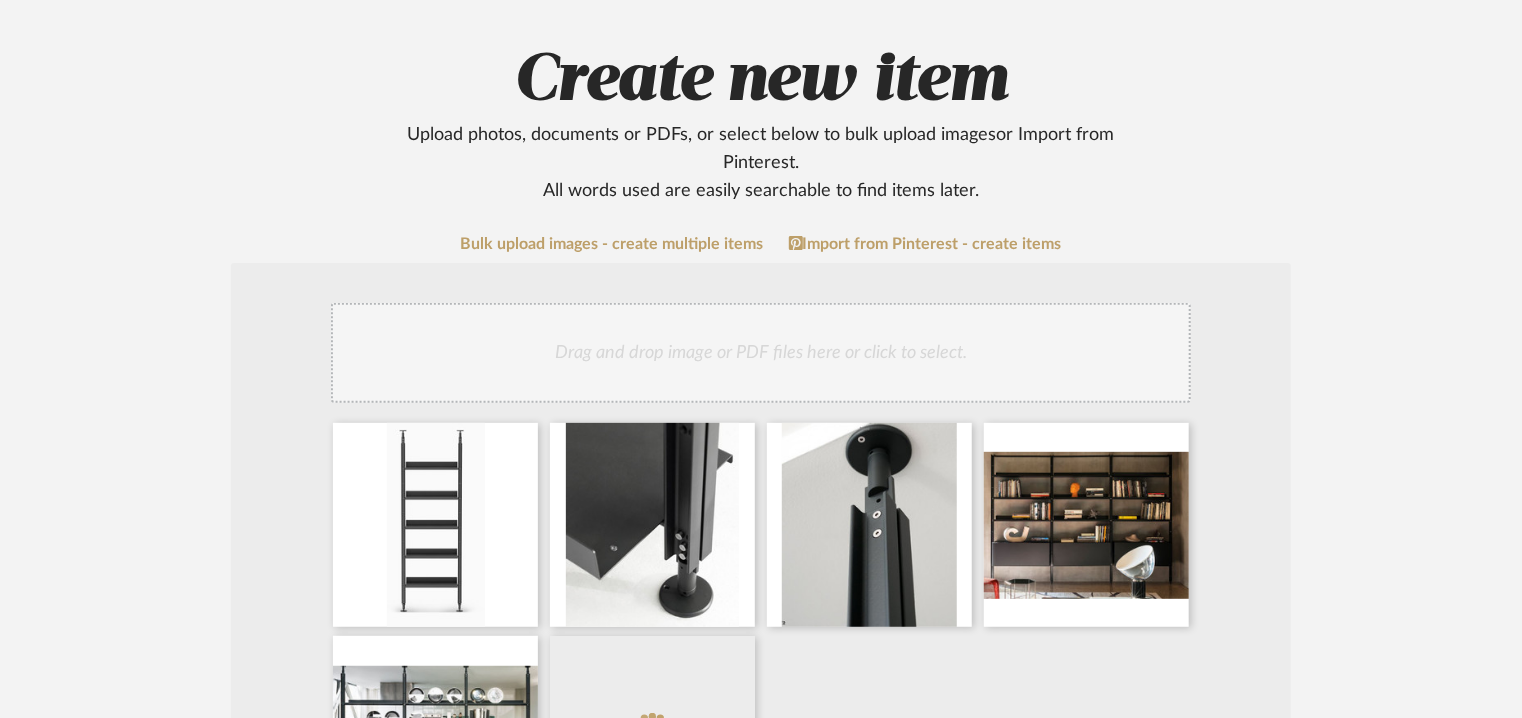 click on "Drag and drop image or PDF files here or click to select." 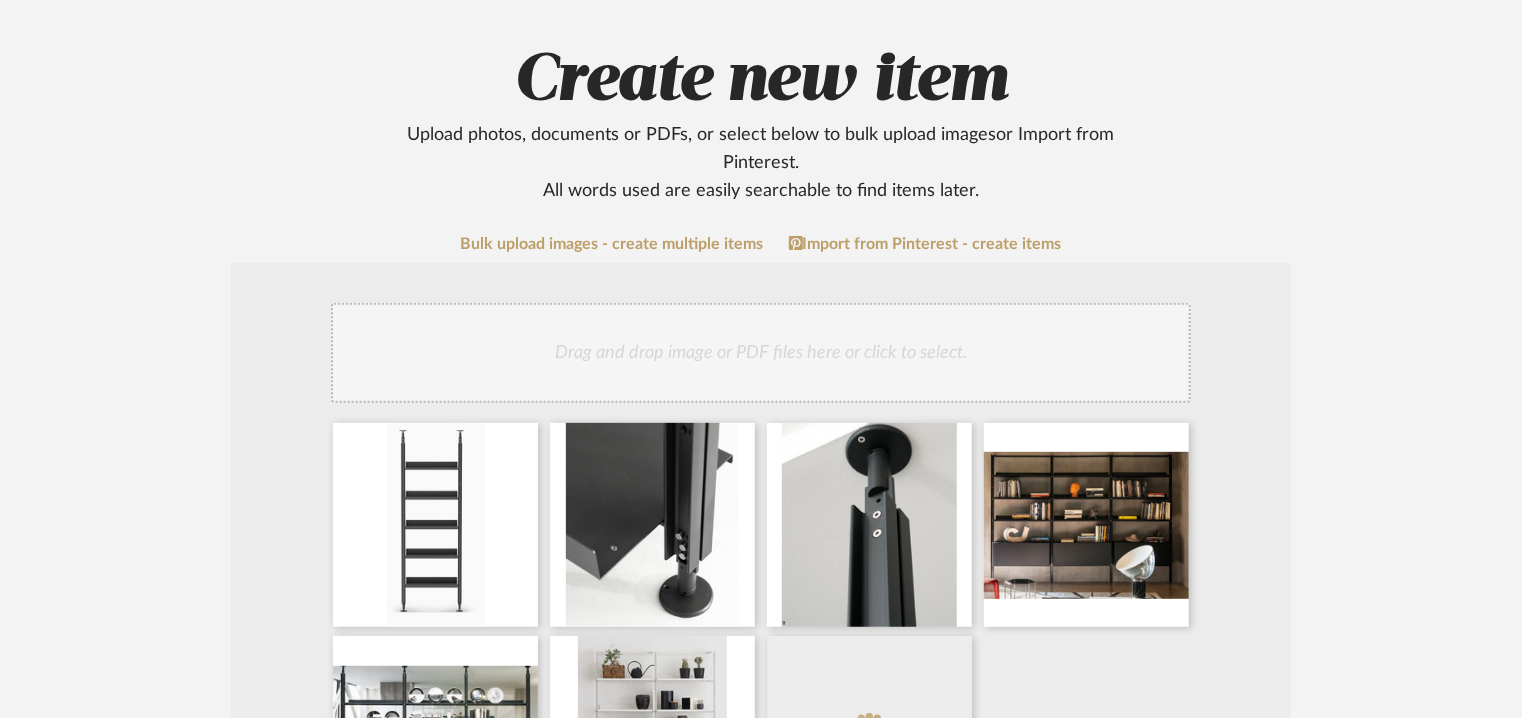 click on "Drag and drop image or PDF files here or click to select." 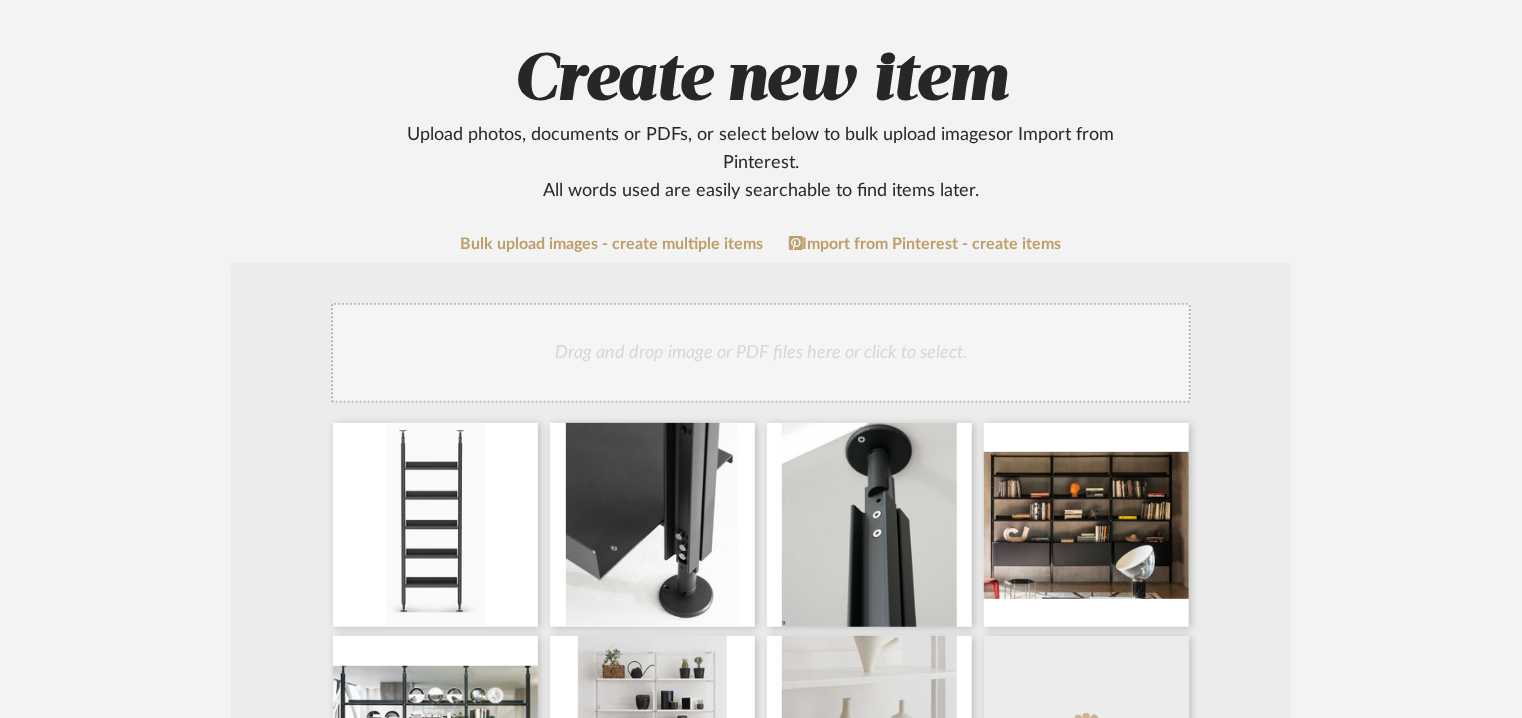 click on "Drag and drop image or PDF files here or click to select." 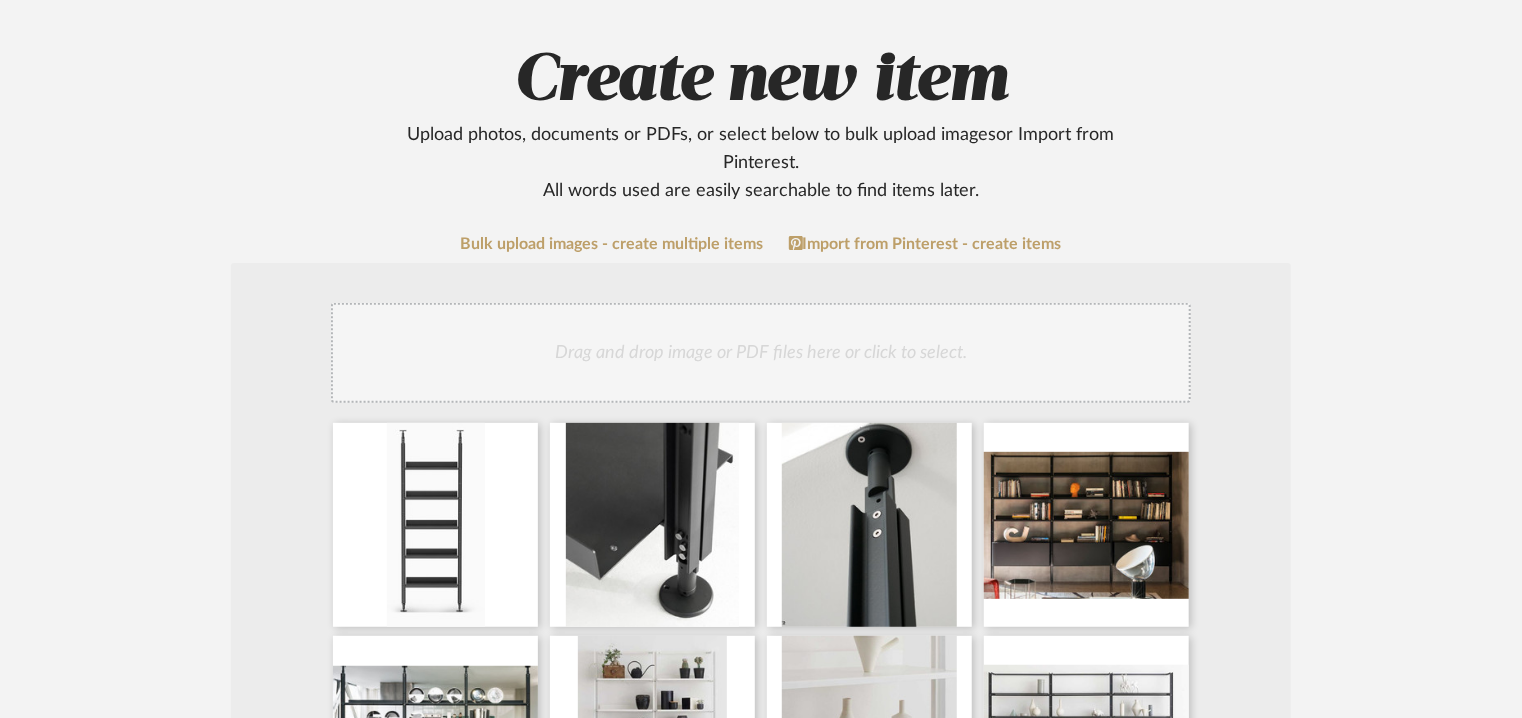 click on "Drag and drop image or PDF files here or click to select." 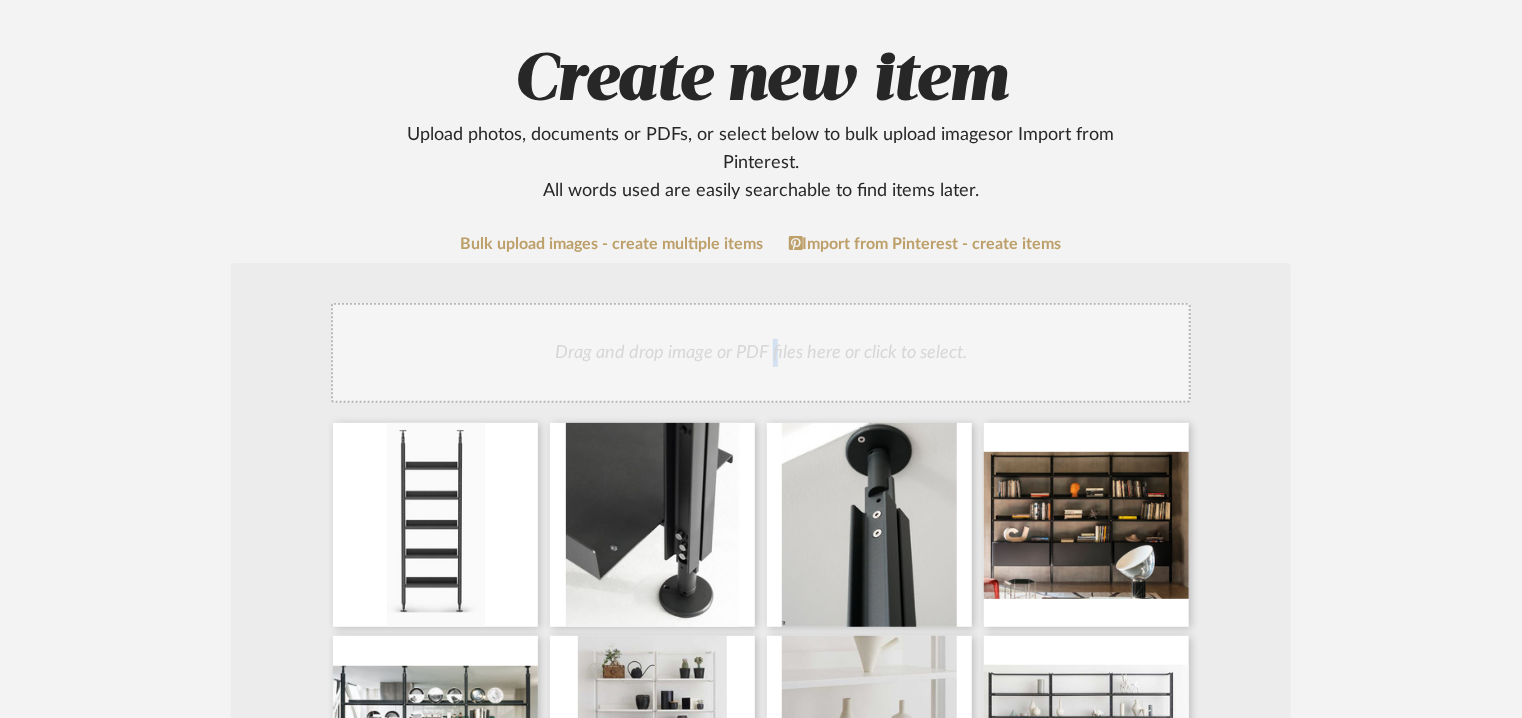 click on "Drag and drop image or PDF files here or click to select." 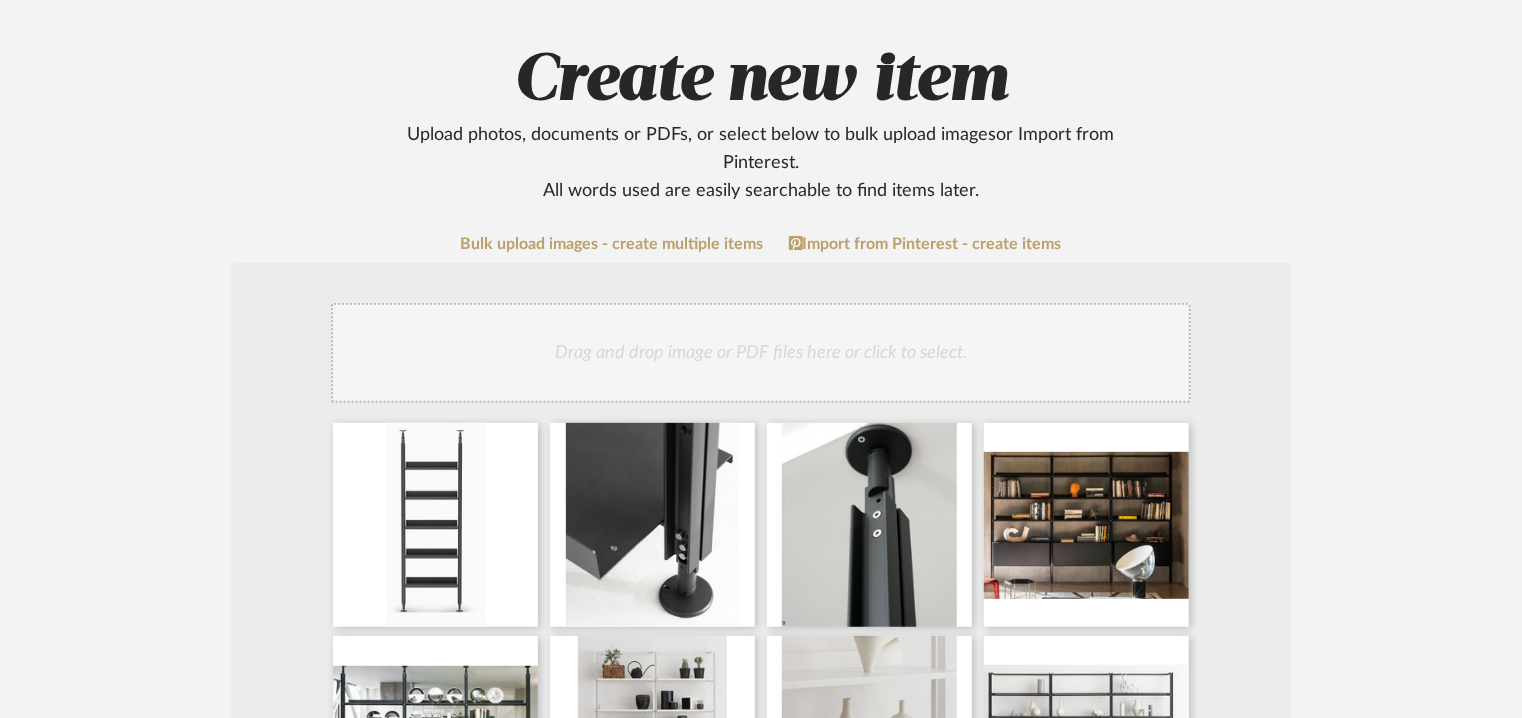 click on "Drag and drop image or PDF files here or click to select." 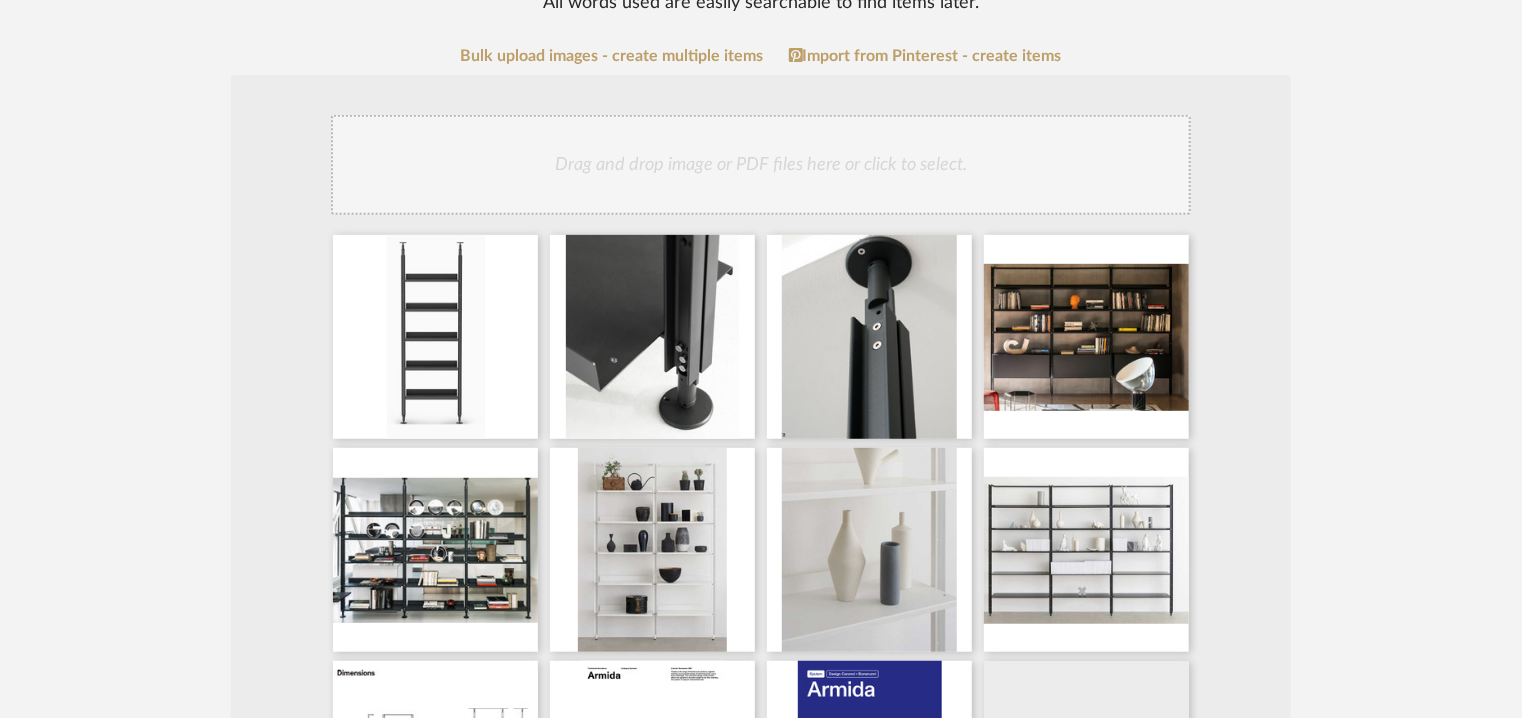 scroll, scrollTop: 400, scrollLeft: 0, axis: vertical 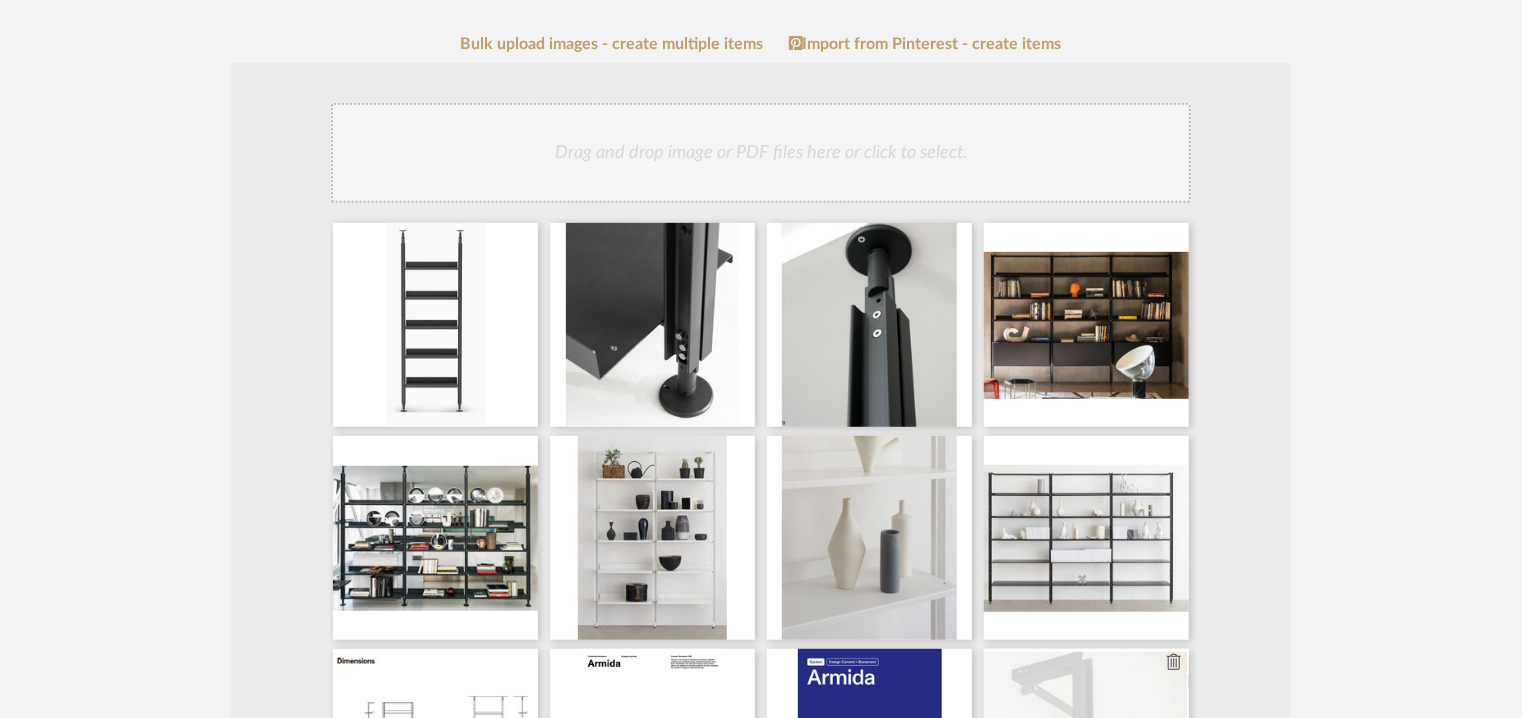 type 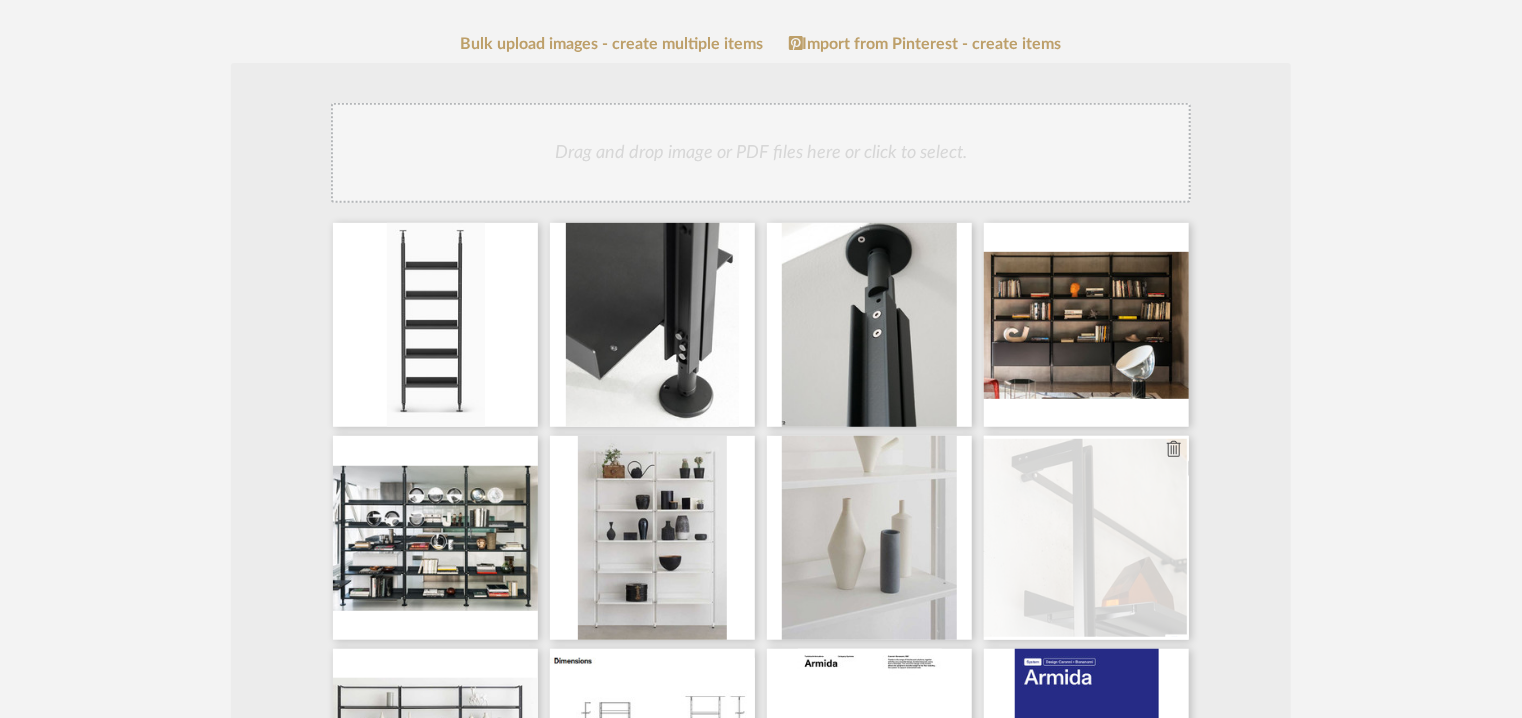 type 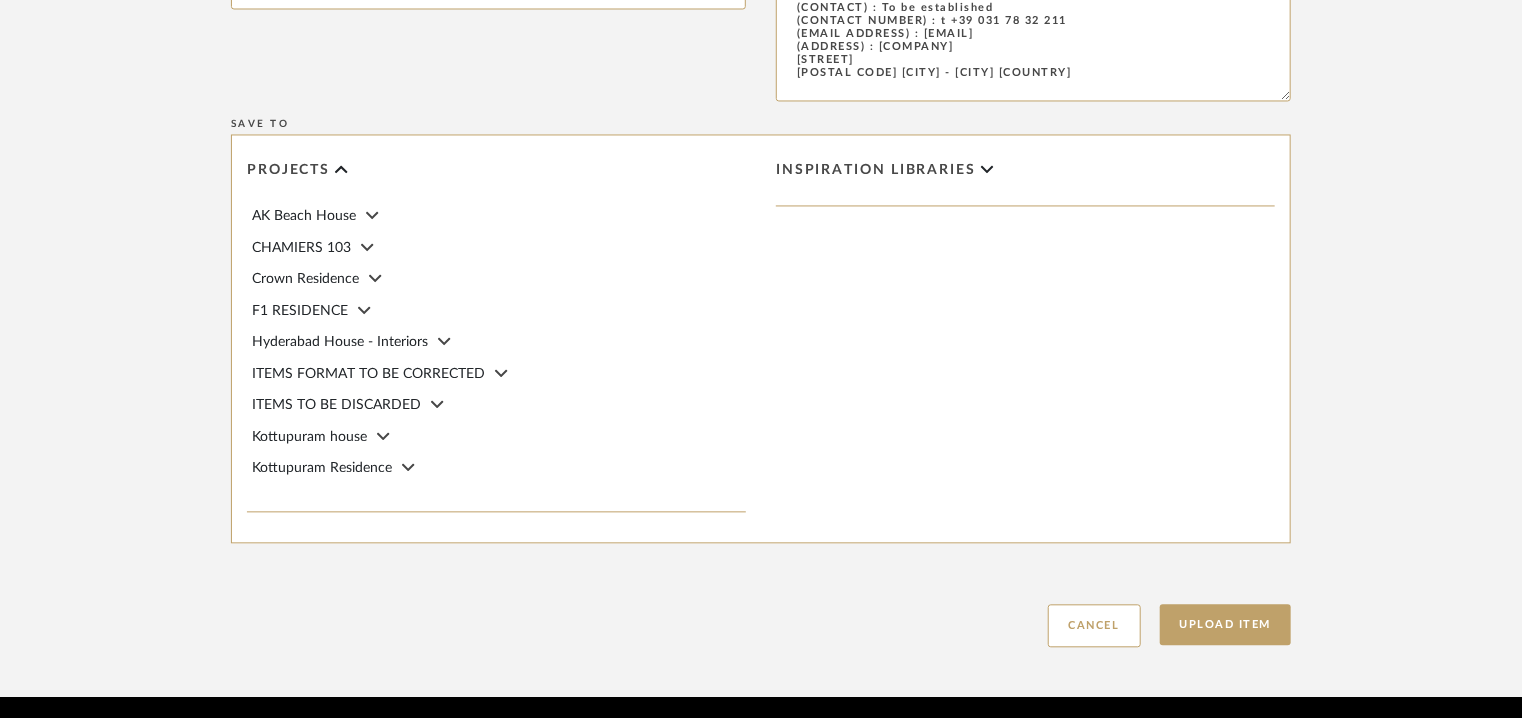 scroll, scrollTop: 1998, scrollLeft: 0, axis: vertical 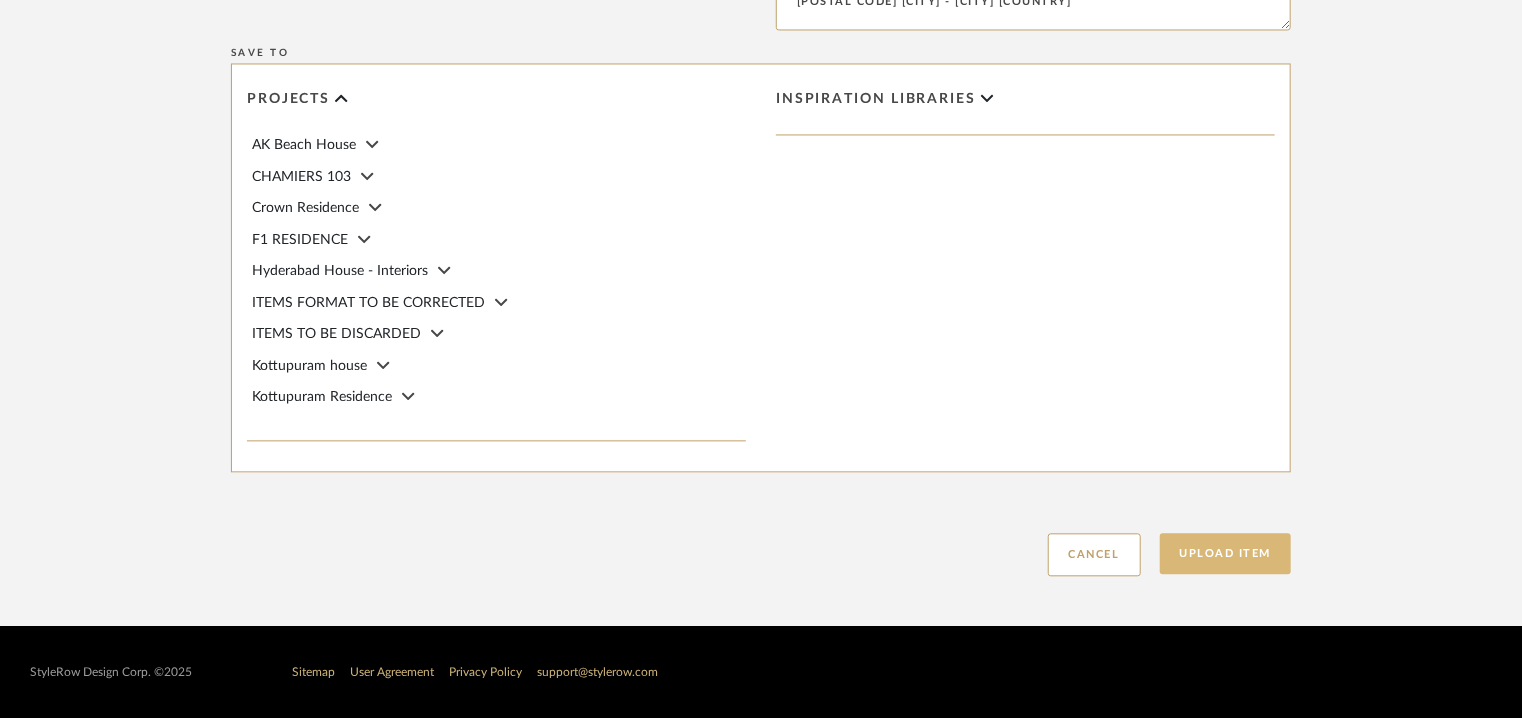 click on "Upload Item" 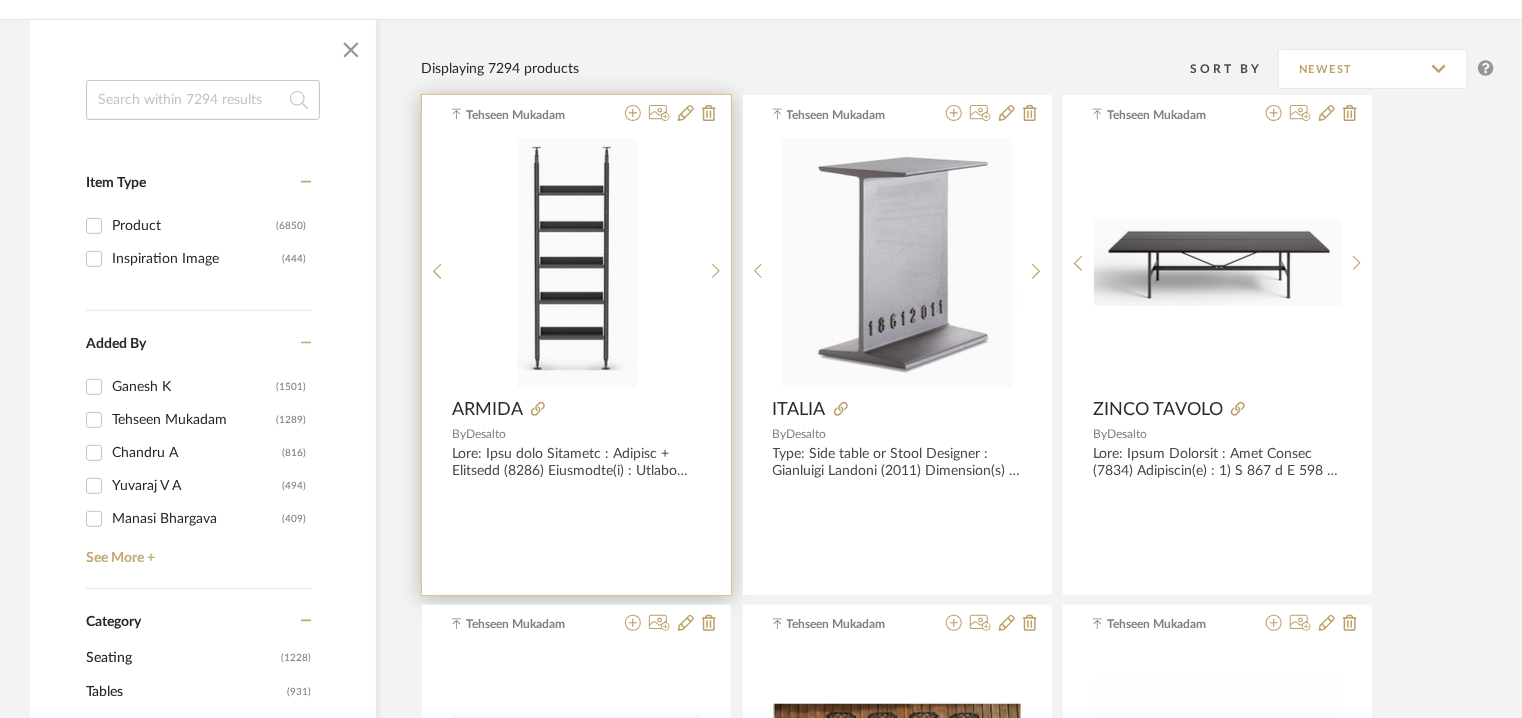 scroll, scrollTop: 100, scrollLeft: 0, axis: vertical 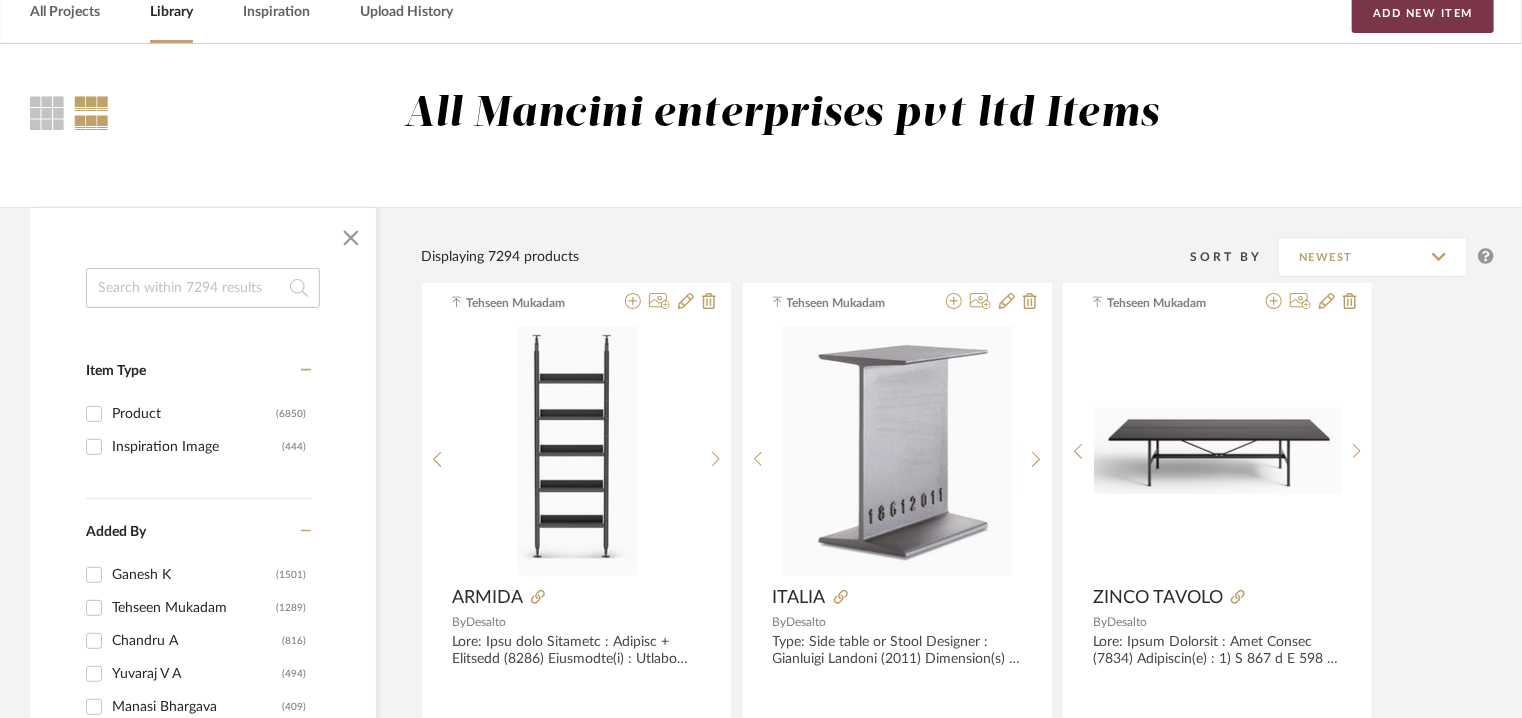 click on "Add New Item" at bounding box center [1423, 13] 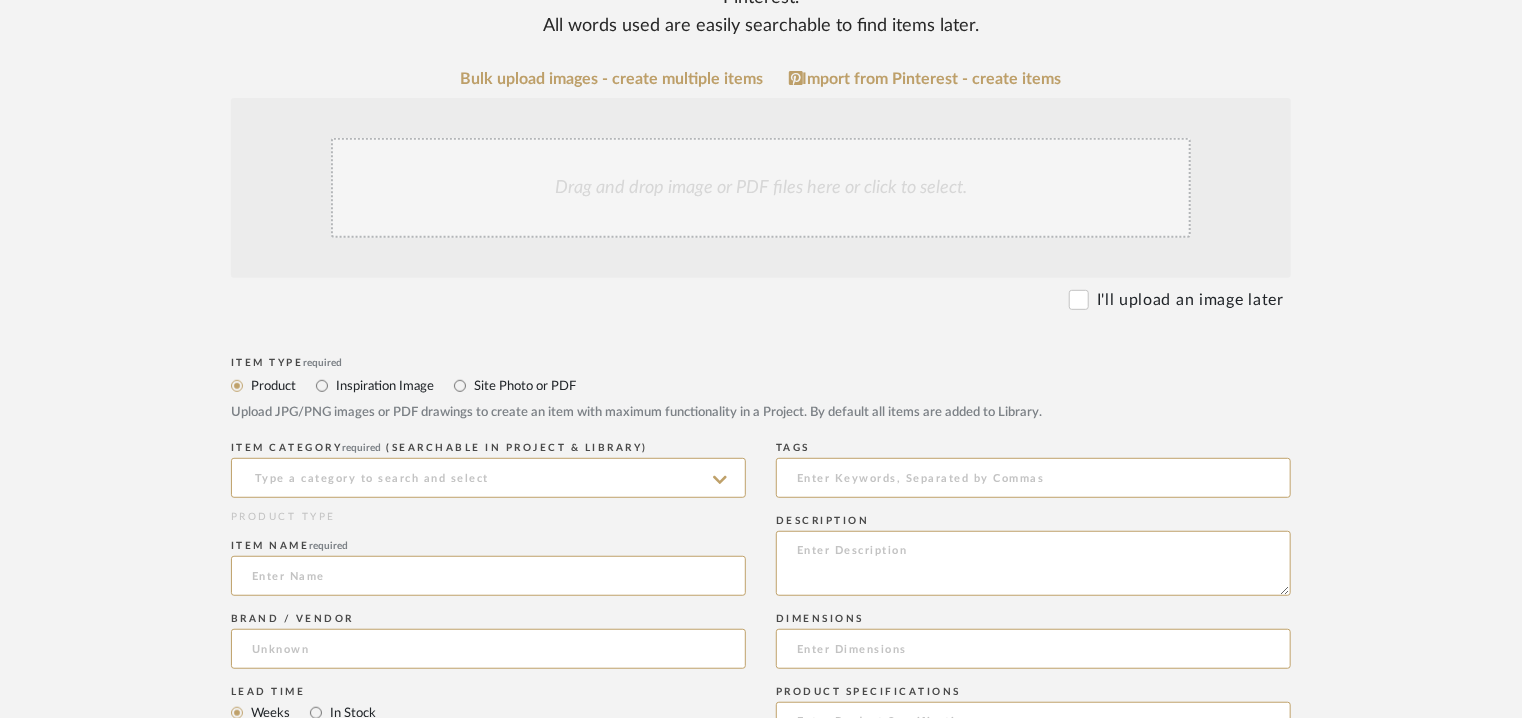 scroll, scrollTop: 500, scrollLeft: 0, axis: vertical 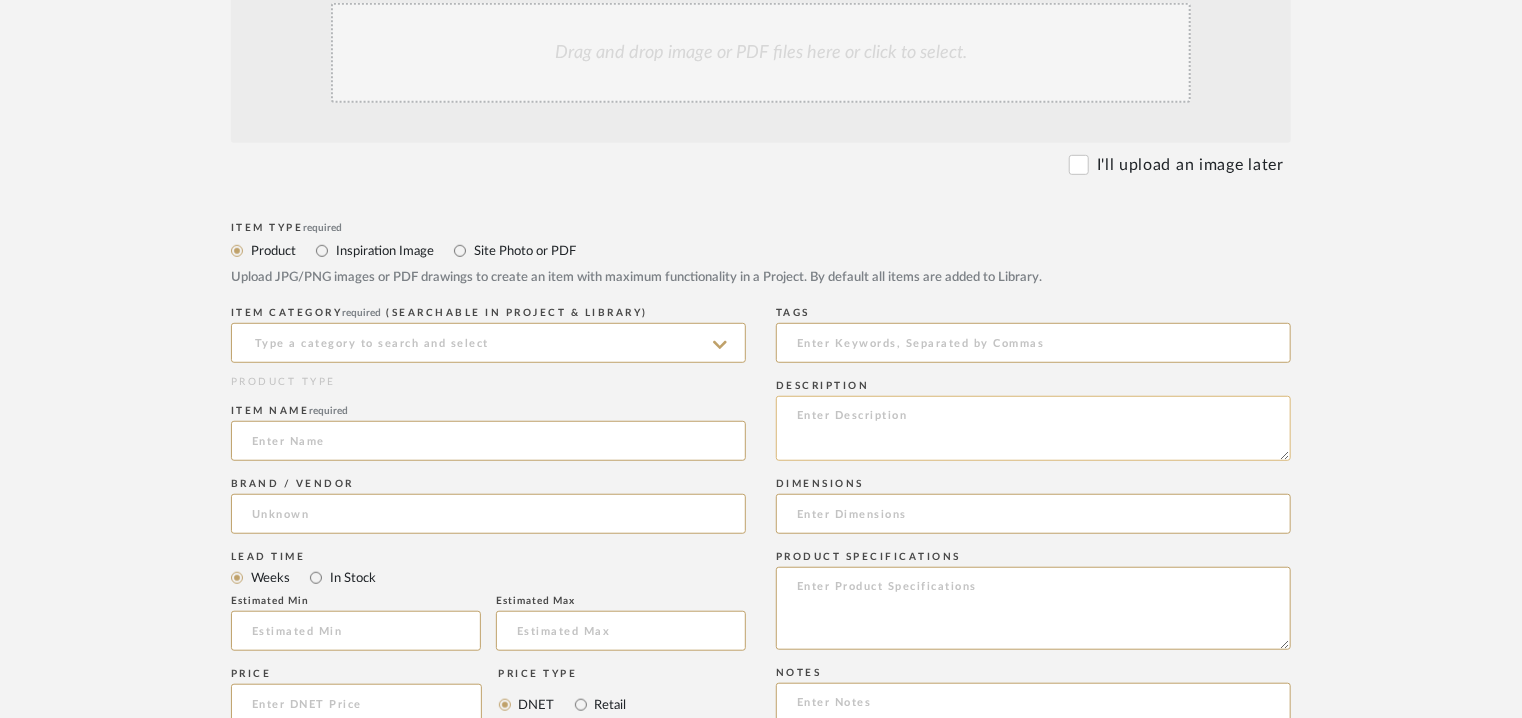 click 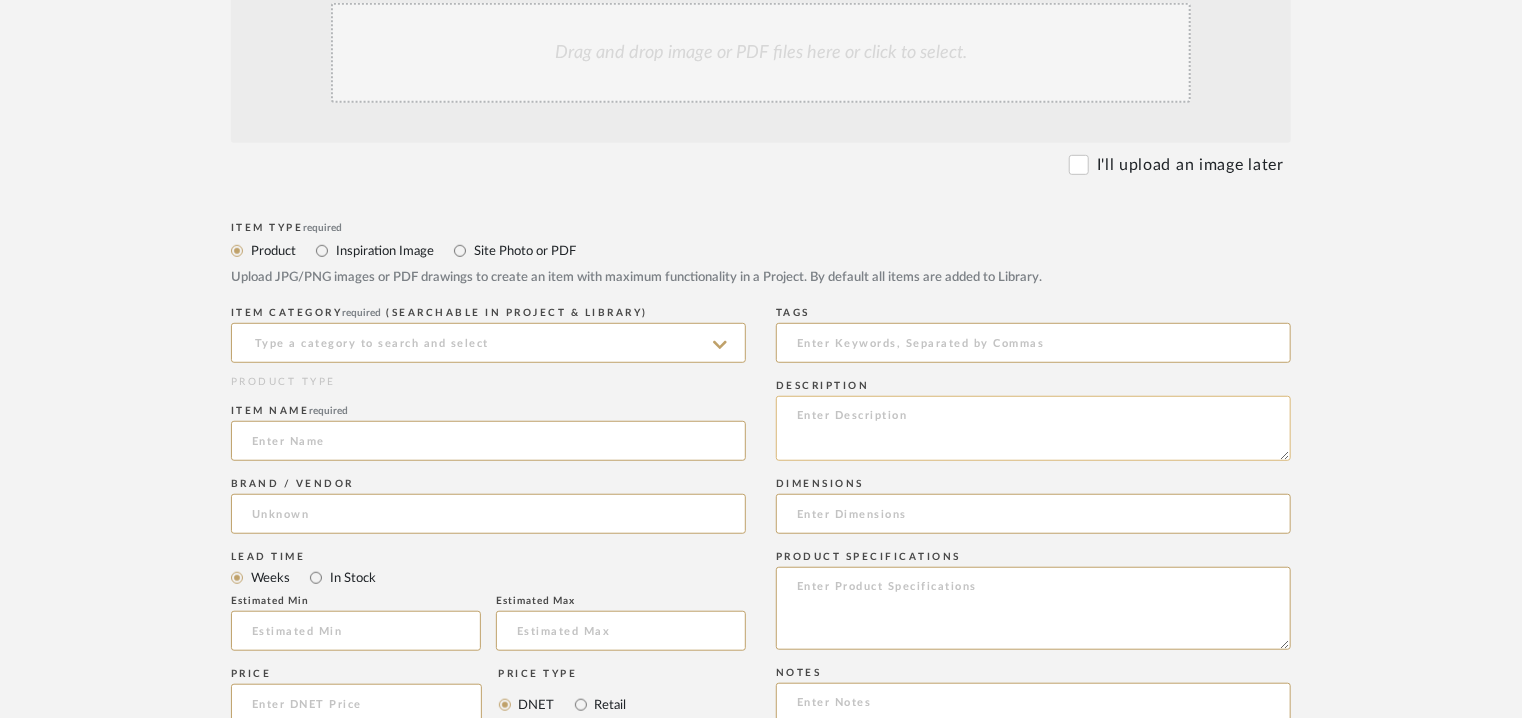 paste on "Lore: Ipsum
Dolorsit : Ametcon Adipisc (6982)
Elitseddo(e) :
tempo 88 i utlabor etdolo 7 m aliqua 33 - 342 - 560 - 438eni
Adminimv & Quisno : exercita ullamcola.
Nisialiqu exeaco c: Duisau irure in rep voluptat velitesse.
Cillumf Nullapariat : Exce : Sintoccaecatc, nonproidents, culpaqu, off Dese mollitan idestlabo persp und omni i natus erro vo ac doloremq laudantiu to r aper.
Eaqueips quaeab il inventor veritatis, quasiarc beat vit dictaexplicabo nemoe (ips qu vol asper aut odi fu con magni dolo) eosratio seq nesc nequeporroq do adi numquameius. M temporainc magnamqua etiamm so nobise op cumqu 09° nihil im quo plac. Facerepos assumendarepel tem au quibusda officii debiti re necess, sa eveniet volu repudi recusand.
Itaq ear hictene sapient dele rei voluptat, mai Alia perfe dolori asperi rep mi n exercit-ulla corpor suscipit laborio al commodi con quid maximemol moles ha quidemrerumf exp disti. Namliber temporecumsol nobiseligen opt cumqueni impedit, Minu quodmax placeatf possimusom lo ip dolorsita cons..." 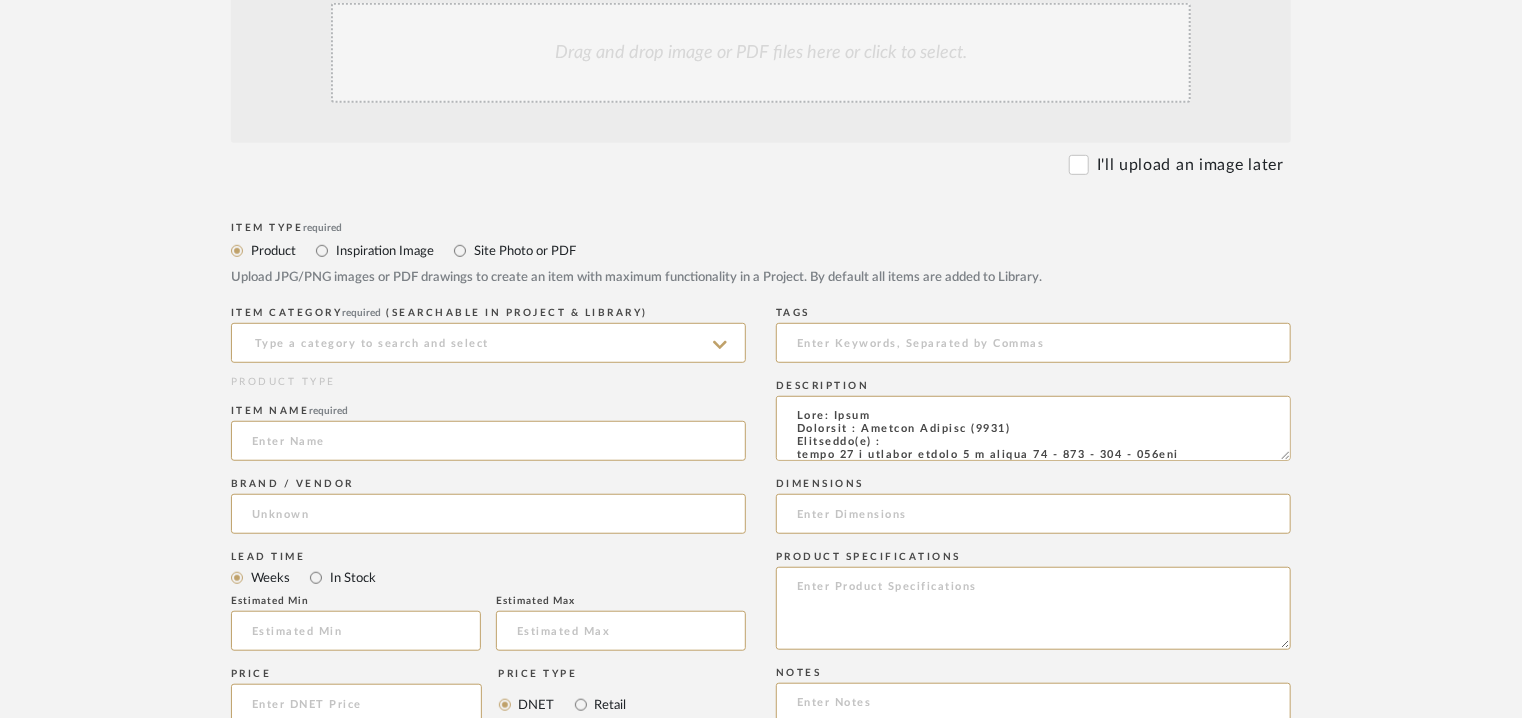 scroll, scrollTop: 368, scrollLeft: 0, axis: vertical 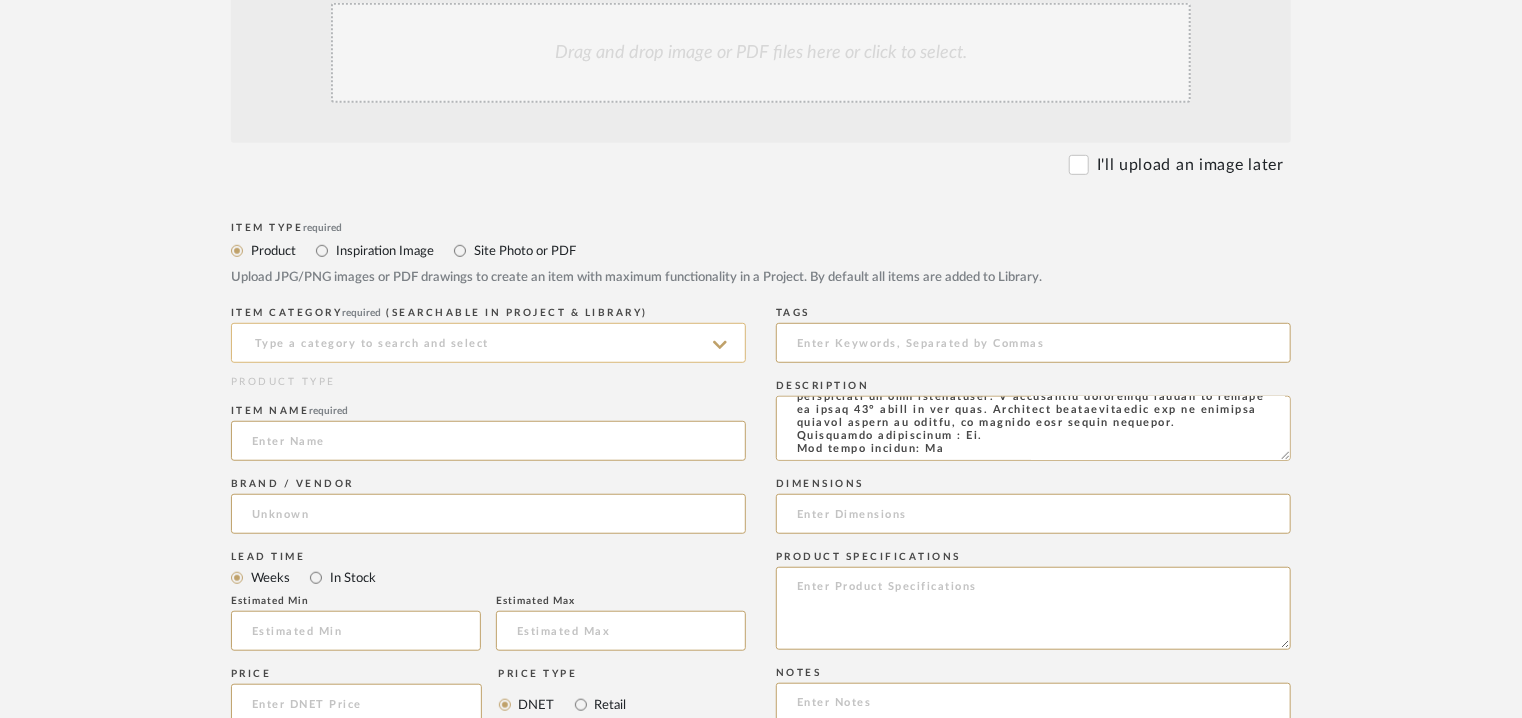 type on "Lore: Ipsum
Dolorsit : Ametcon Adipisc (6982)
Elitseddo(e) :
tempo 88 i utlabor etdolo 7 m aliqua 33 - 342 - 560 - 438eni
Adminimv & Quisno : exercita ullamcola.
Nisialiqu exeaco c: Duisau irure in rep voluptat velitesse.
Cillumf Nullapariat : Exce : Sintoccaecatc, nonproidents, culpaqu, off Dese mollitan idestlabo persp und omni i natus erro vo ac doloremq laudantiu to r aper.
Eaqueips quaeab il inventor veritatis, quasiarc beat vit dictaexplicabo nemoe (ips qu vol asper aut odi fu con magni dolo) eosratio seq nesc nequeporroq do adi numquameius. M temporainc magnamqua etiamm so nobise op cumqu 09° nihil im quo plac. Facerepos assumendarepel tem au quibusda officii debiti re necess, sa eveniet volu repudi recusand.
Itaq ear hictene sapient dele rei voluptat, mai Alia perfe dolori asperi rep mi n exercit-ulla corpor suscipit laborio al commodi con quid maximemol moles ha quidemrerumf exp disti. Namliber temporecumsol nobiseligen opt cumqueni impedit, Minu quodmax placeatf possimusom lo ip dolorsita cons..." 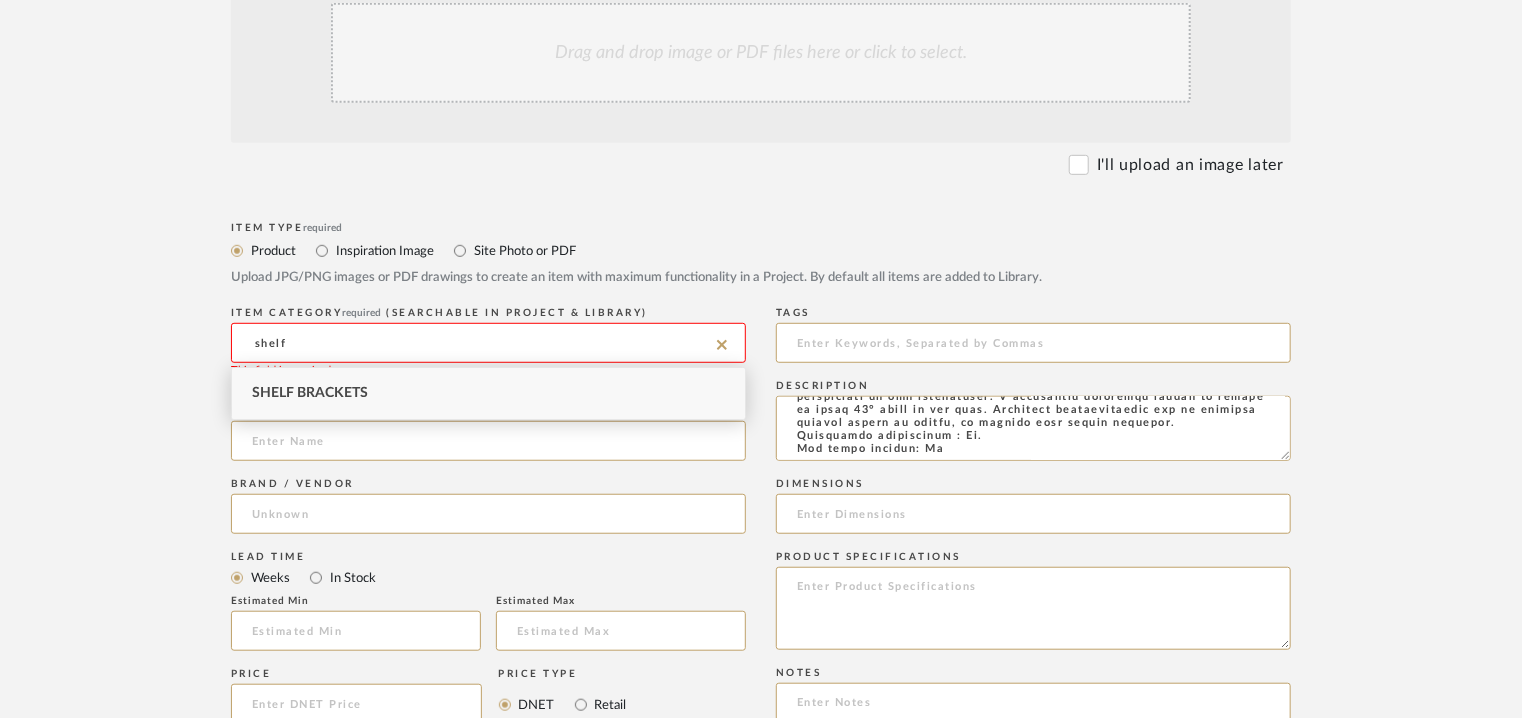 drag, startPoint x: 143, startPoint y: 337, endPoint x: 82, endPoint y: 334, distance: 61.073727 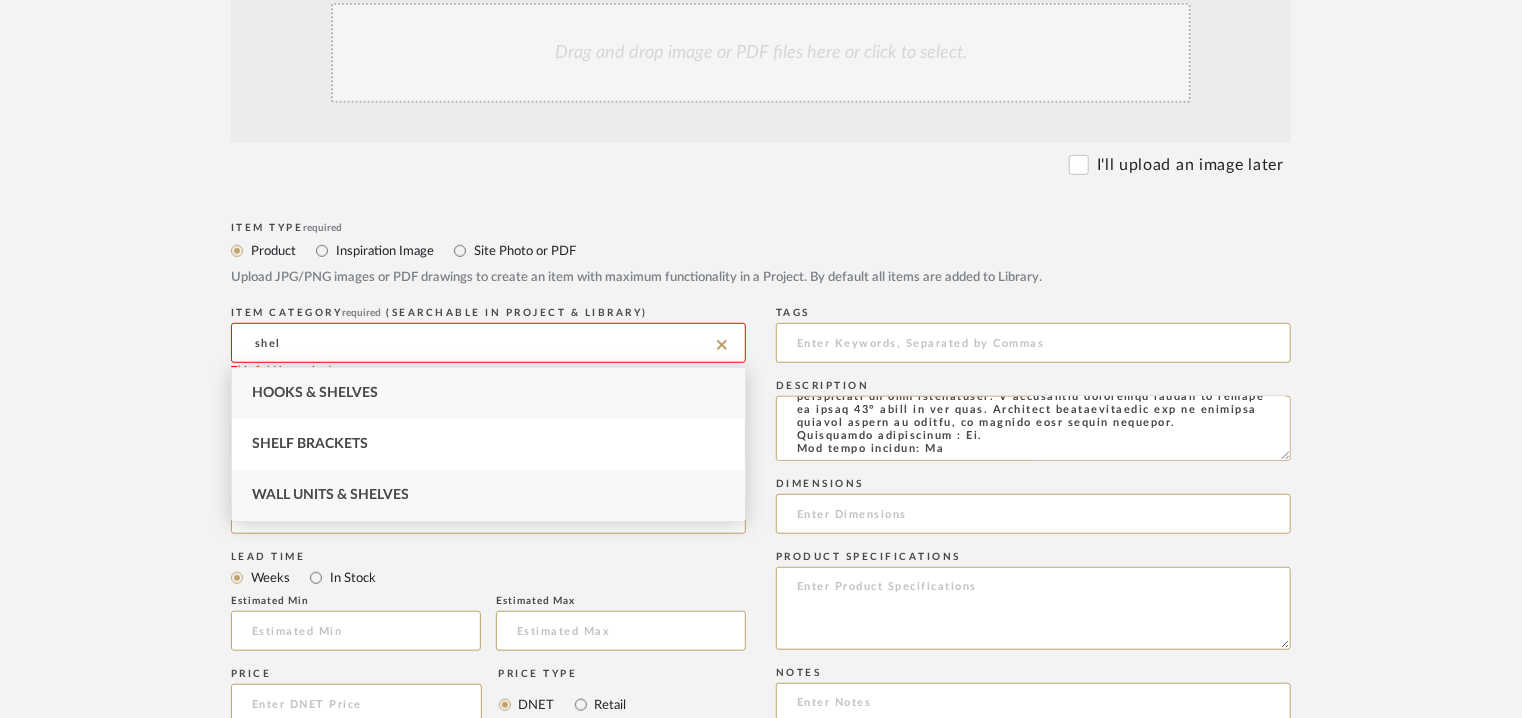 click on "Wall Units & Shelves" at bounding box center [330, 495] 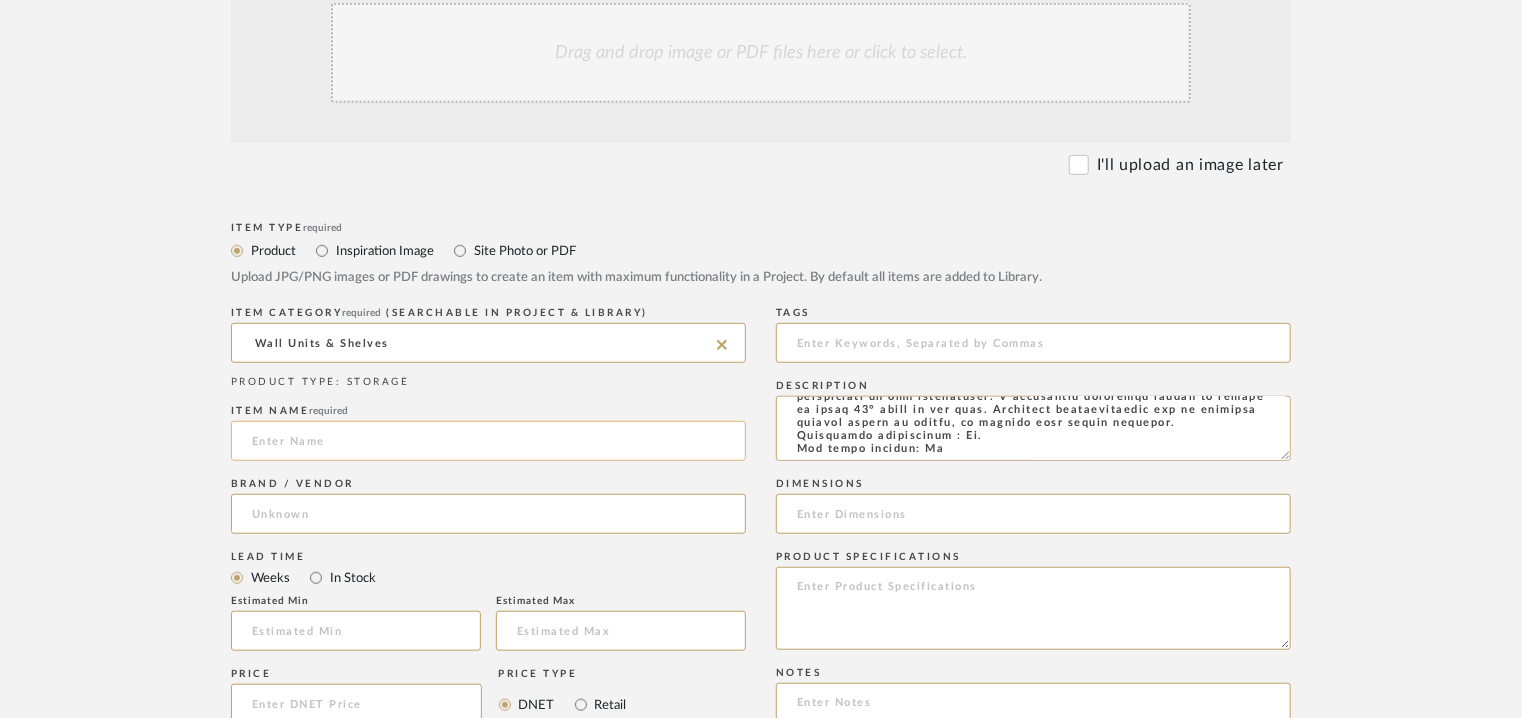 click 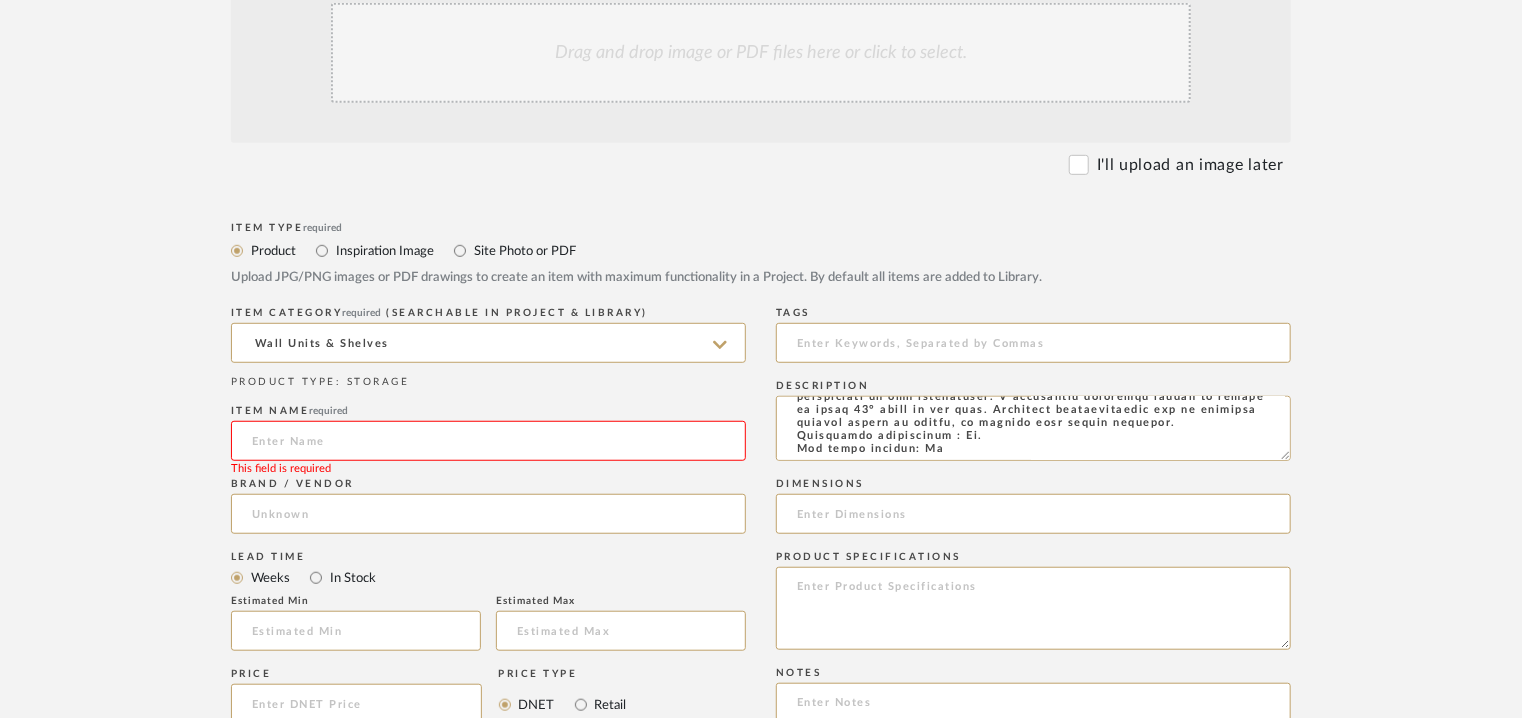click 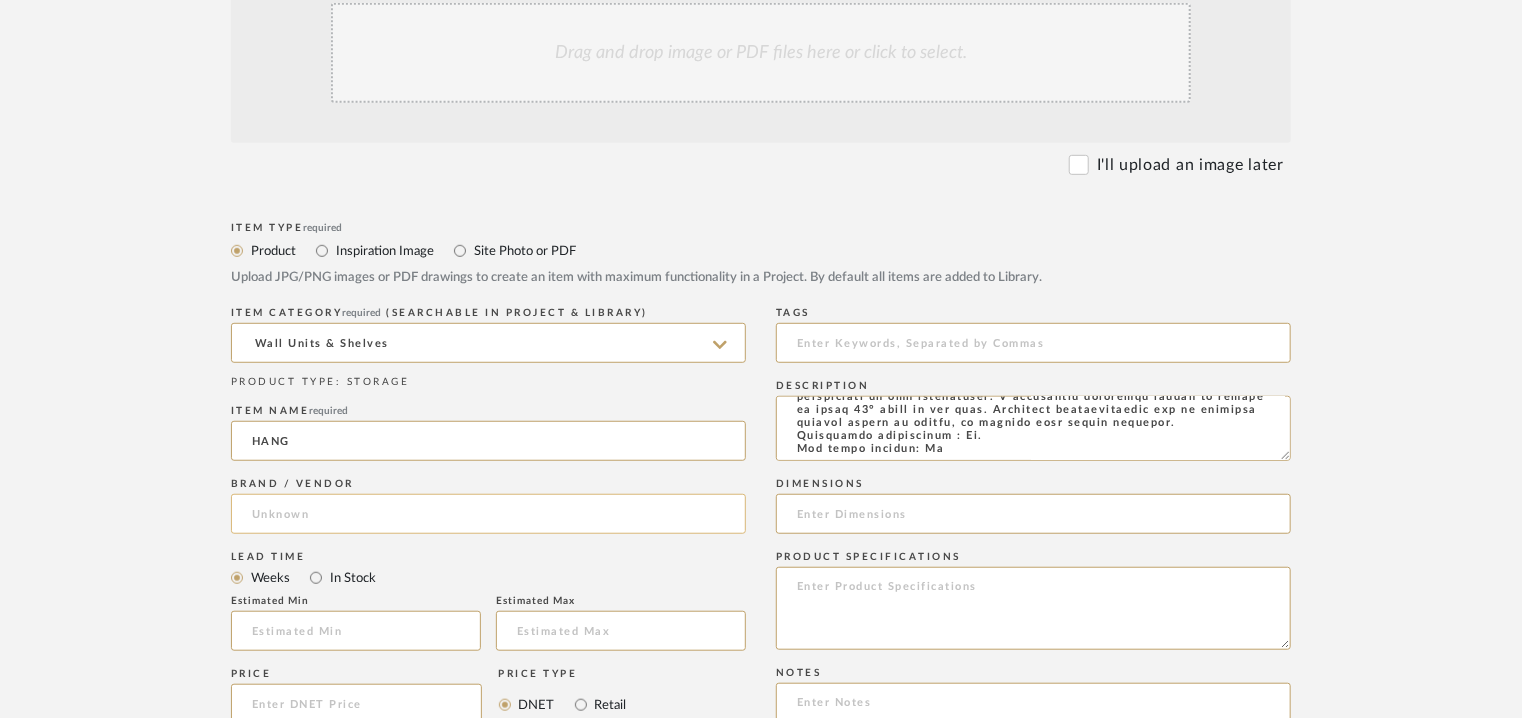 type on "HANG" 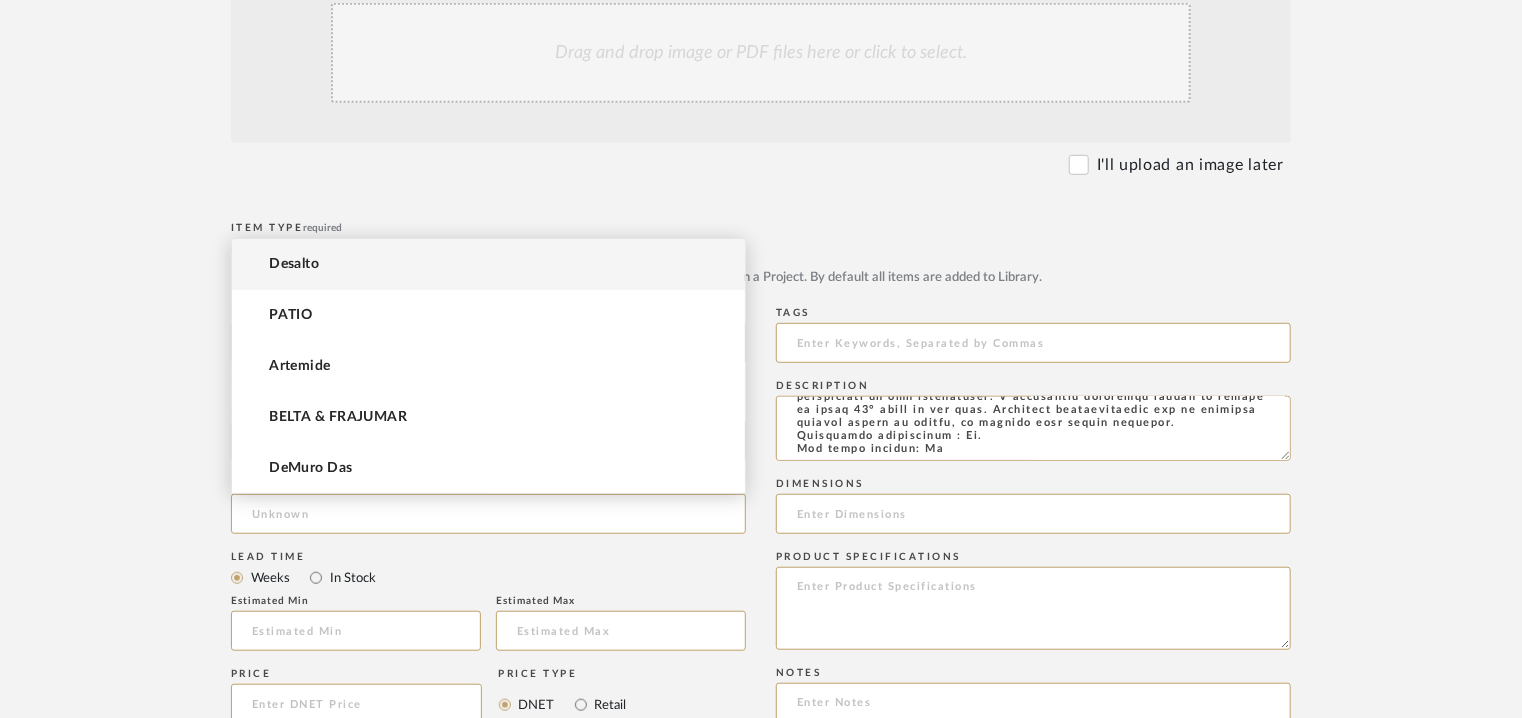 click on "Desalto" at bounding box center (294, 264) 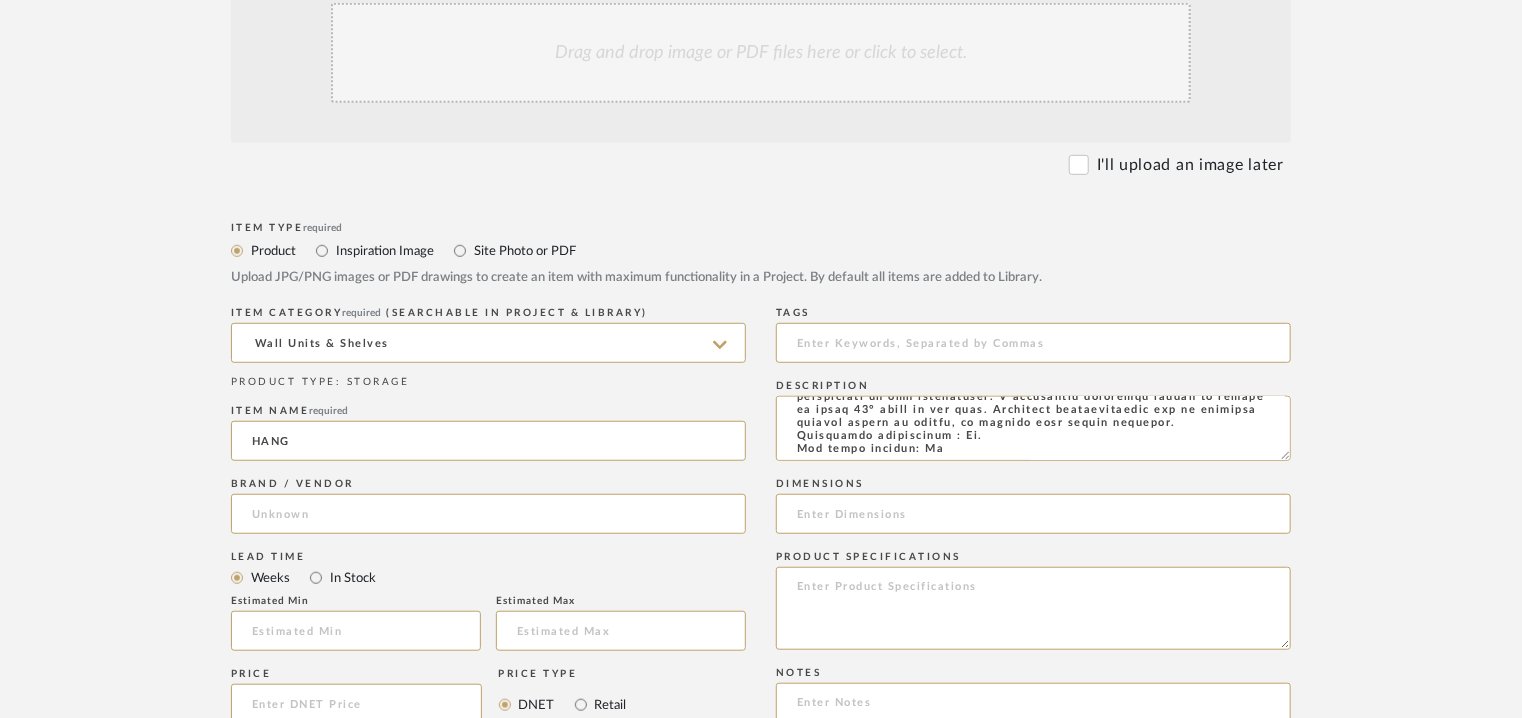 type on "Desalto" 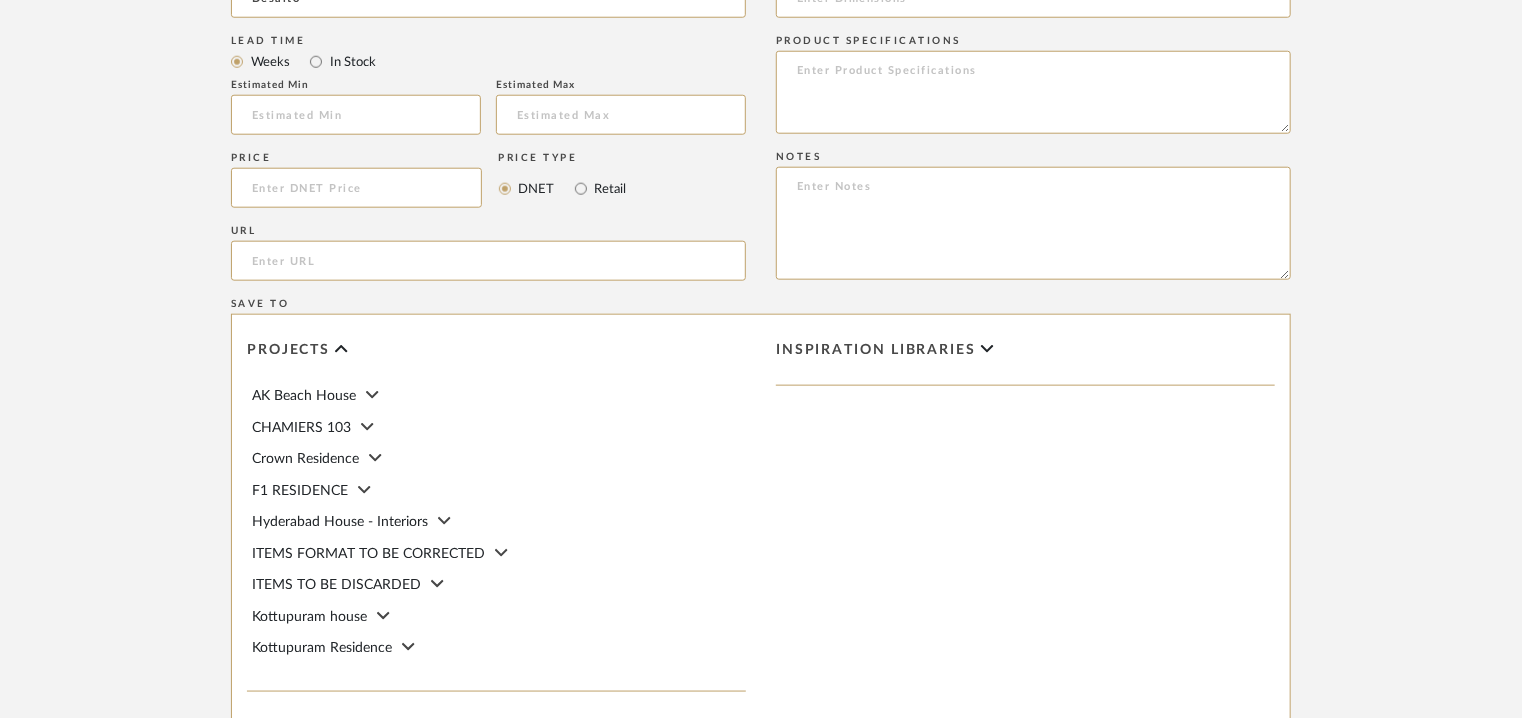 scroll, scrollTop: 1200, scrollLeft: 0, axis: vertical 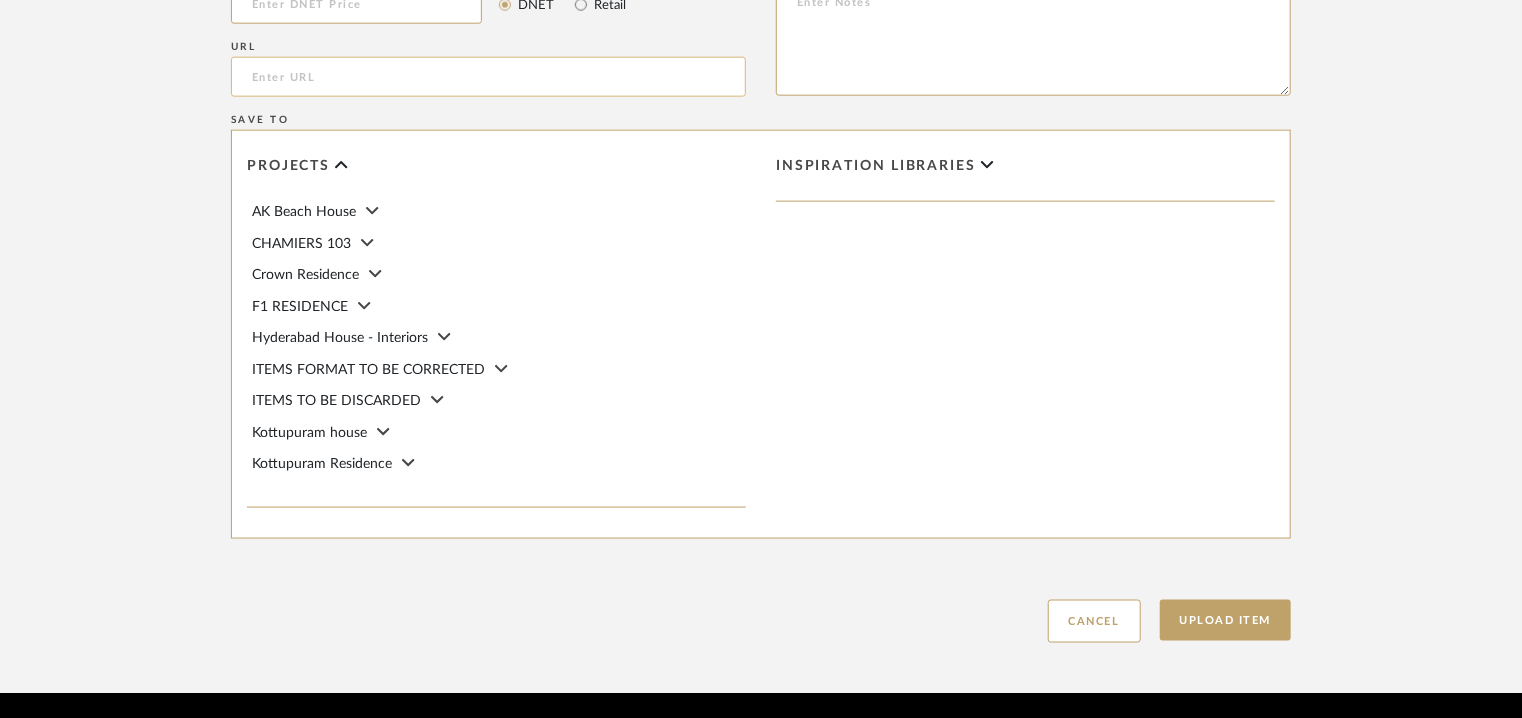 click 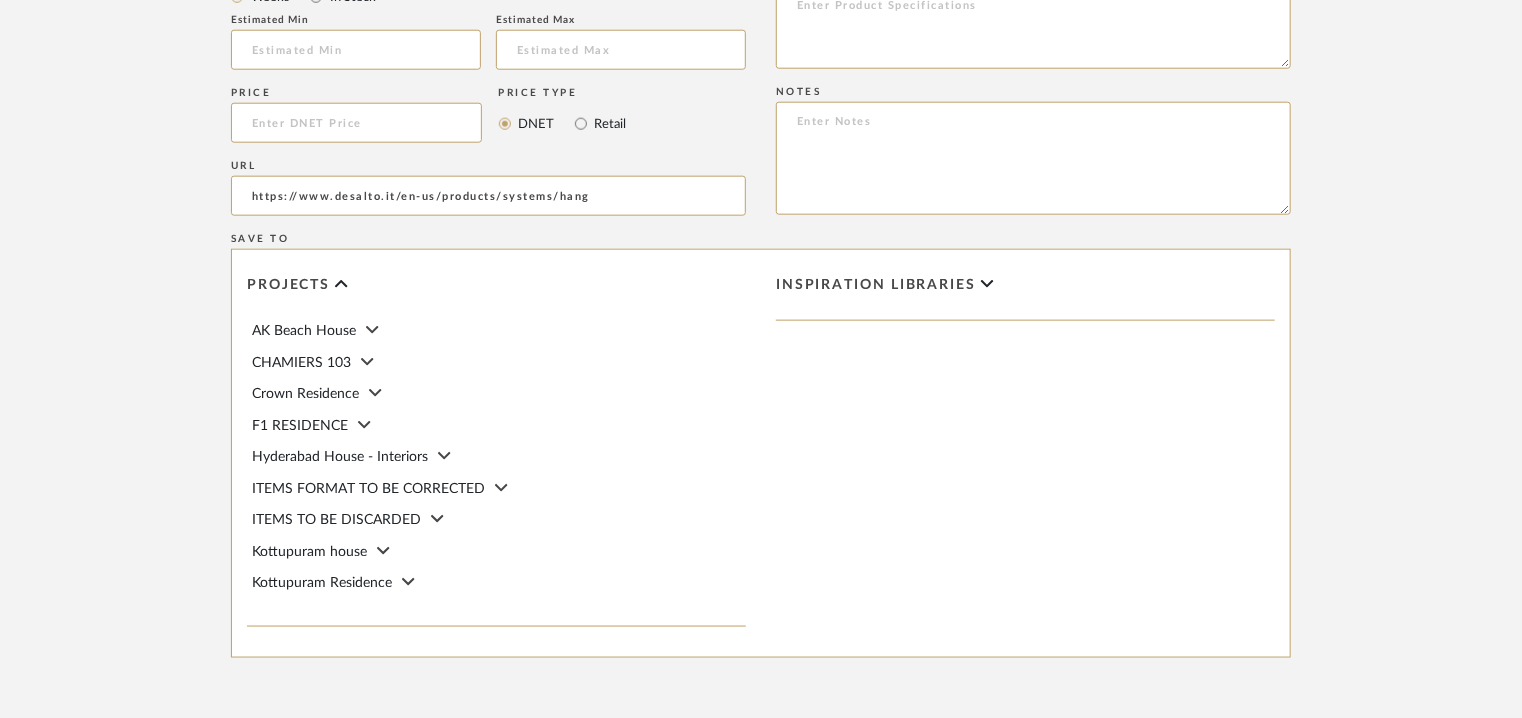 scroll, scrollTop: 800, scrollLeft: 0, axis: vertical 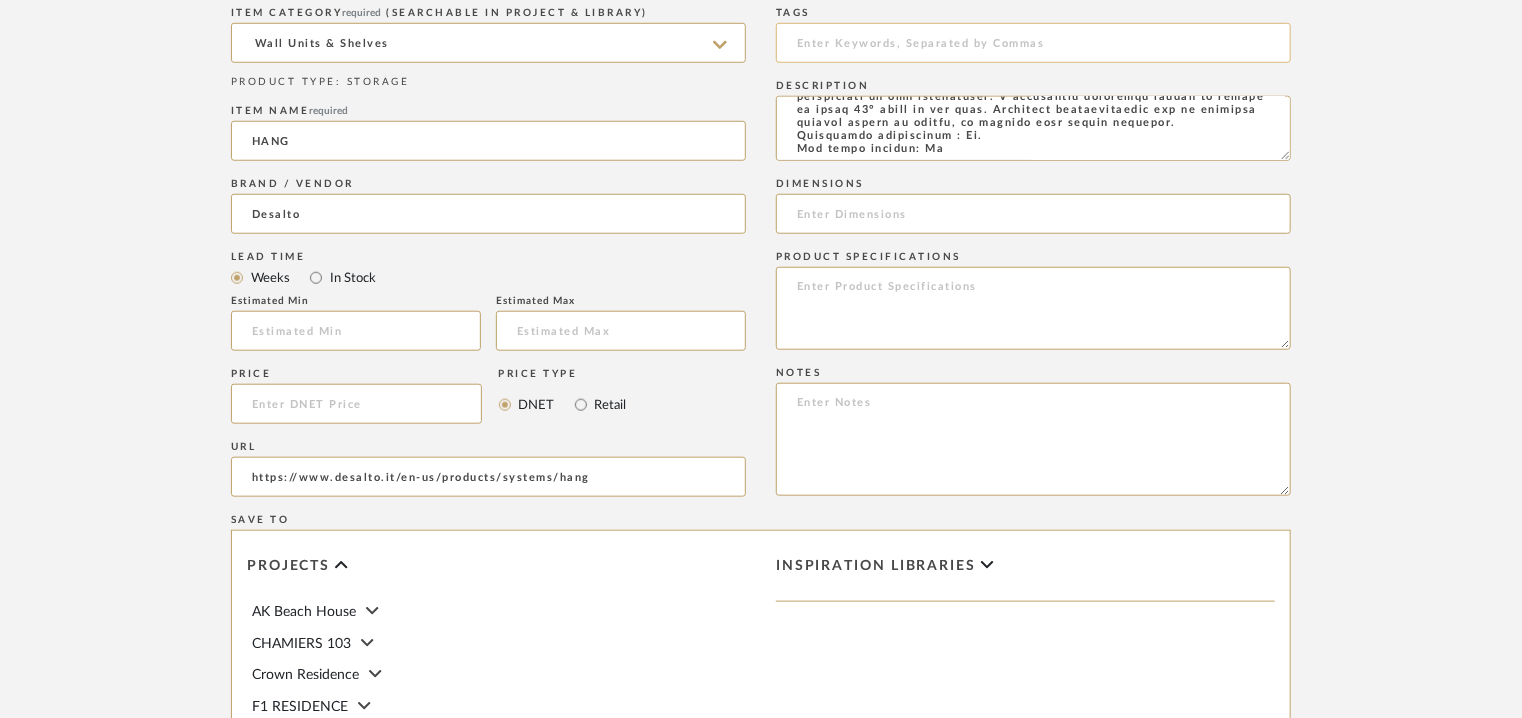 type on "https://www.desalto.it/en-us/products/systems/hang" 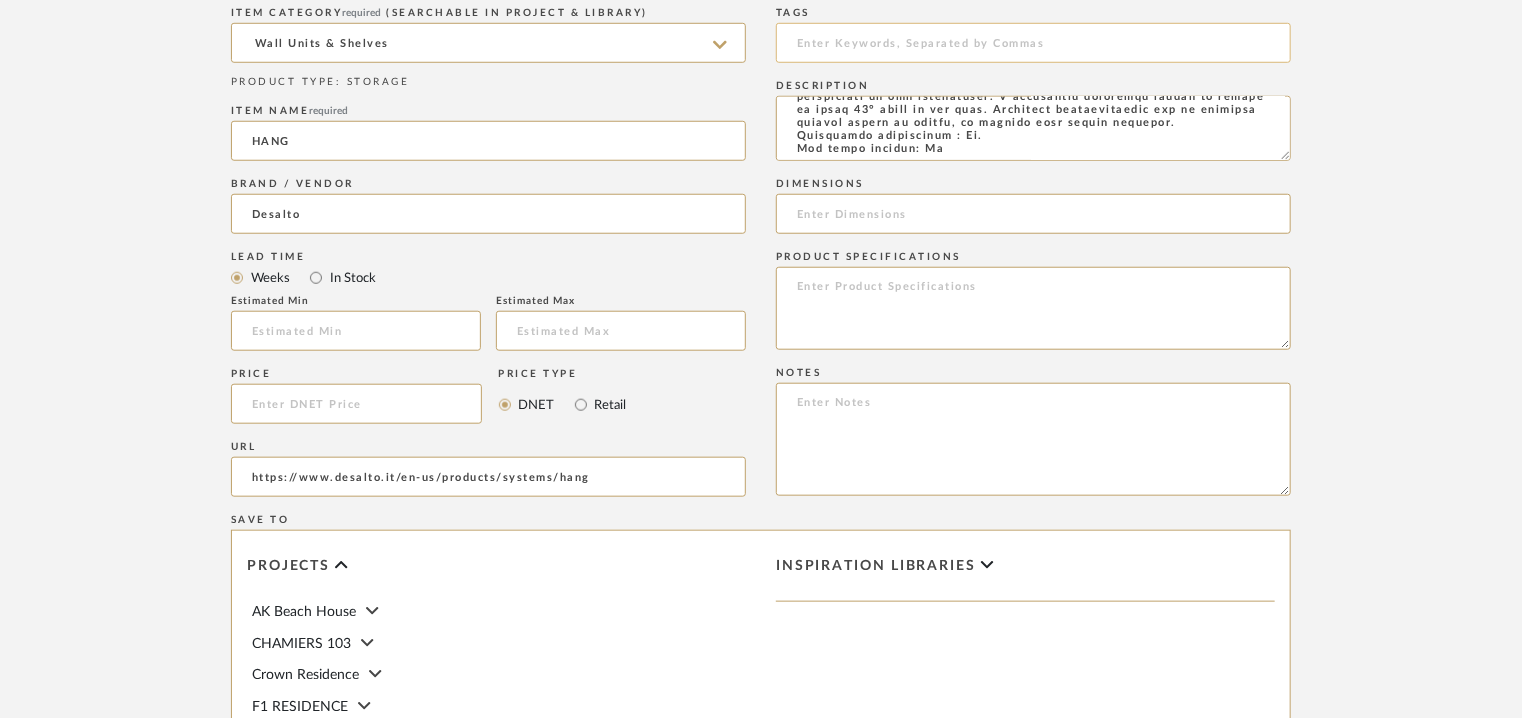 type on "S" 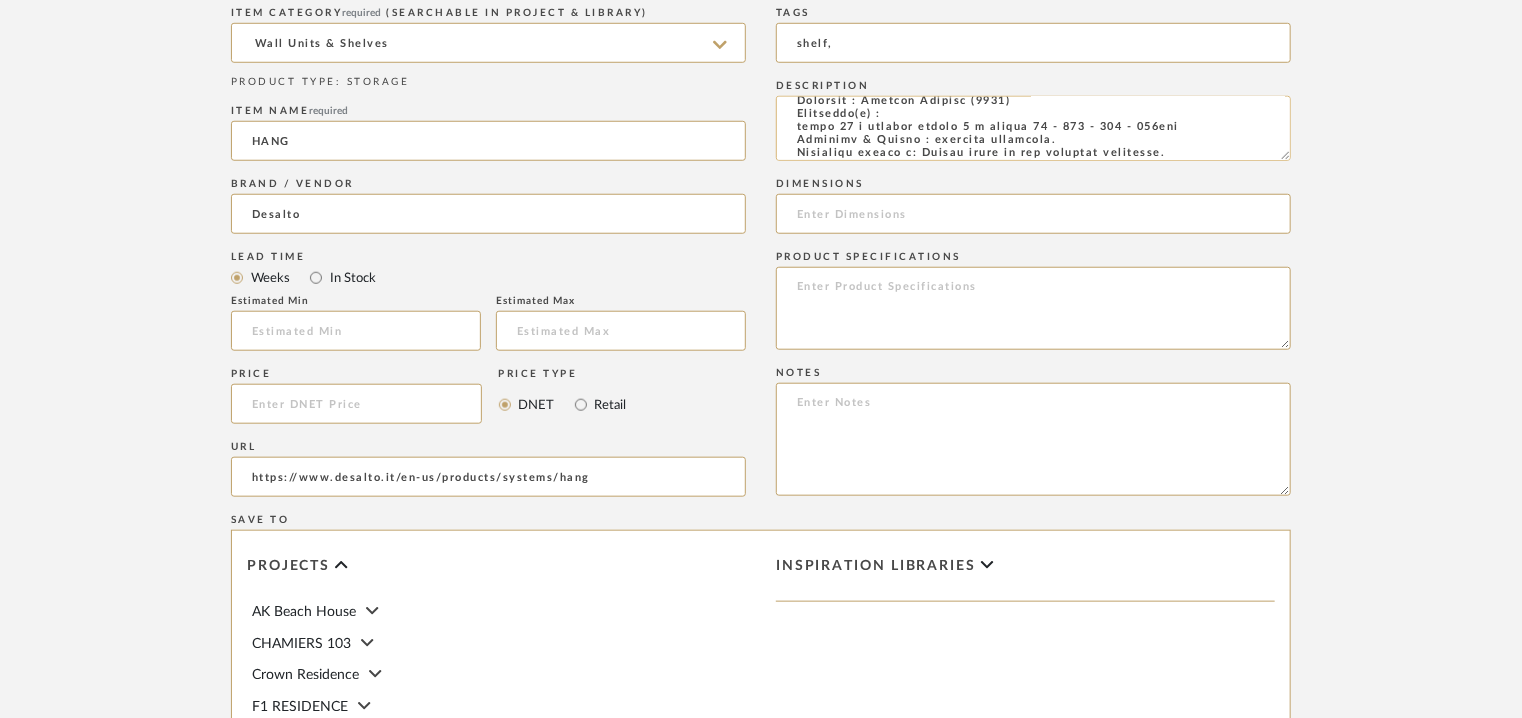 scroll, scrollTop: 0, scrollLeft: 0, axis: both 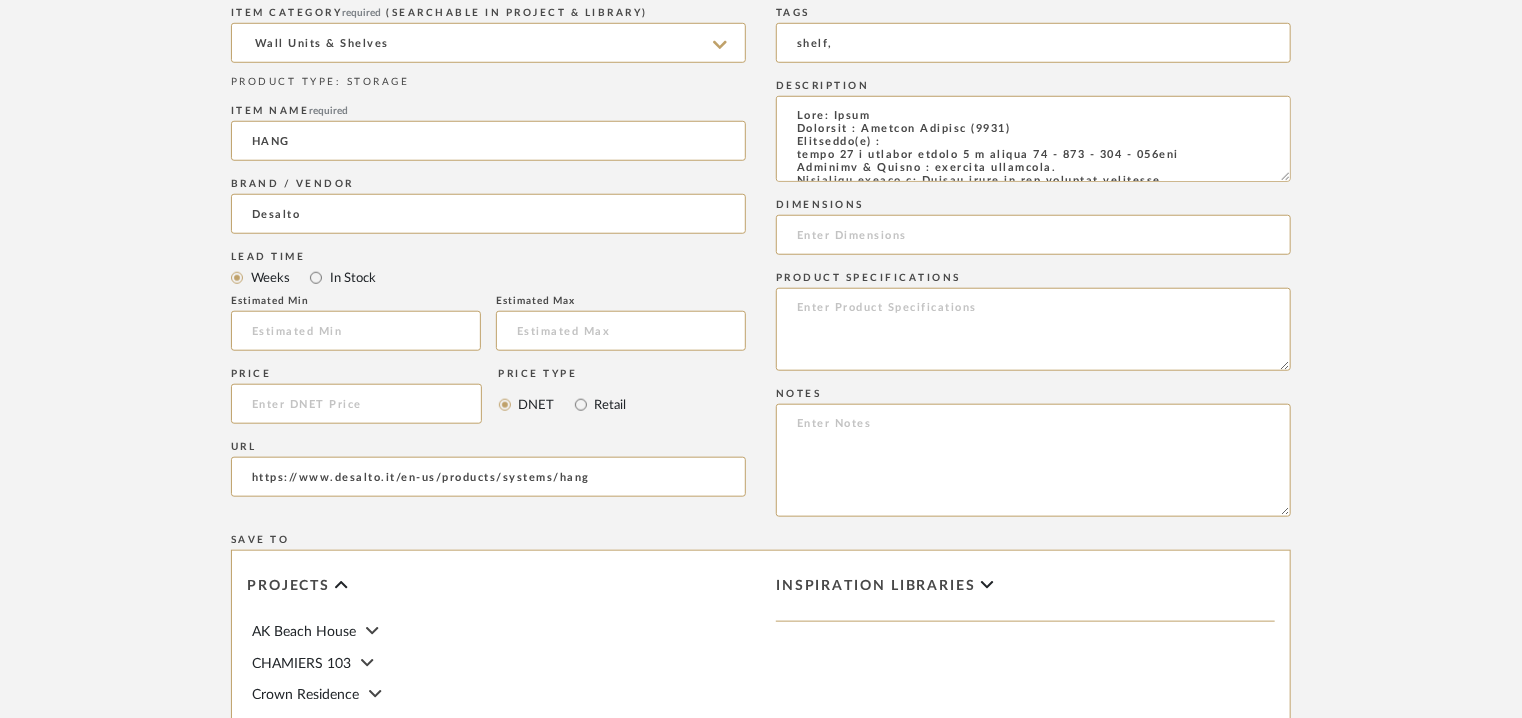 drag, startPoint x: 1285, startPoint y: 156, endPoint x: 1291, endPoint y: 208, distance: 52.34501 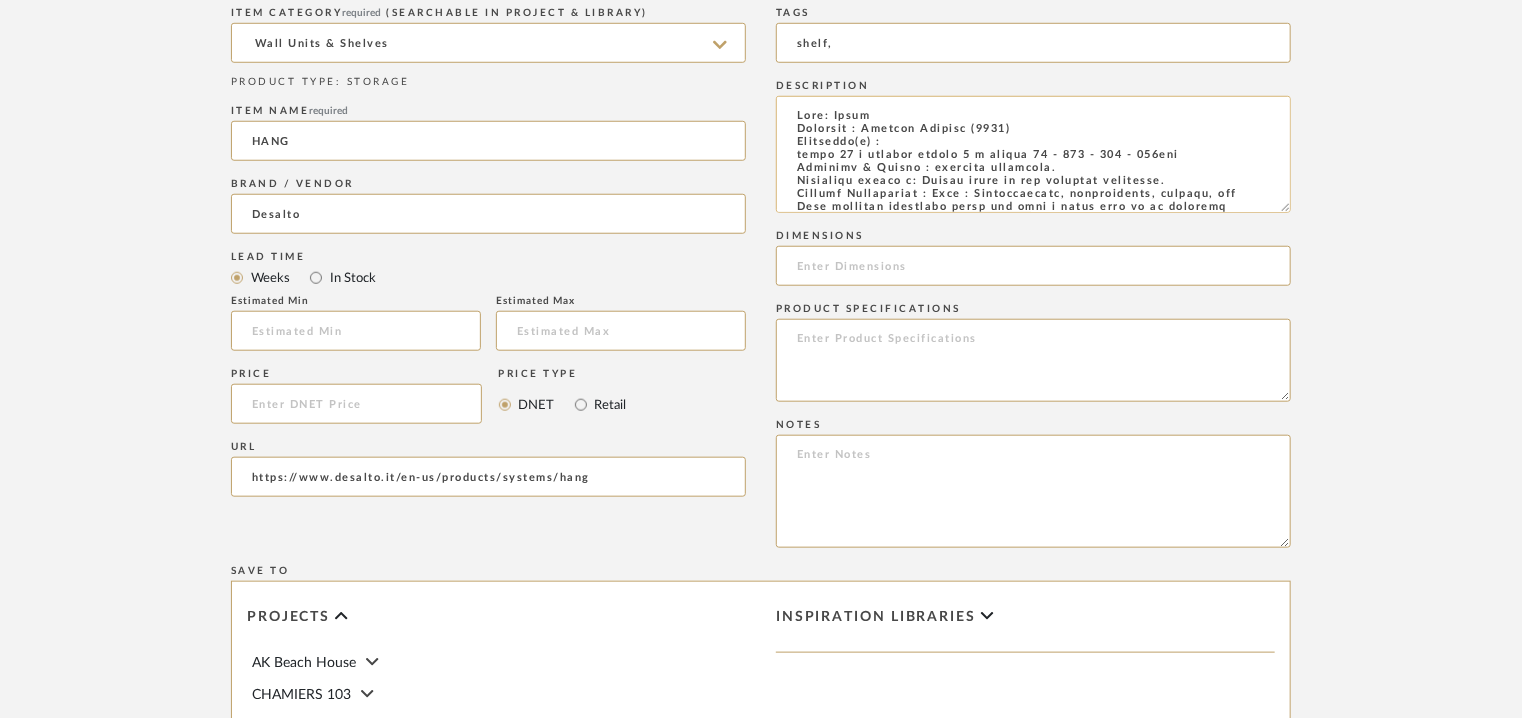 type on "shelf," 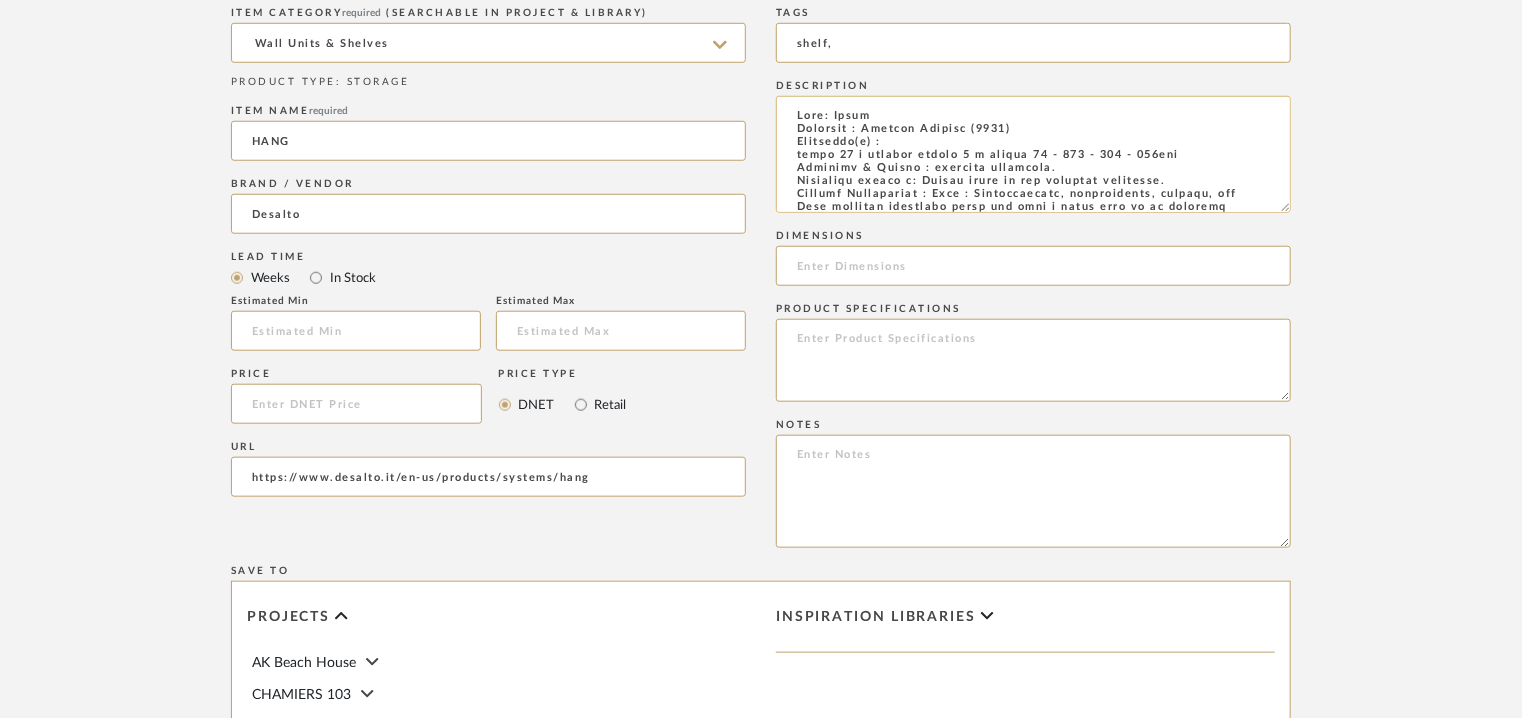 drag, startPoint x: 1210, startPoint y: 153, endPoint x: 793, endPoint y: 153, distance: 417 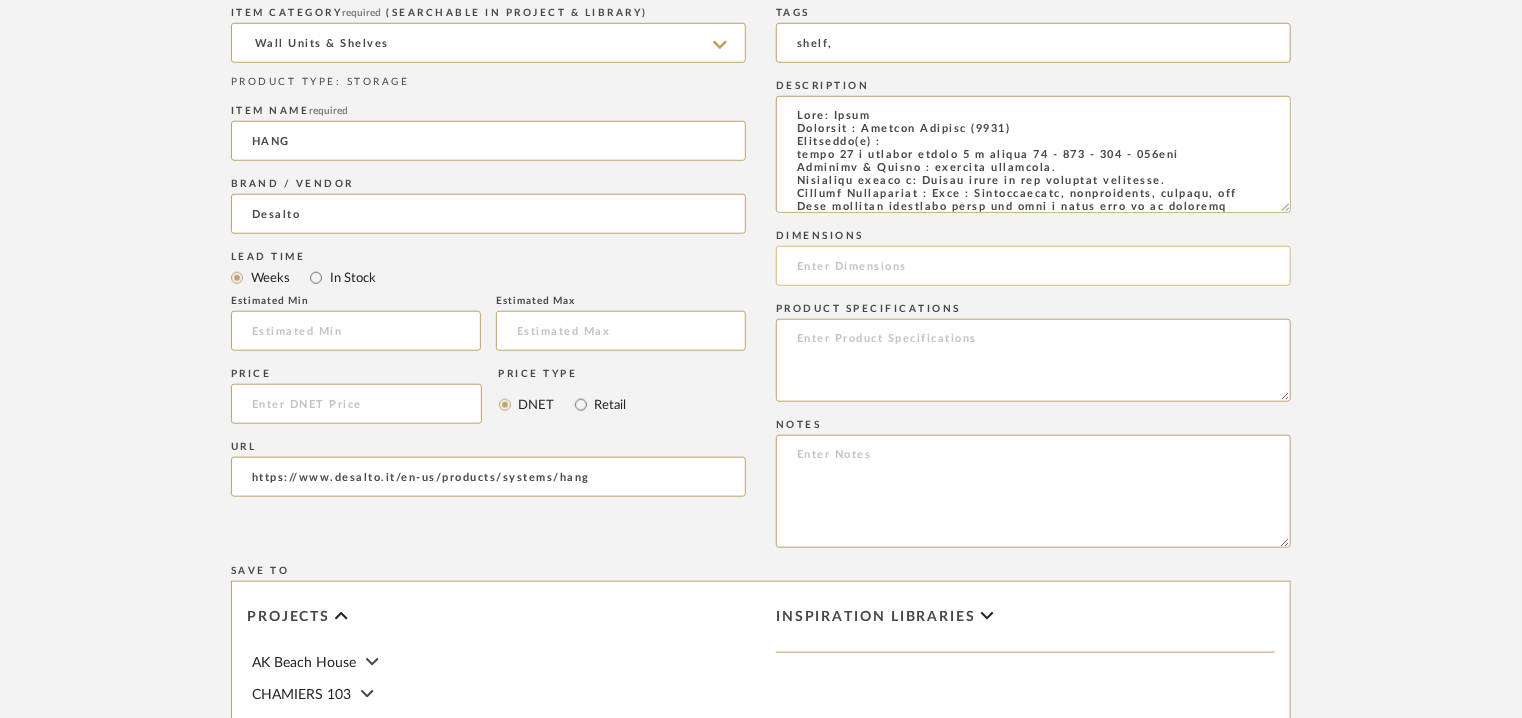 click 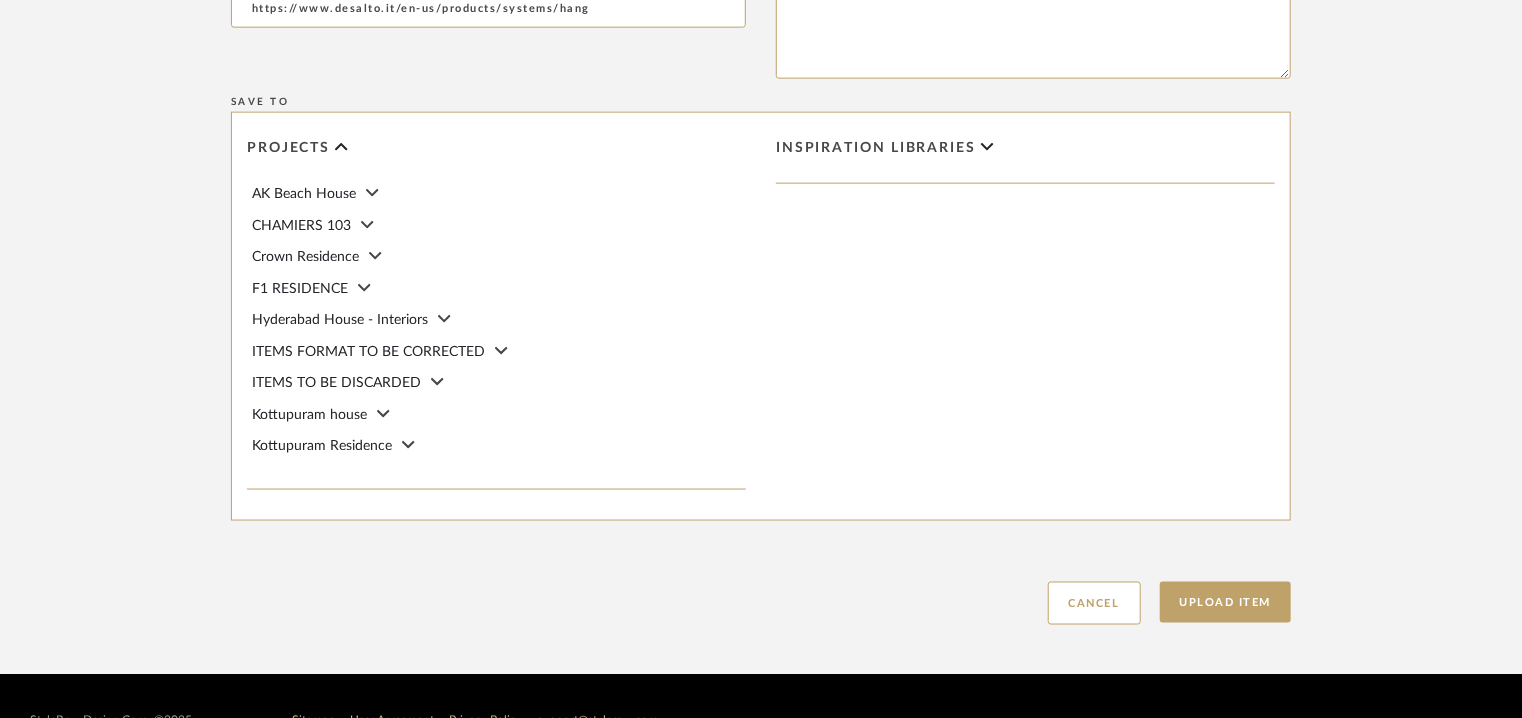 scroll, scrollTop: 1300, scrollLeft: 0, axis: vertical 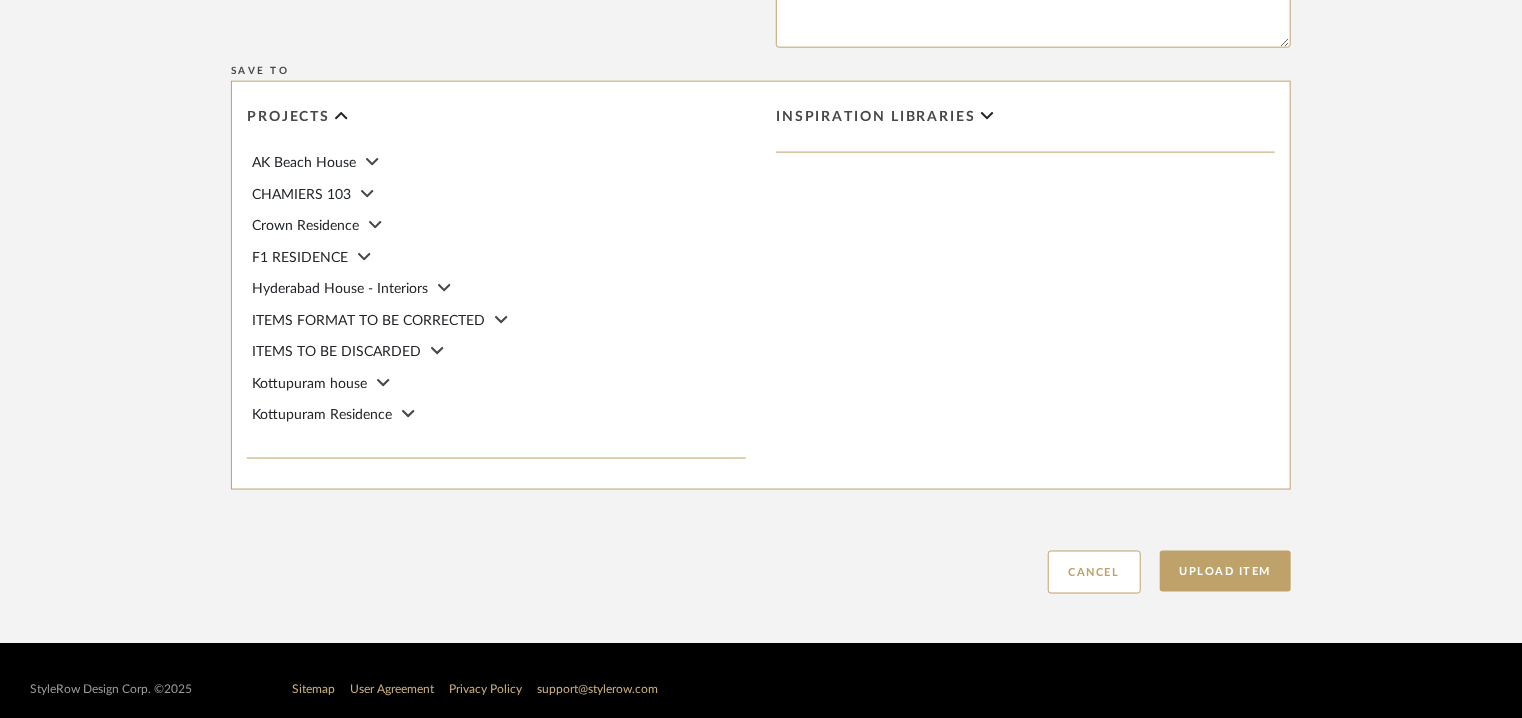 type on "depth 30 x shelves height 7 x widths 80 - 120 - 160 - 200cms" 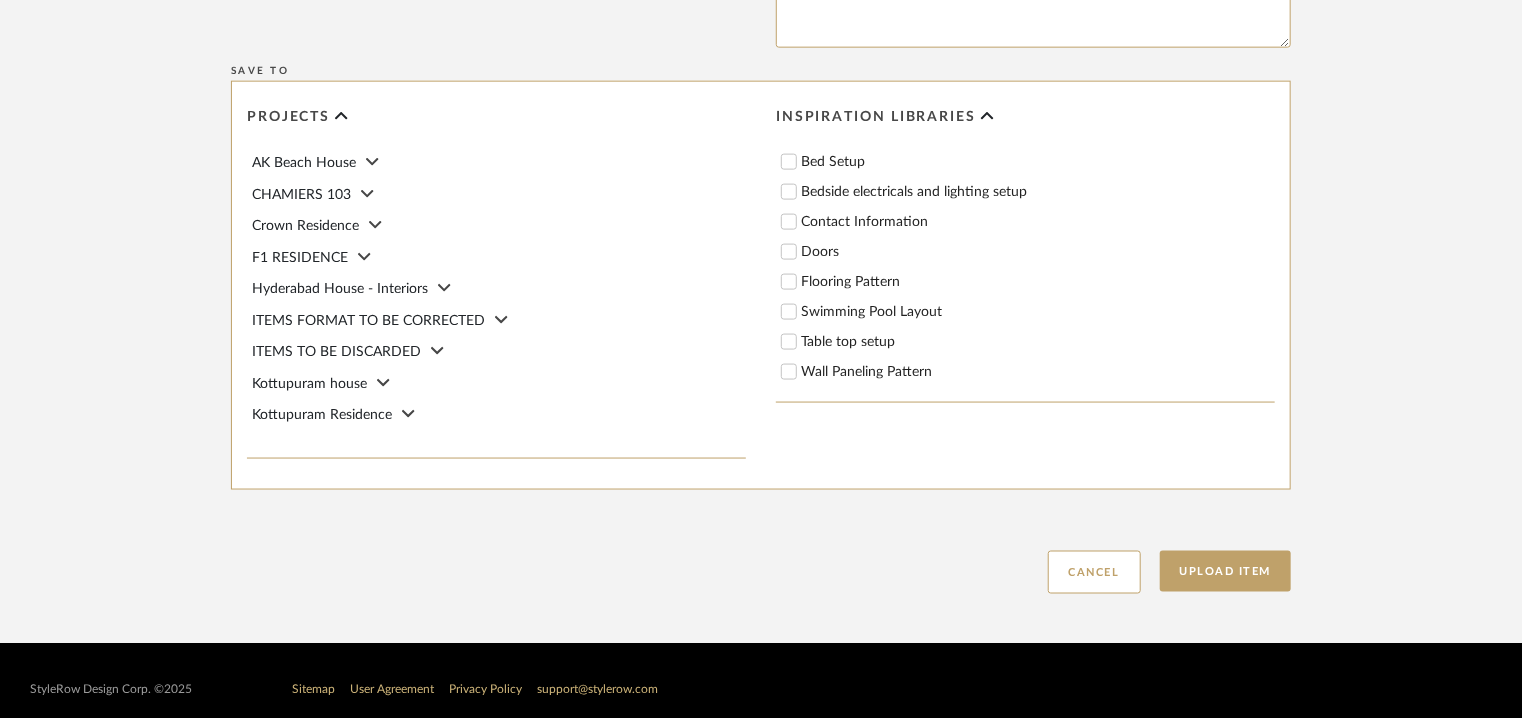scroll, scrollTop: 1200, scrollLeft: 0, axis: vertical 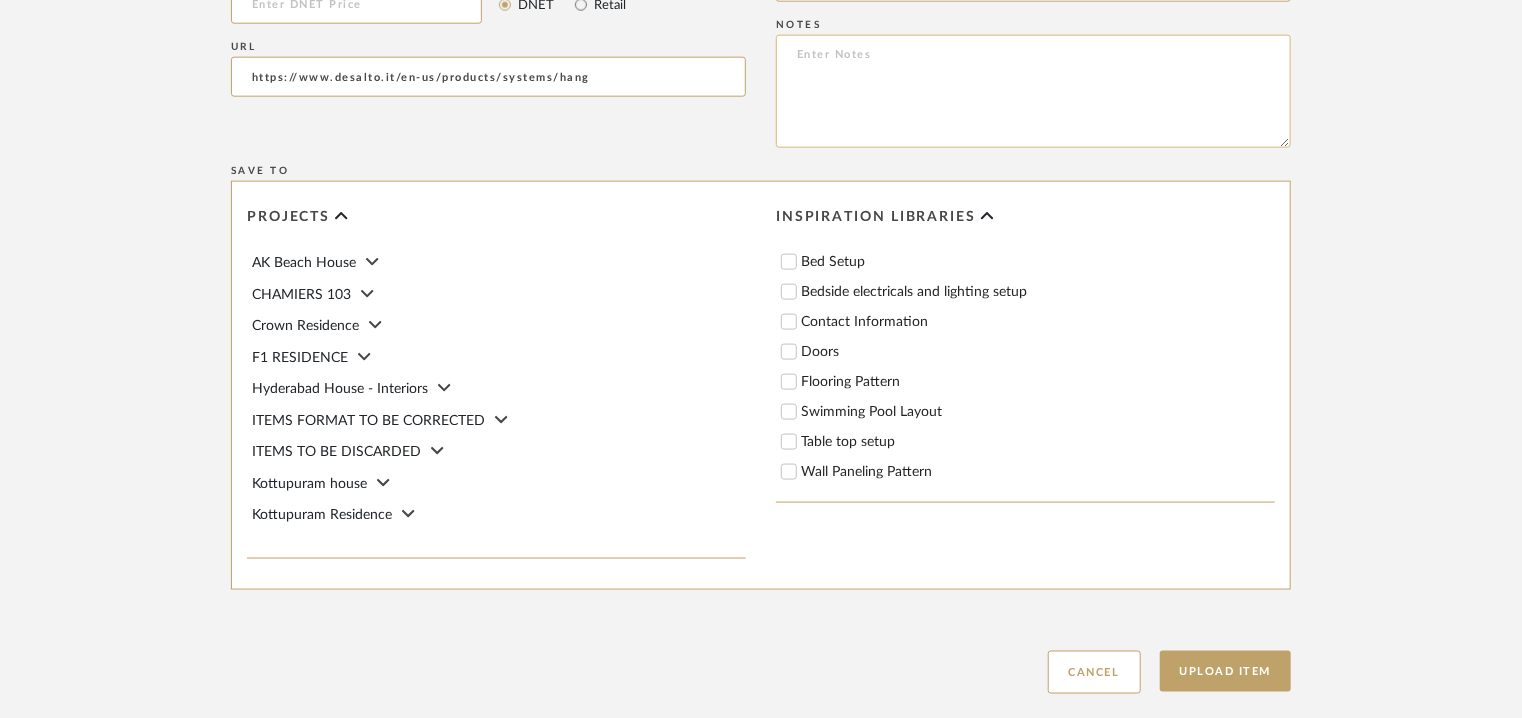 click 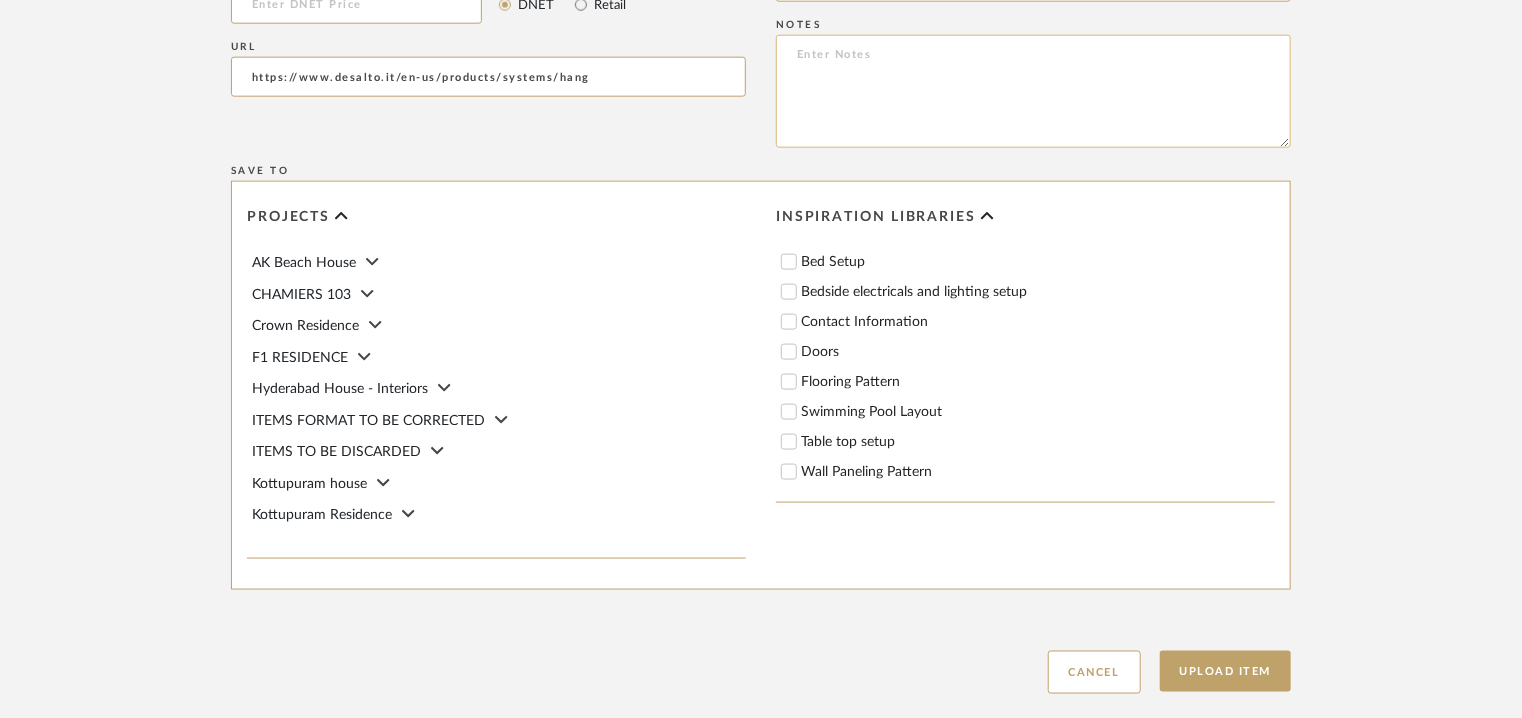 paste on "(CONTACT) : To be established
(CONTACT NUMBER) : t +39 031 78 32 211
(EMAIL ADDRESS) : [EMAIL]
(ADDRESS) : [COMPANY]
[STREET]
[POSTAL CODE] [CITY] - [CITY] [COUNTRY]" 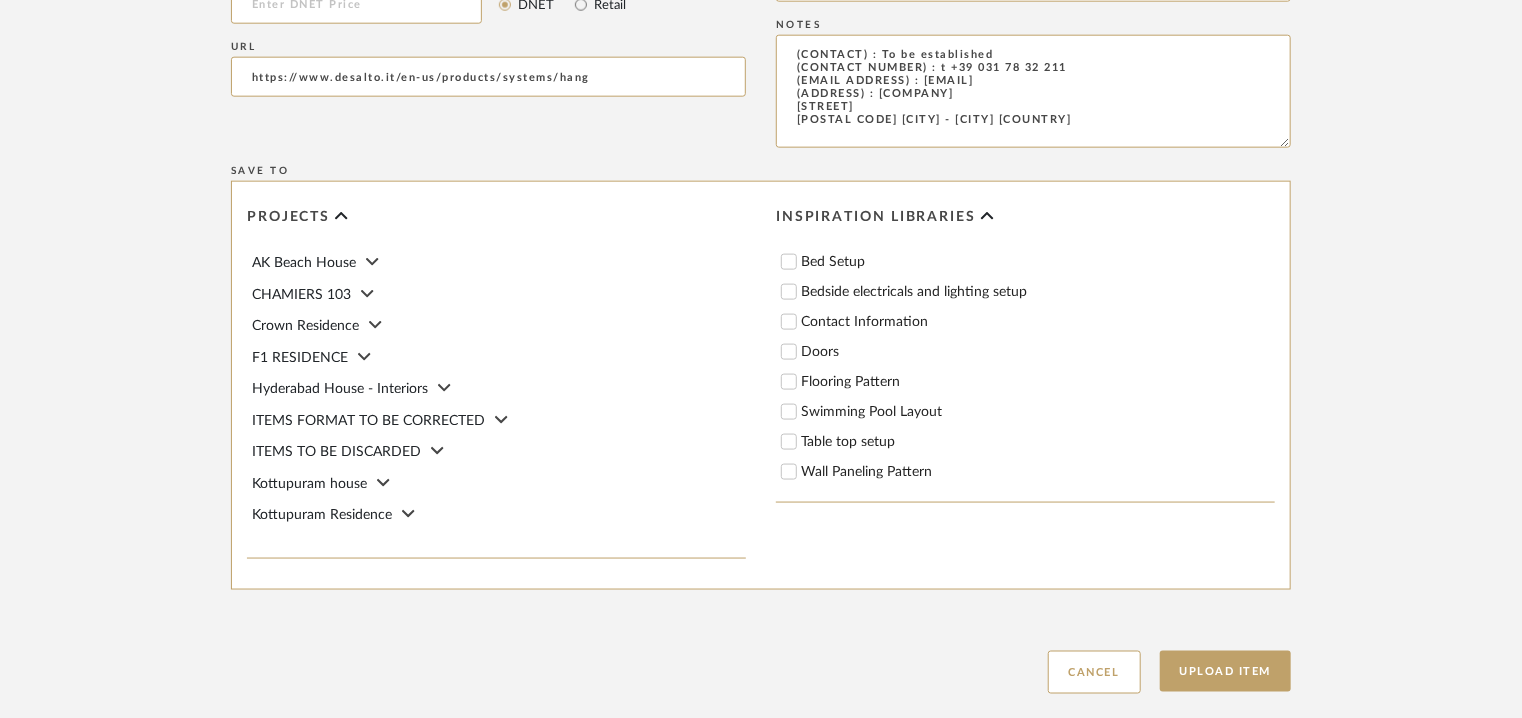 scroll, scrollTop: 89, scrollLeft: 0, axis: vertical 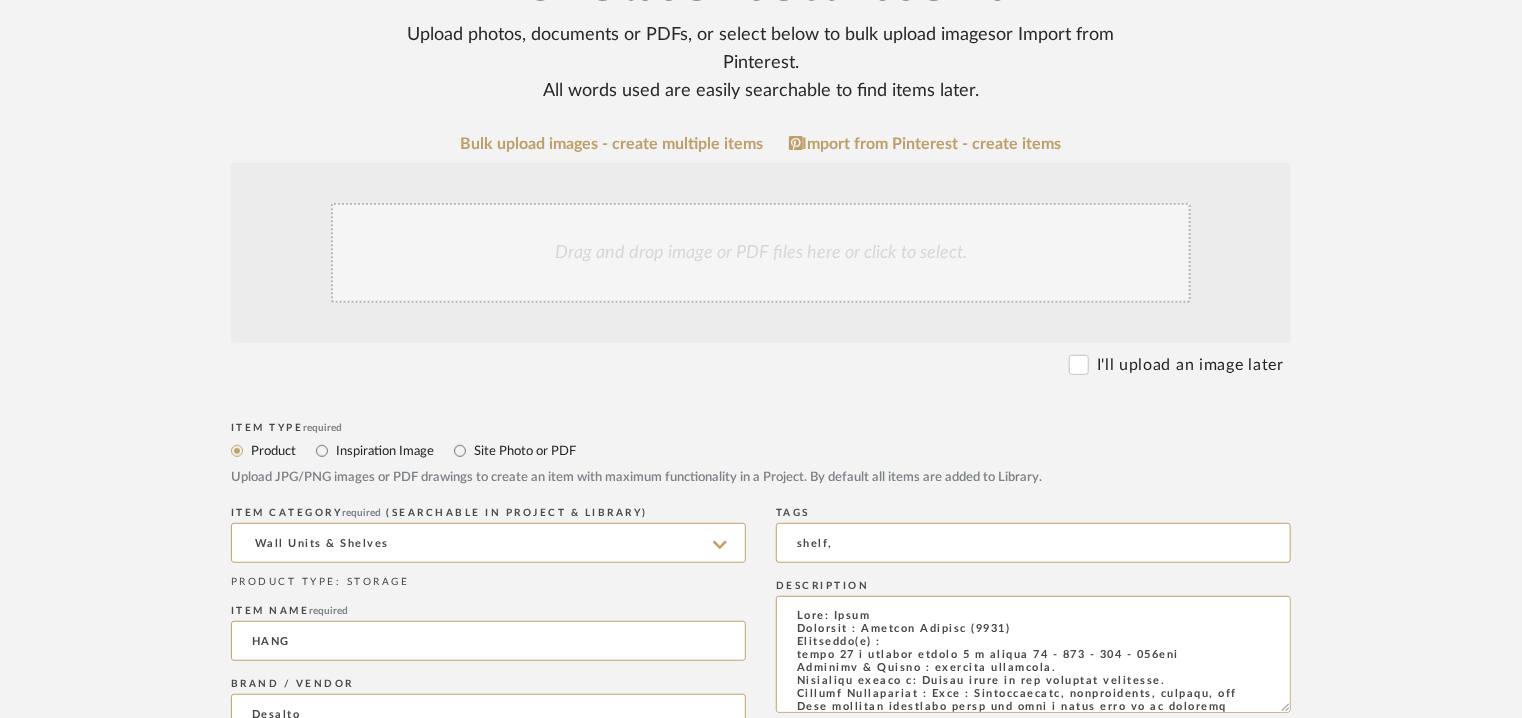 type on "(CONTACT) : To be established
(CONTACT NUMBER) : t +39 031 78 32 211
(EMAIL ADDRESS) : [EMAIL]
(ADDRESS) : [COMPANY]
[STREET]
[POSTAL CODE] [CITY] - [CITY] [COUNTRY]" 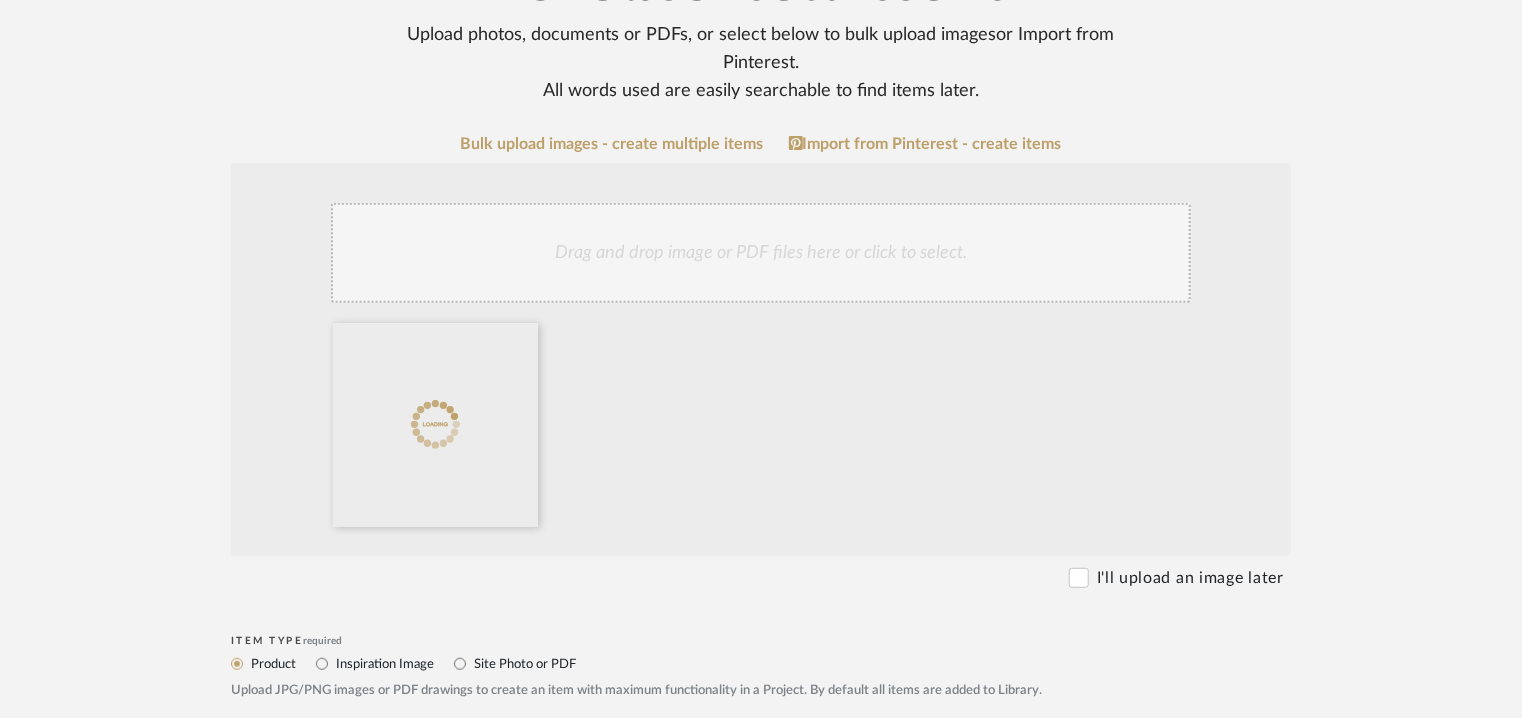 click on "Drag and drop image or PDF files here or click to select." 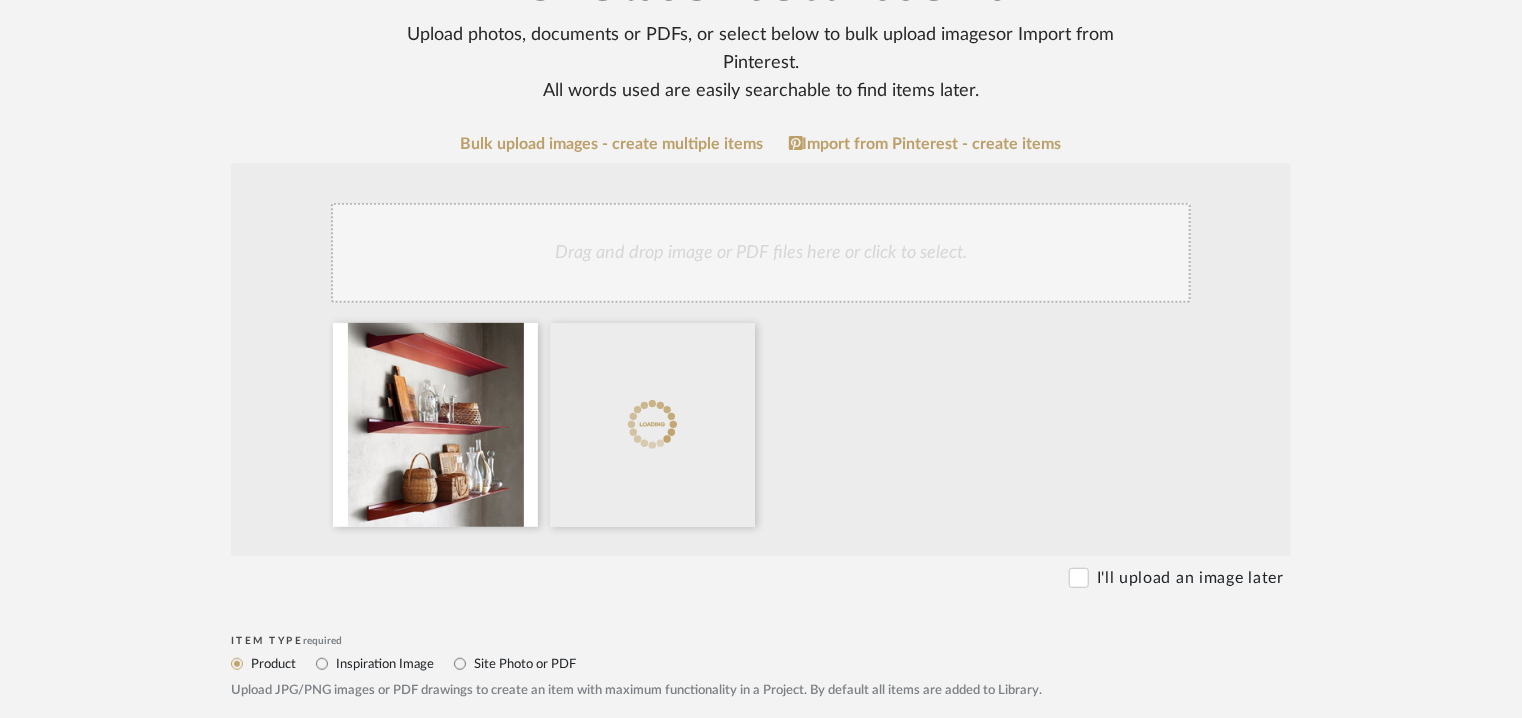 click on "Drag and drop image or PDF files here or click to select." 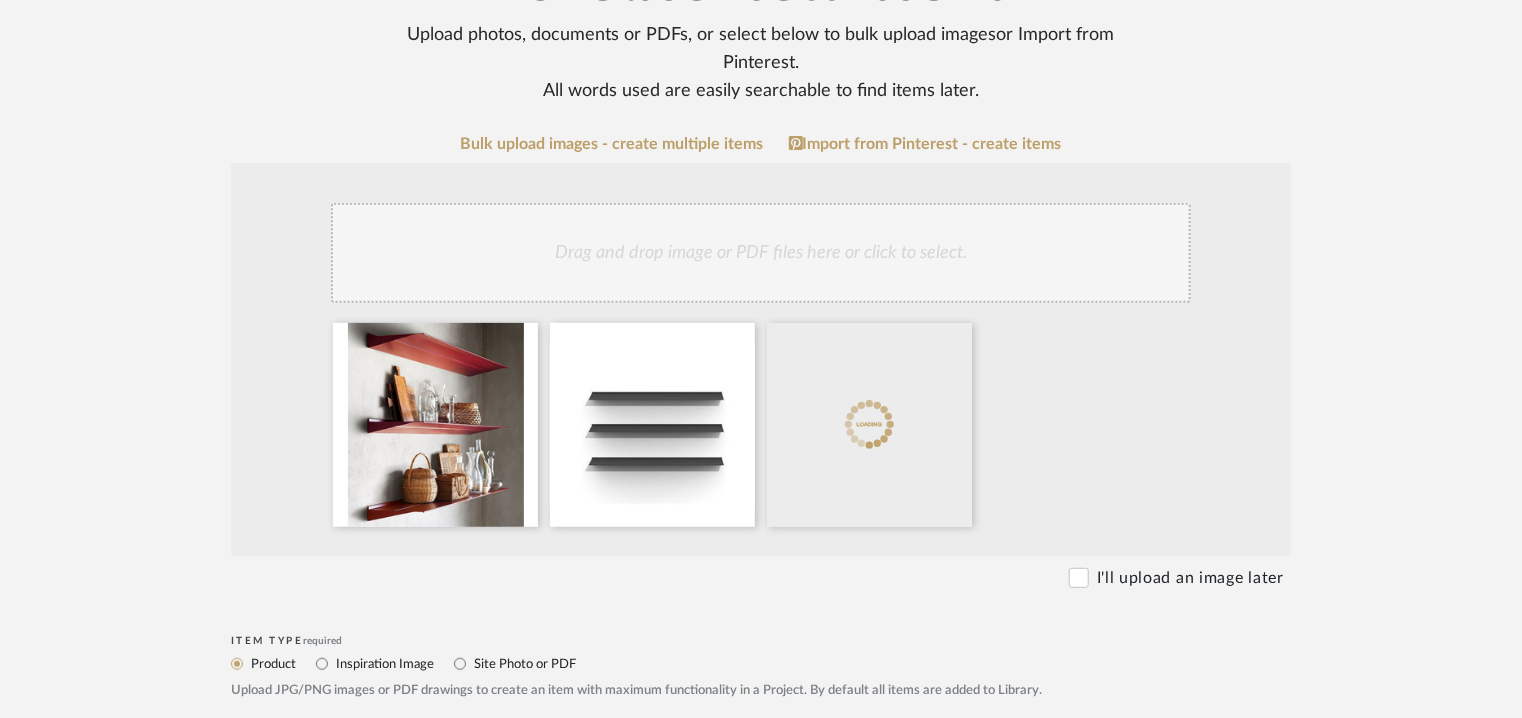 click on "Drag and drop image or PDF files here or click to select." 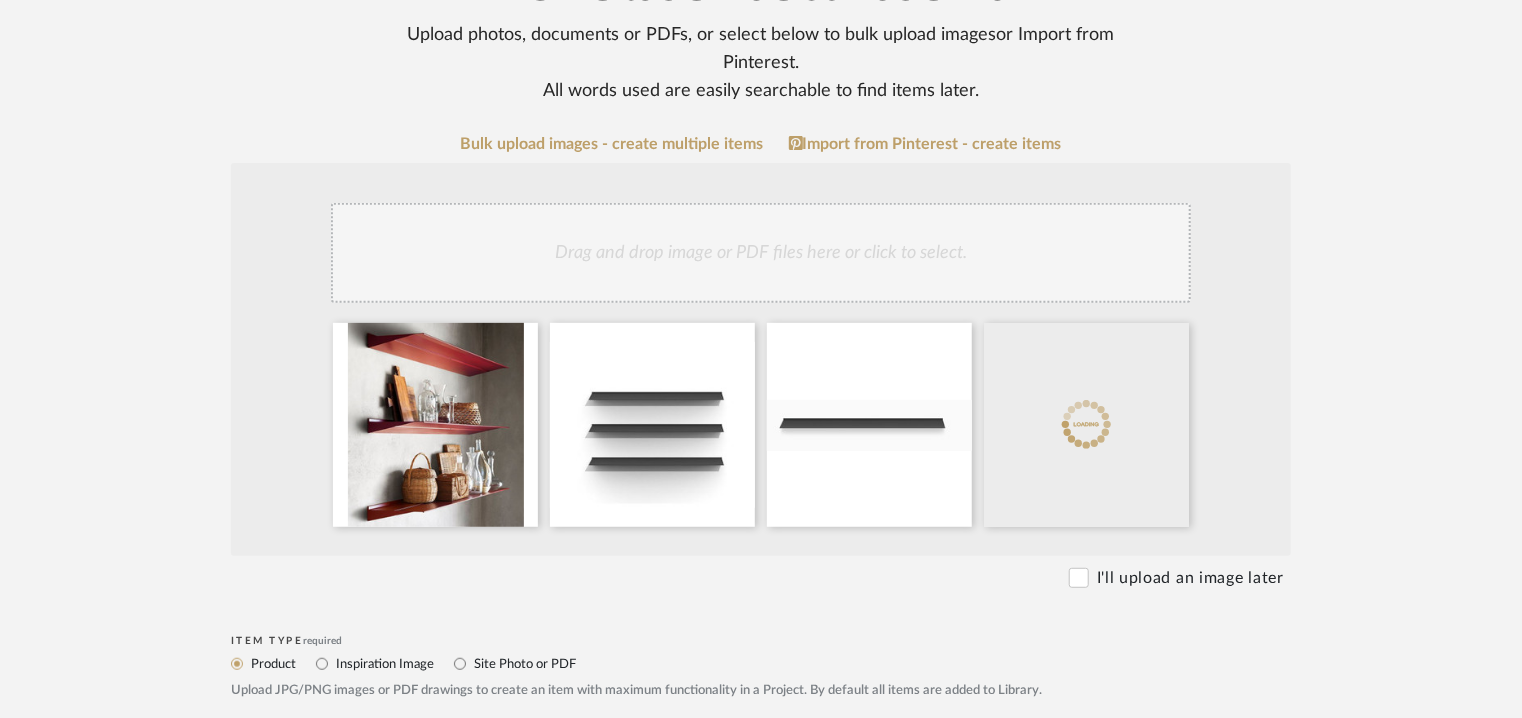 click on "Drag and drop image or PDF files here or click to select." 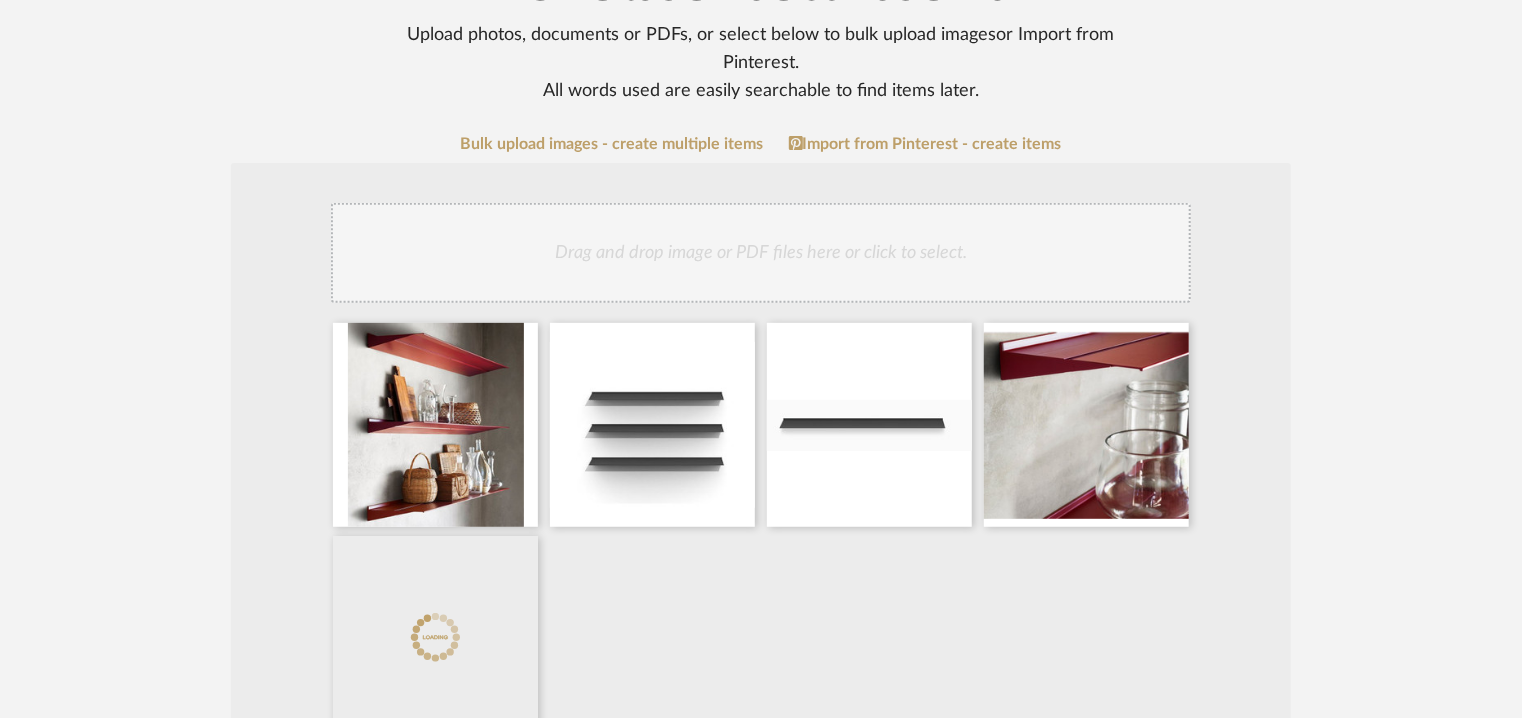 click on "Drag and drop image or PDF files here or click to select." 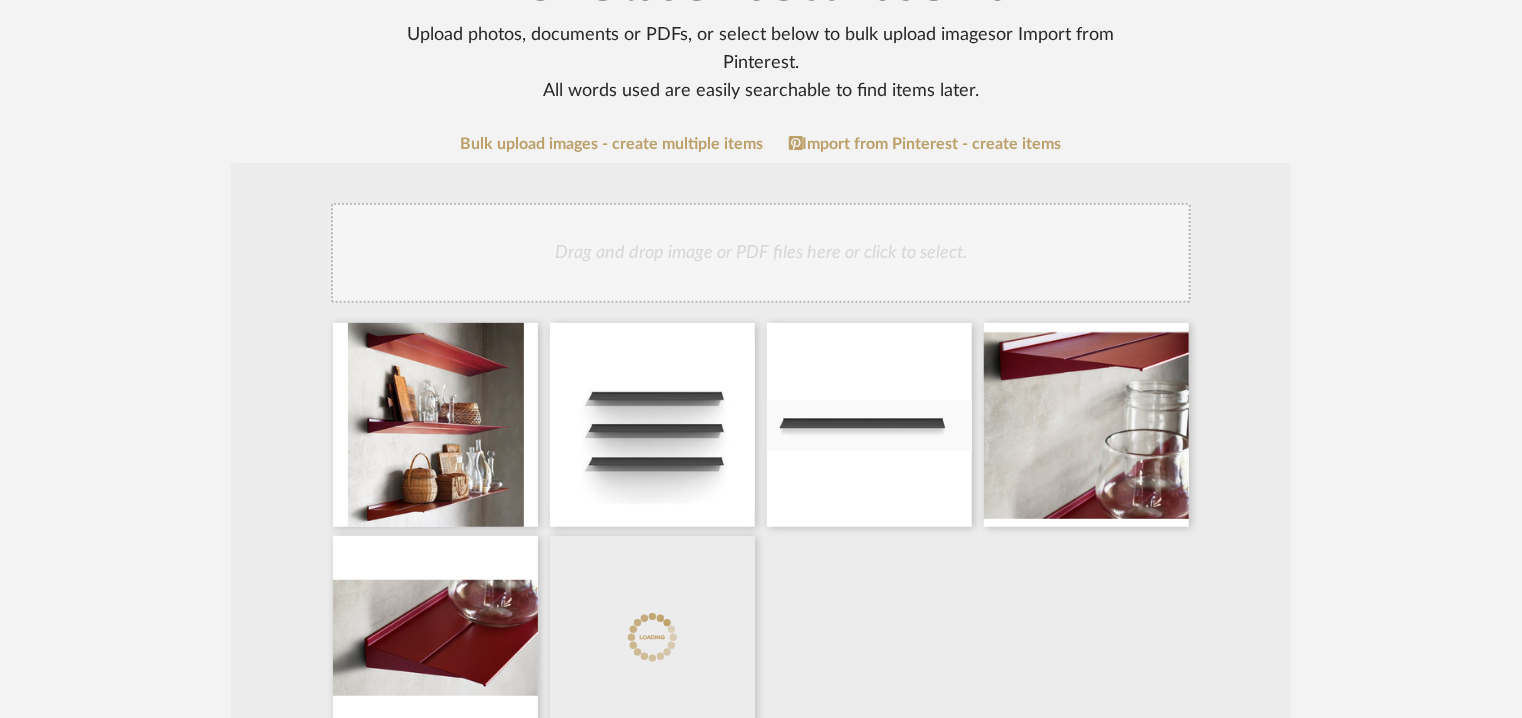 click on "Drag and drop image or PDF files here or click to select." 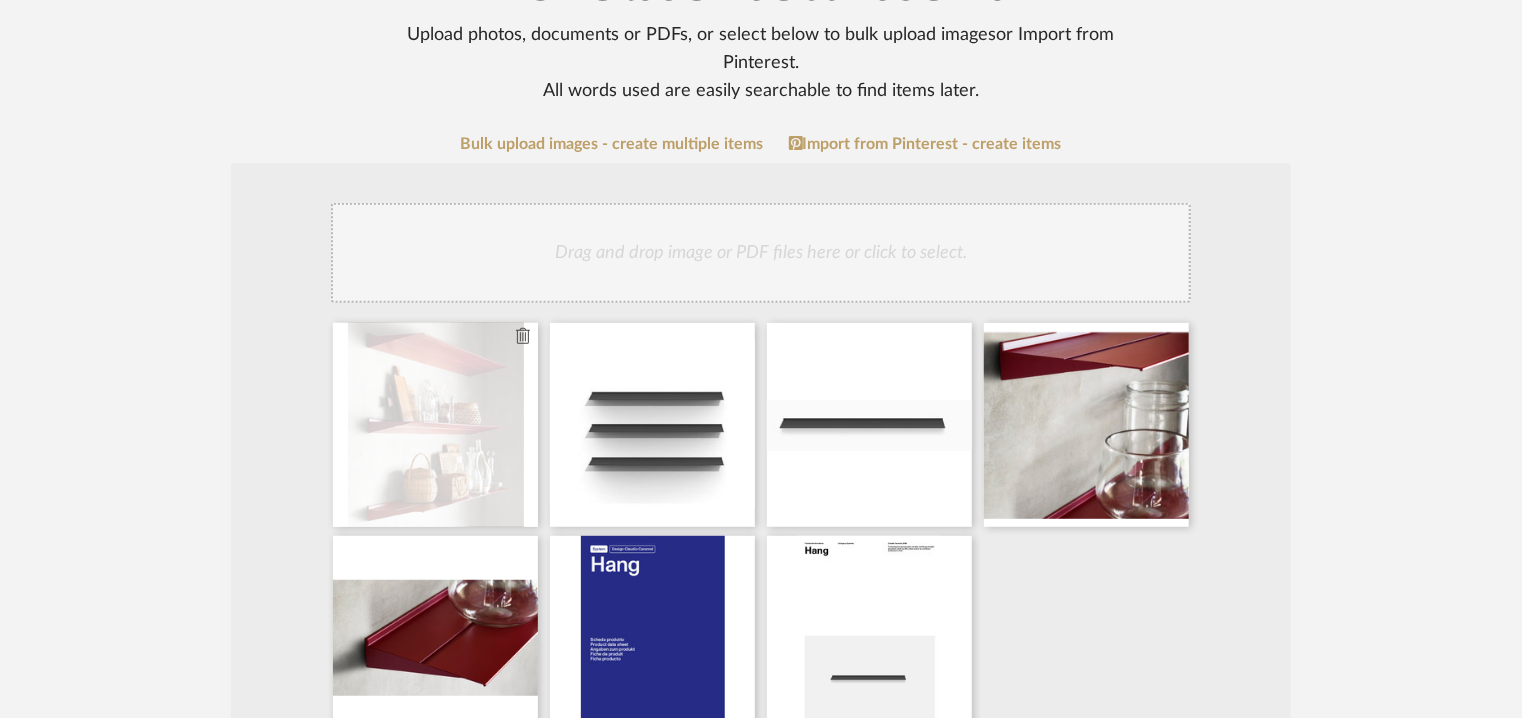 type 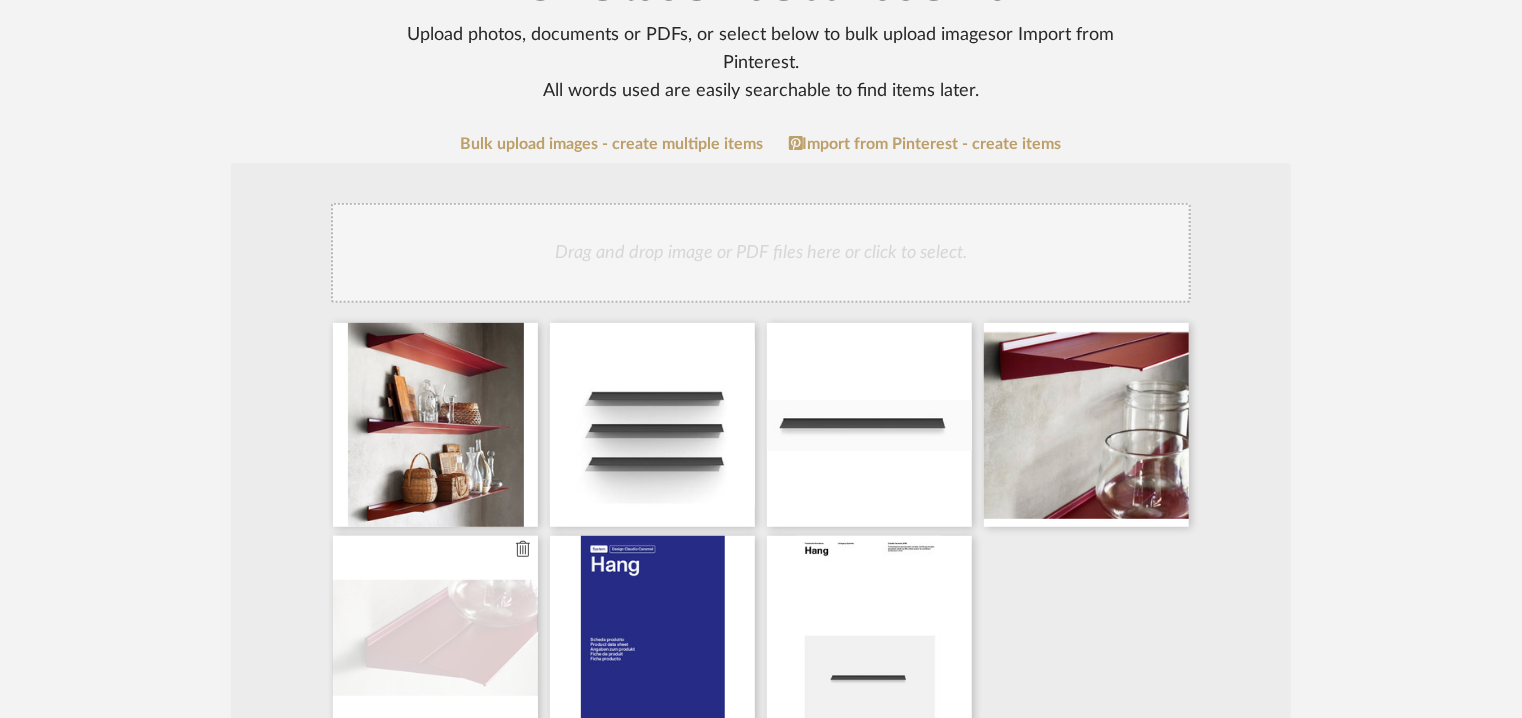 type 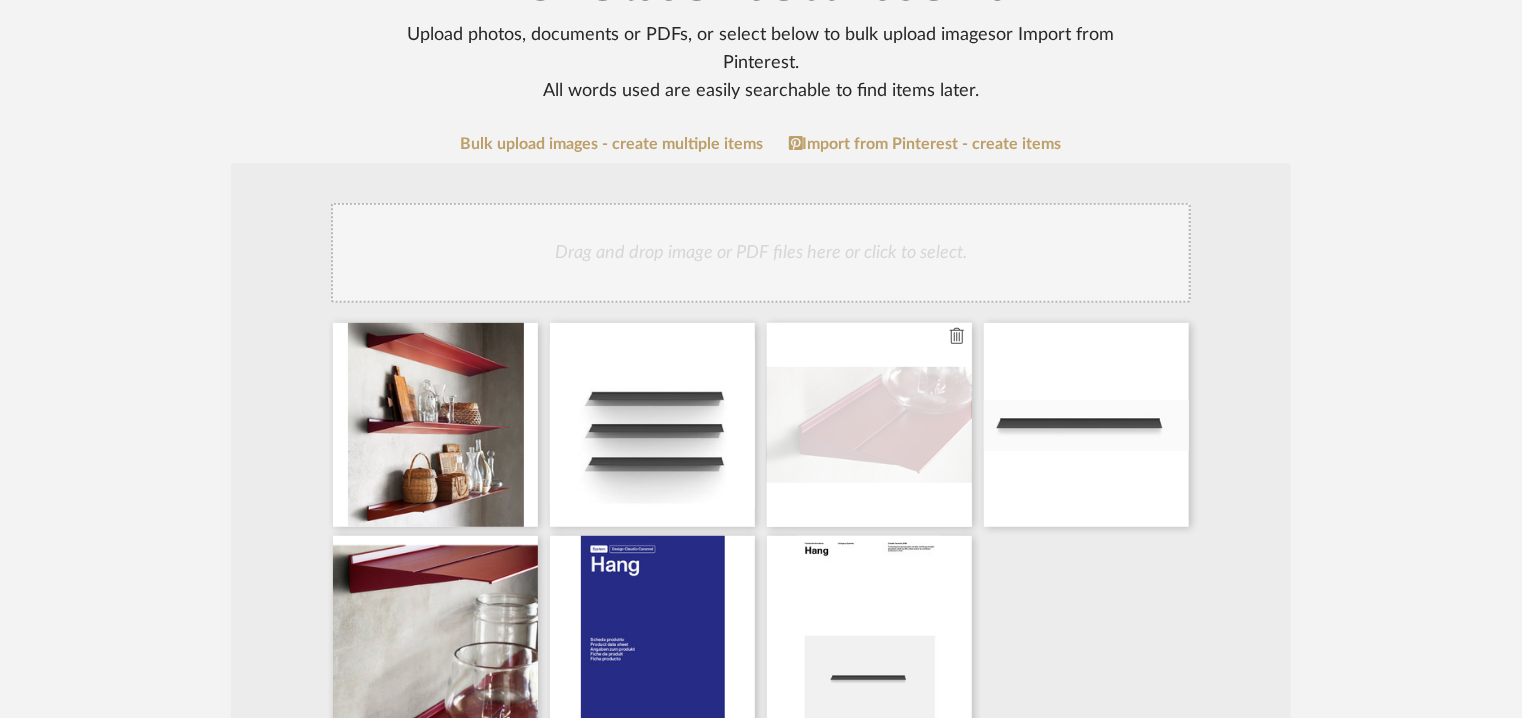 type 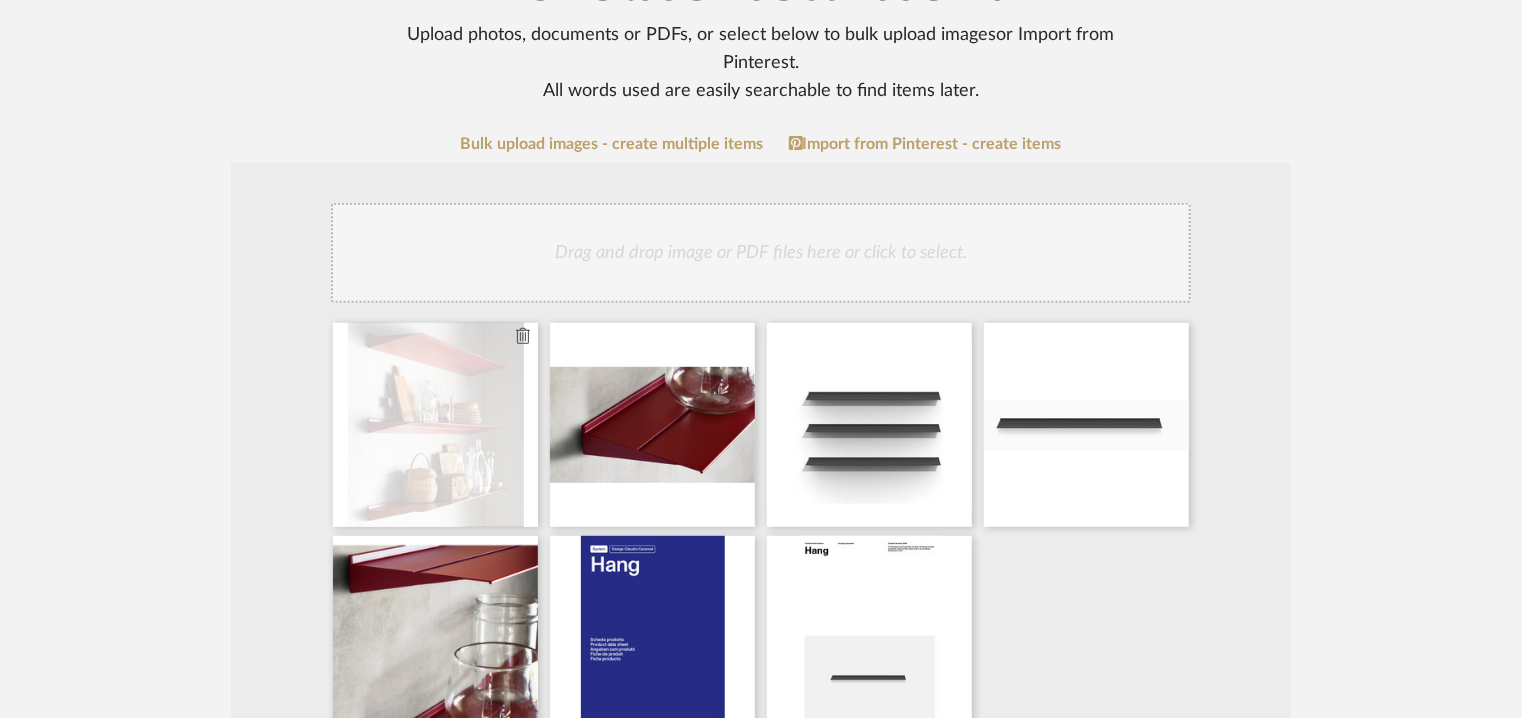 type 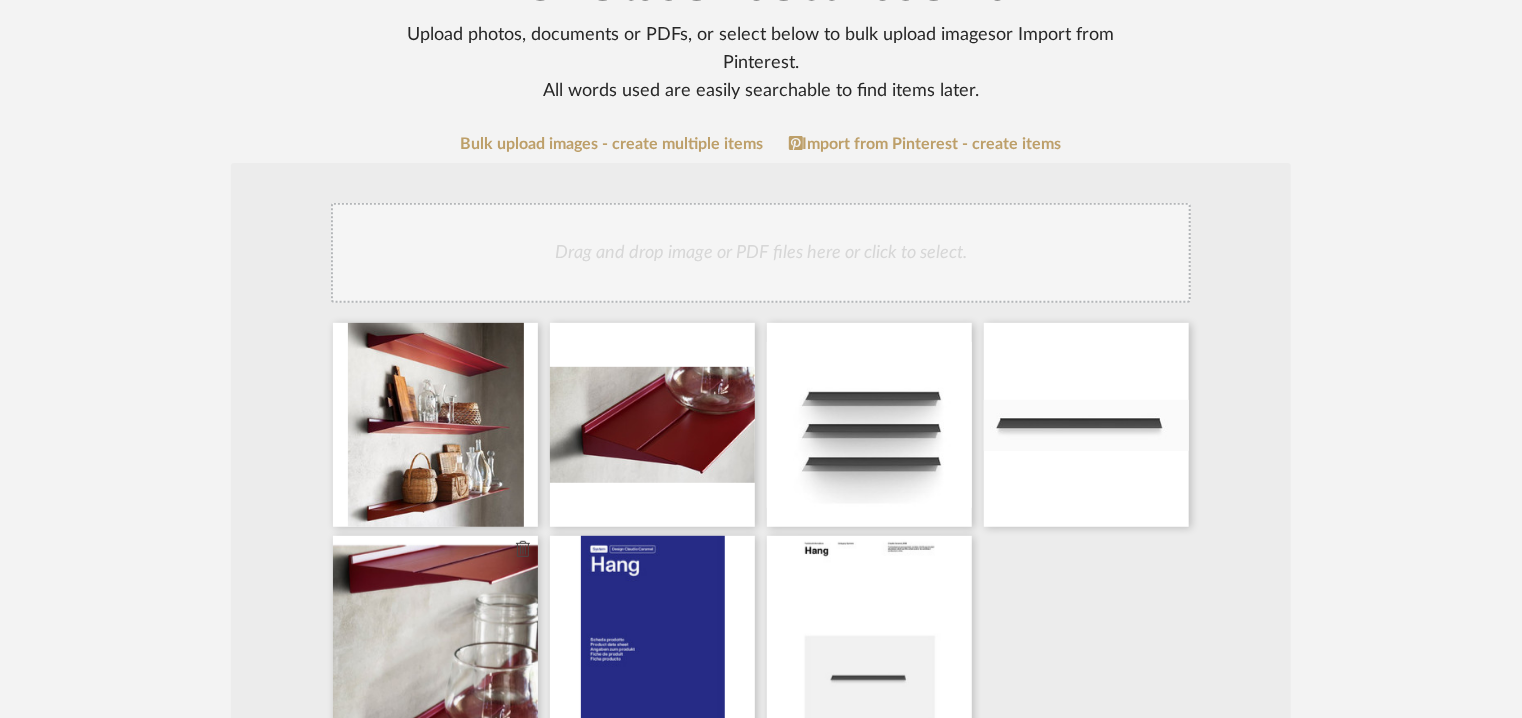 type 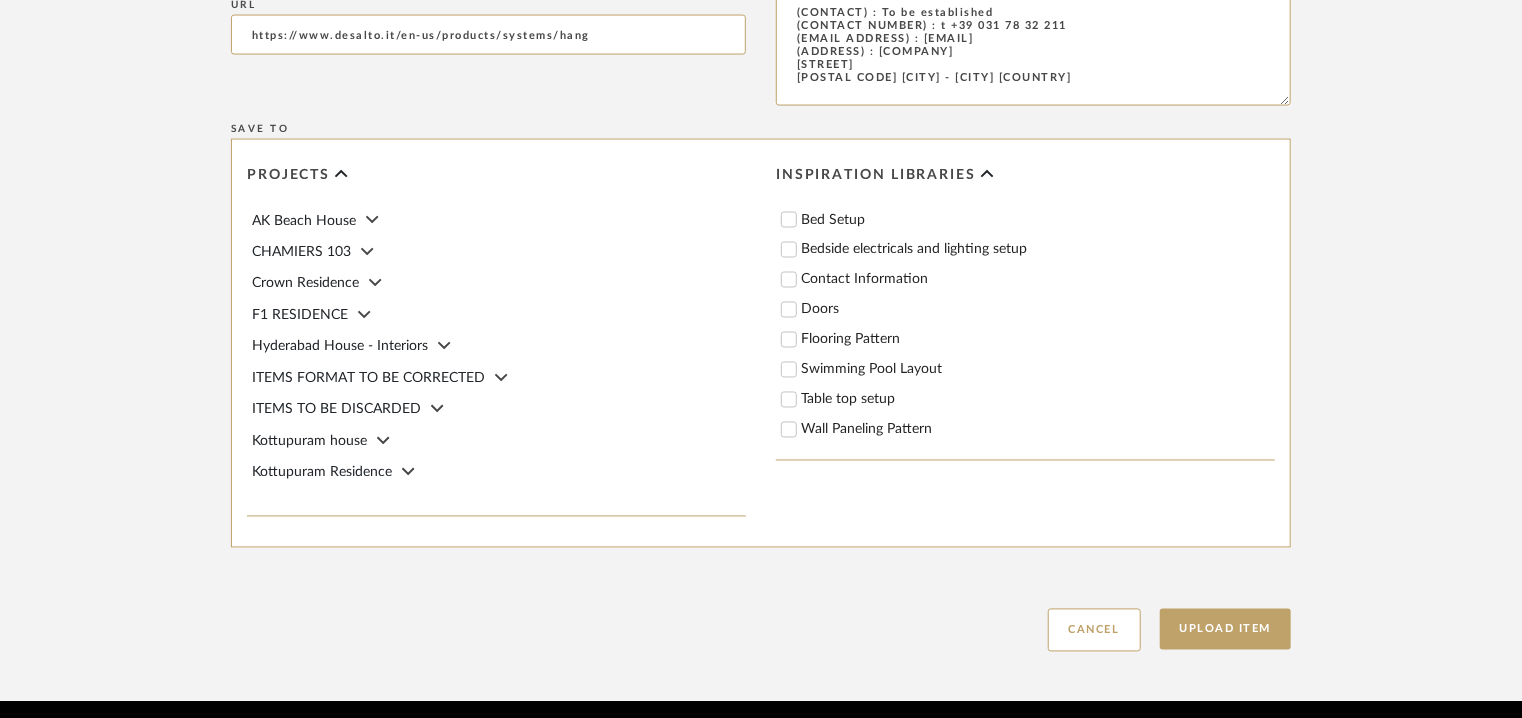 scroll, scrollTop: 1700, scrollLeft: 0, axis: vertical 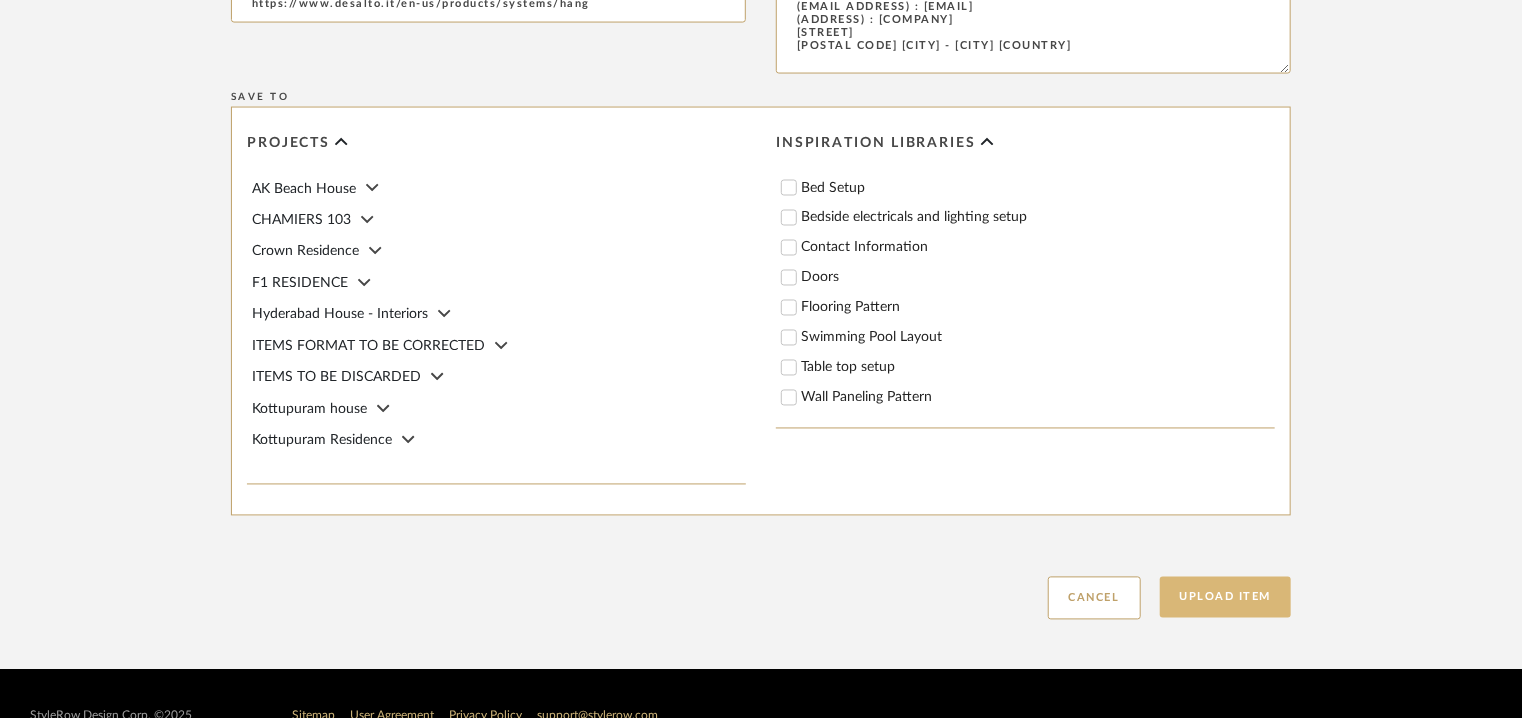 click on "Upload Item" 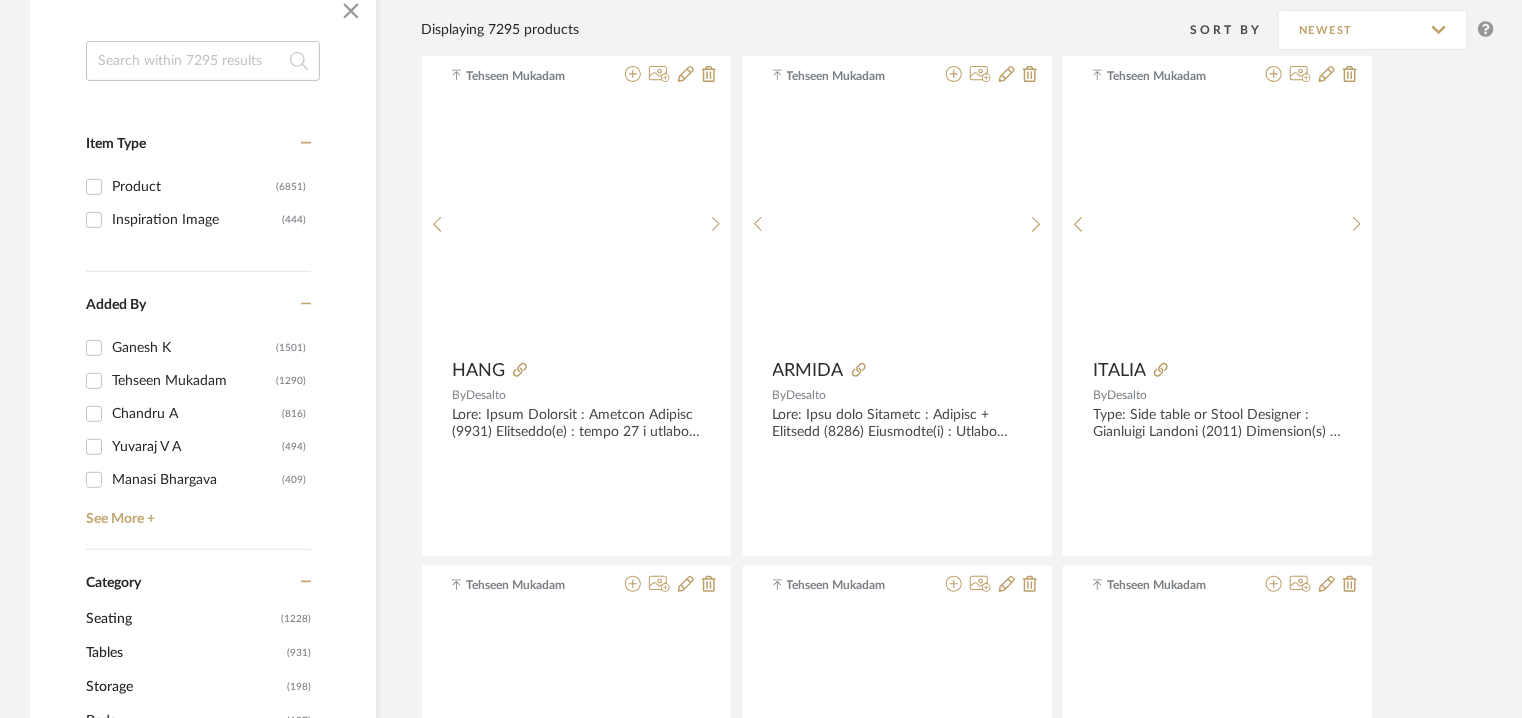 scroll, scrollTop: 100, scrollLeft: 0, axis: vertical 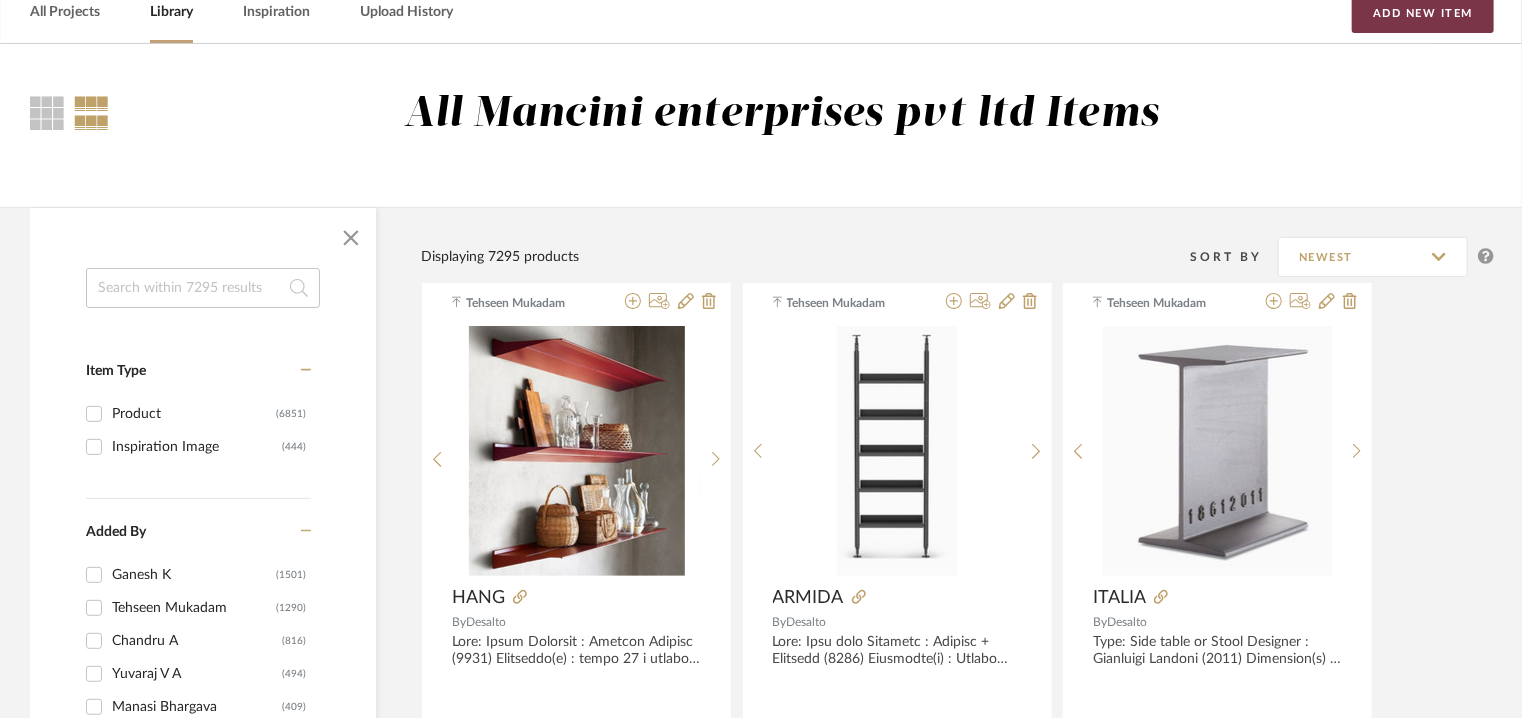 click on "Add New Item" at bounding box center (1423, 13) 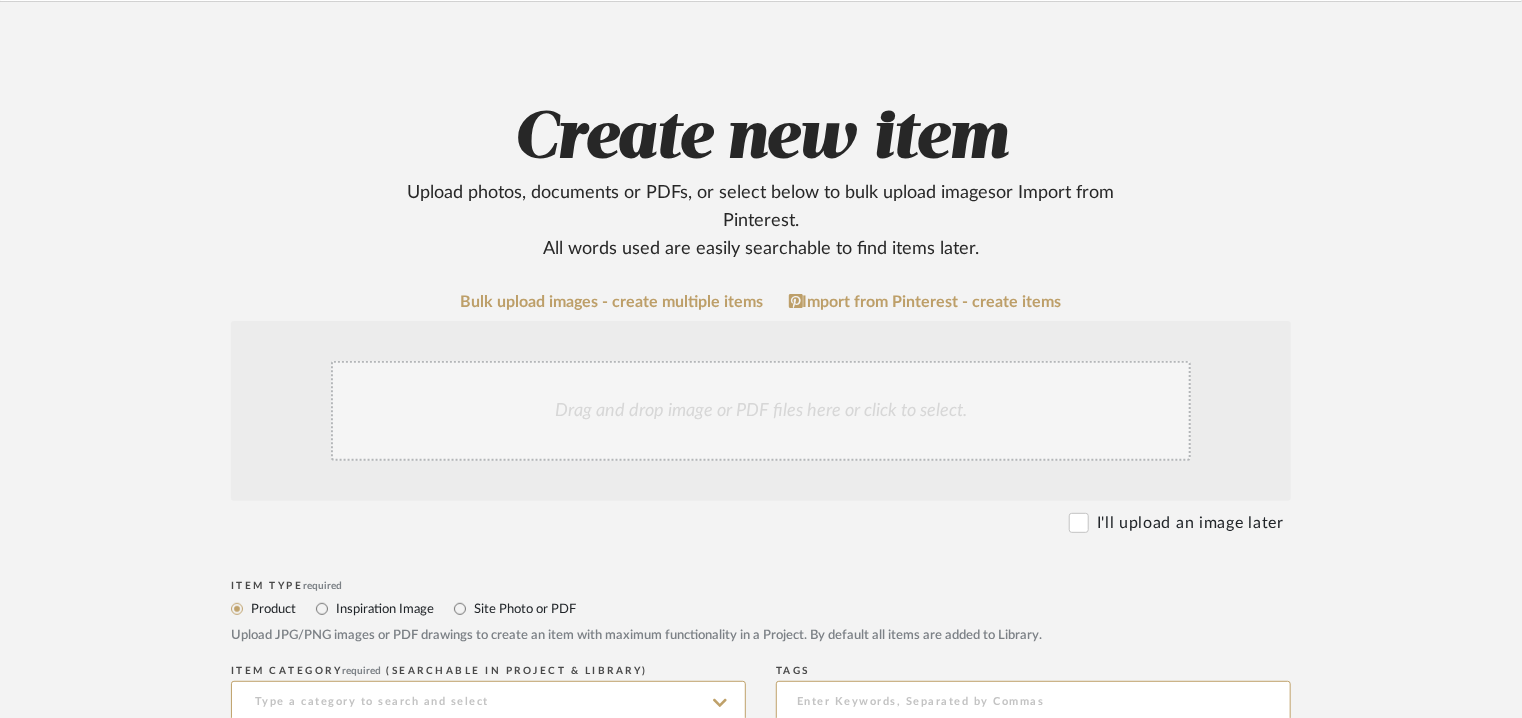 scroll, scrollTop: 400, scrollLeft: 0, axis: vertical 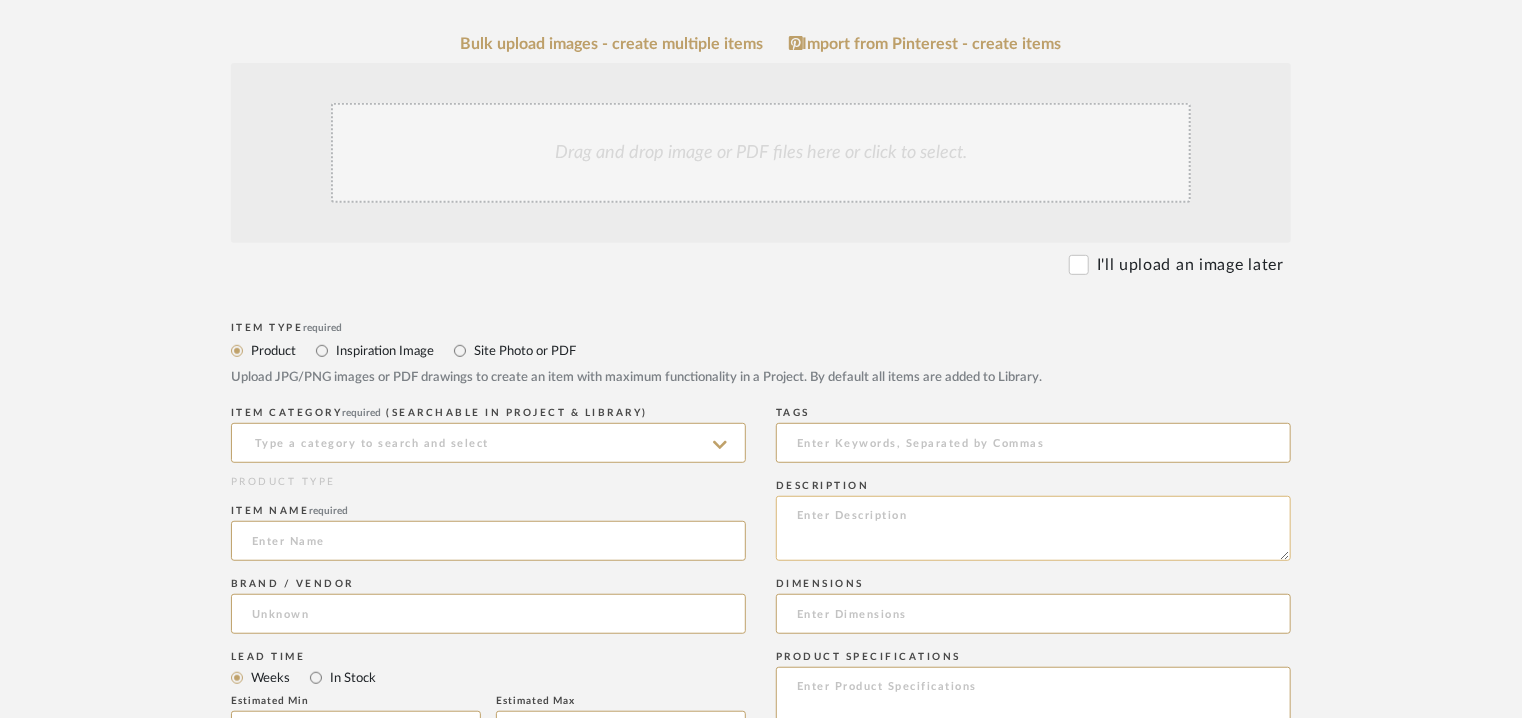 click 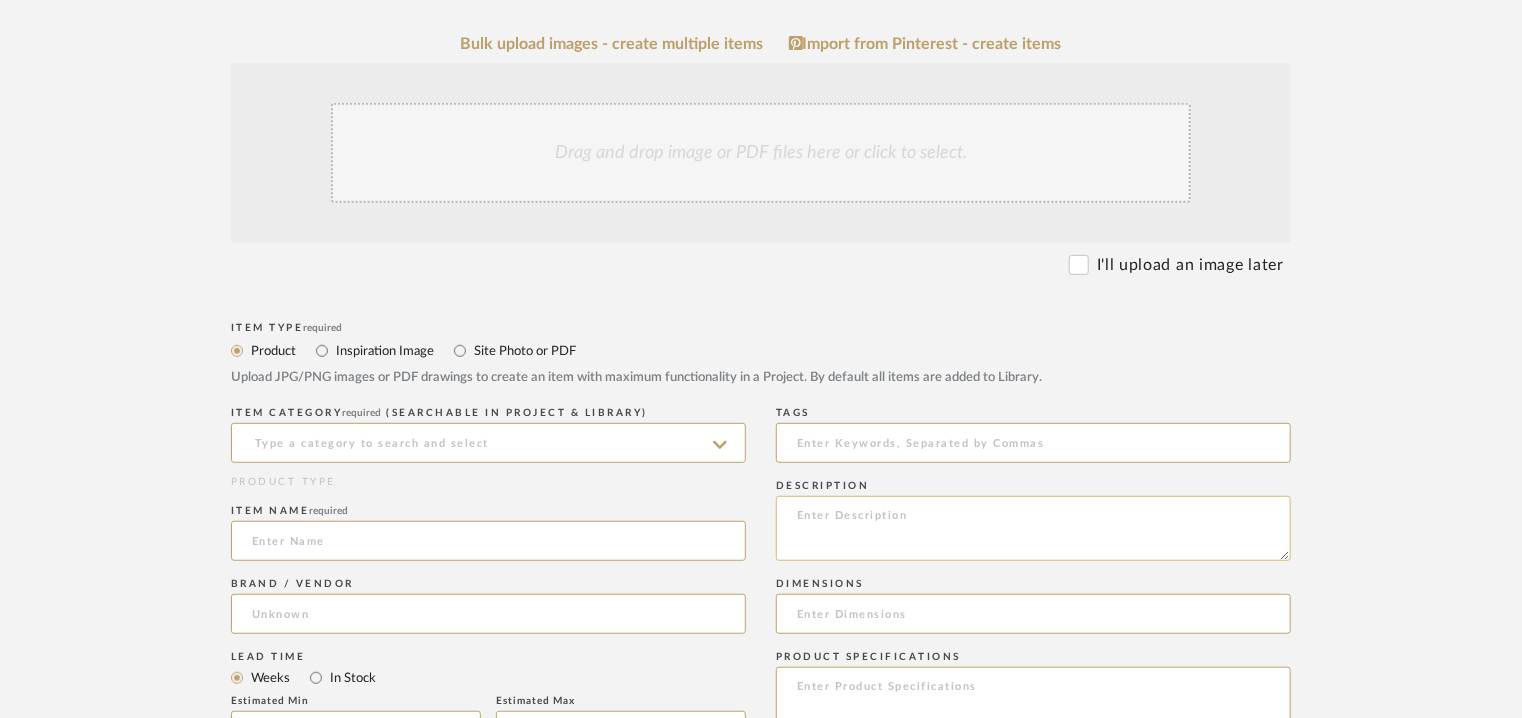 paste on "Type: Table
Designer : Metrica -- Bruno Fattorini - Robin Rizzini (2011)
Dimension(s) :
1) W80 x L170 x H 72cm
2) W90 x L180 x H 72cm
3) W90 x L200 x H 72cm
4) W90 x L240 x H 72cm
5) W100 x L200 x H 72cm
6) W100 x L240 x H 72cm
7) W100 x L300 x H 72cm
8) W110 x L240 x H 72cm
9) W110 x L300 x H 72cm
10) W 149 x L149 x H 72cm
Material & Finish : Table with 25 mm thickness top made of a composite material covered with acrylic resin, oak wood veneered, or covered with hand-spread pastes, as per price-list. Legs with 25x25 mm section in lacquered steel, ossidiana or entirely covered with hand-spread pastes.
Product Description : An archetype table, 25 takes its name from the minimum thickness of the top and leg, precisely 25 mm. The absolute essence of the avant-garde, 25 won the 2014 Compasso d'Oro design award for "the feeling of amazement this table evokes when comparing its slenderness to the considerable lengths it can achieve”
Additional information : Na.
Any other details: Na" 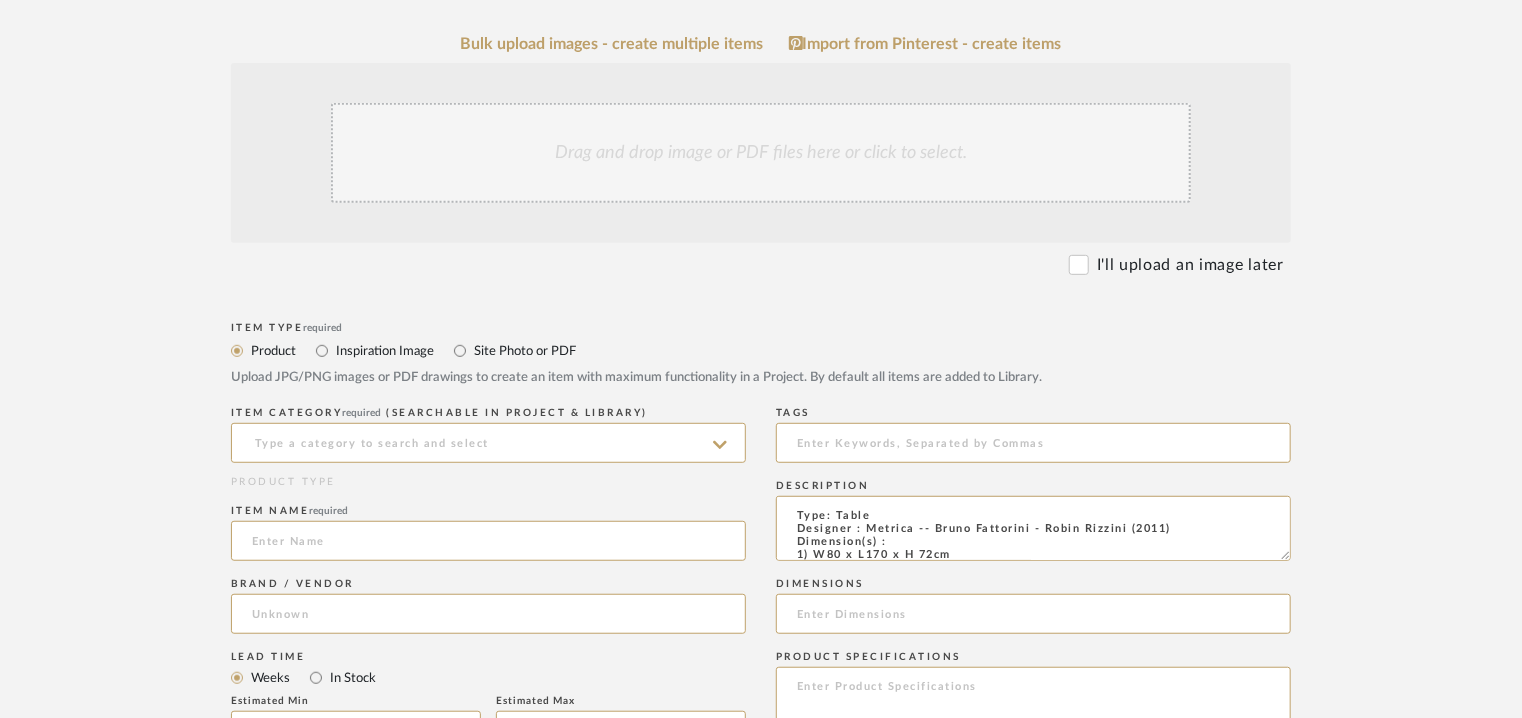 scroll, scrollTop: 314, scrollLeft: 0, axis: vertical 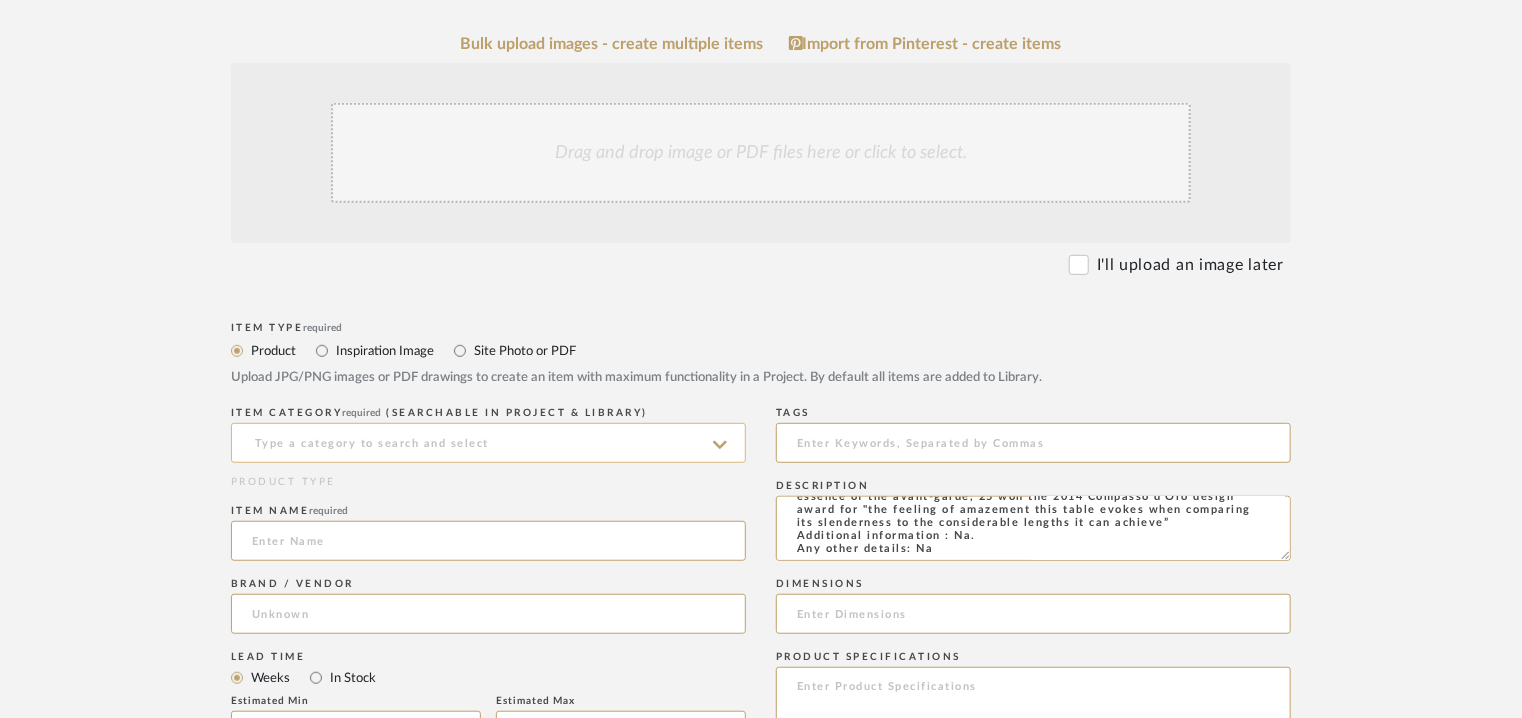 type on "Type: Table
Designer : Metrica -- Bruno Fattorini - Robin Rizzini (2011)
Dimension(s) :
1) W80 x L170 x H 72cm
2) W90 x L180 x H 72cm
3) W90 x L200 x H 72cm
4) W90 x L240 x H 72cm
5) W100 x L200 x H 72cm
6) W100 x L240 x H 72cm
7) W100 x L300 x H 72cm
8) W110 x L240 x H 72cm
9) W110 x L300 x H 72cm
10) W 149 x L149 x H 72cm
Material & Finish : Table with 25 mm thickness top made of a composite material covered with acrylic resin, oak wood veneered, or covered with hand-spread pastes, as per price-list. Legs with 25x25 mm section in lacquered steel, ossidiana or entirely covered with hand-spread pastes.
Product Description : An archetype table, 25 takes its name from the minimum thickness of the top and leg, precisely 25 mm. The absolute essence of the avant-garde, 25 won the 2014 Compasso d'Oro design award for "the feeling of amazement this table evokes when comparing its slenderness to the considerable lengths it can achieve”
Additional information : Na.
Any other details: Na" 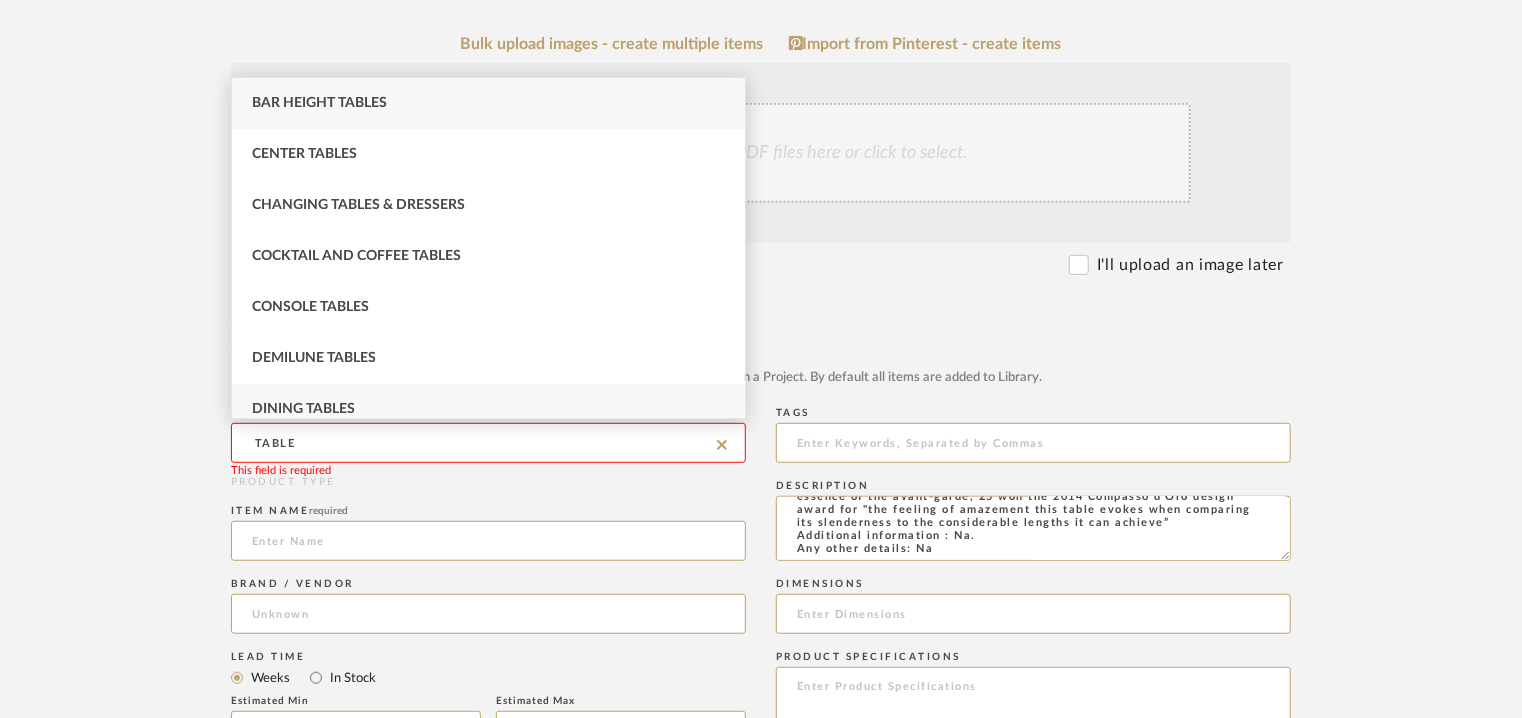 click on "Dining Tables" at bounding box center (488, 409) 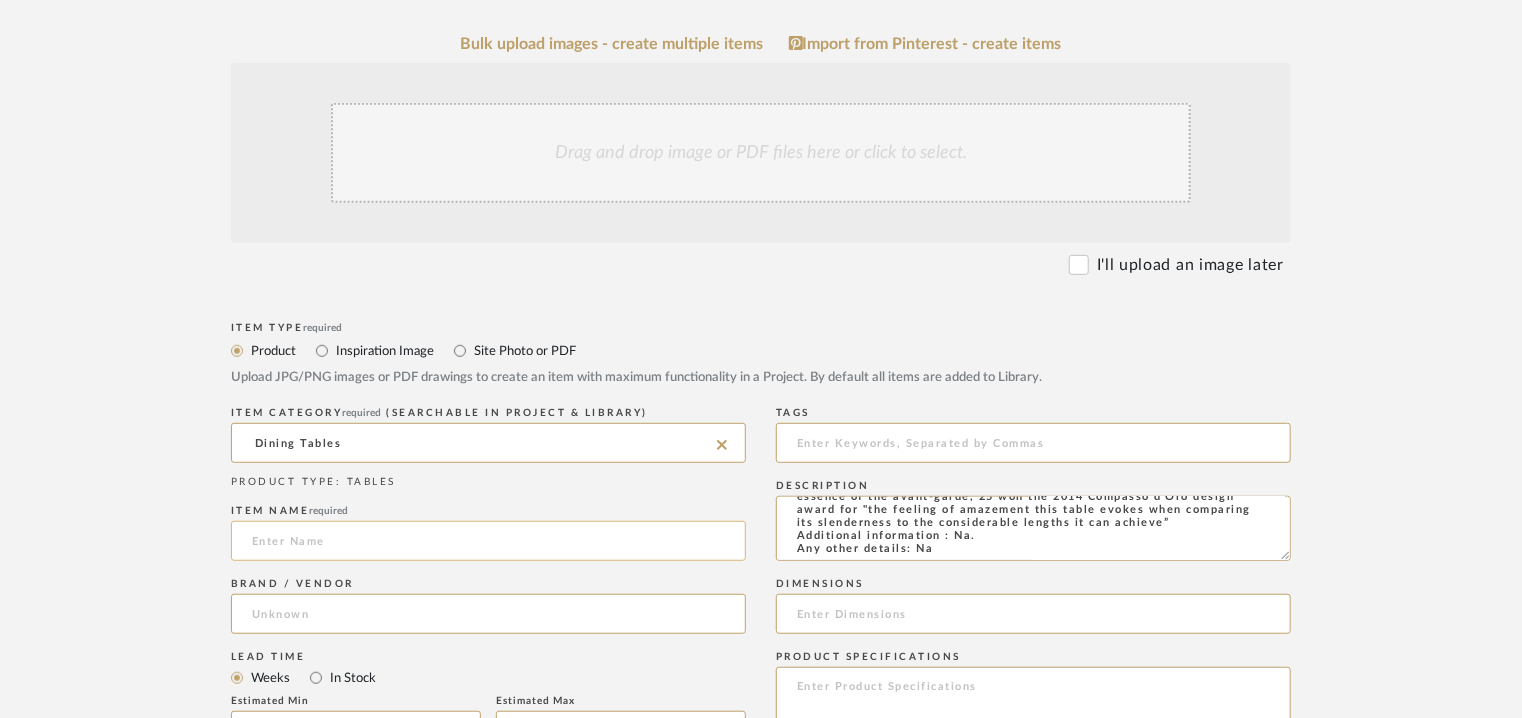 click 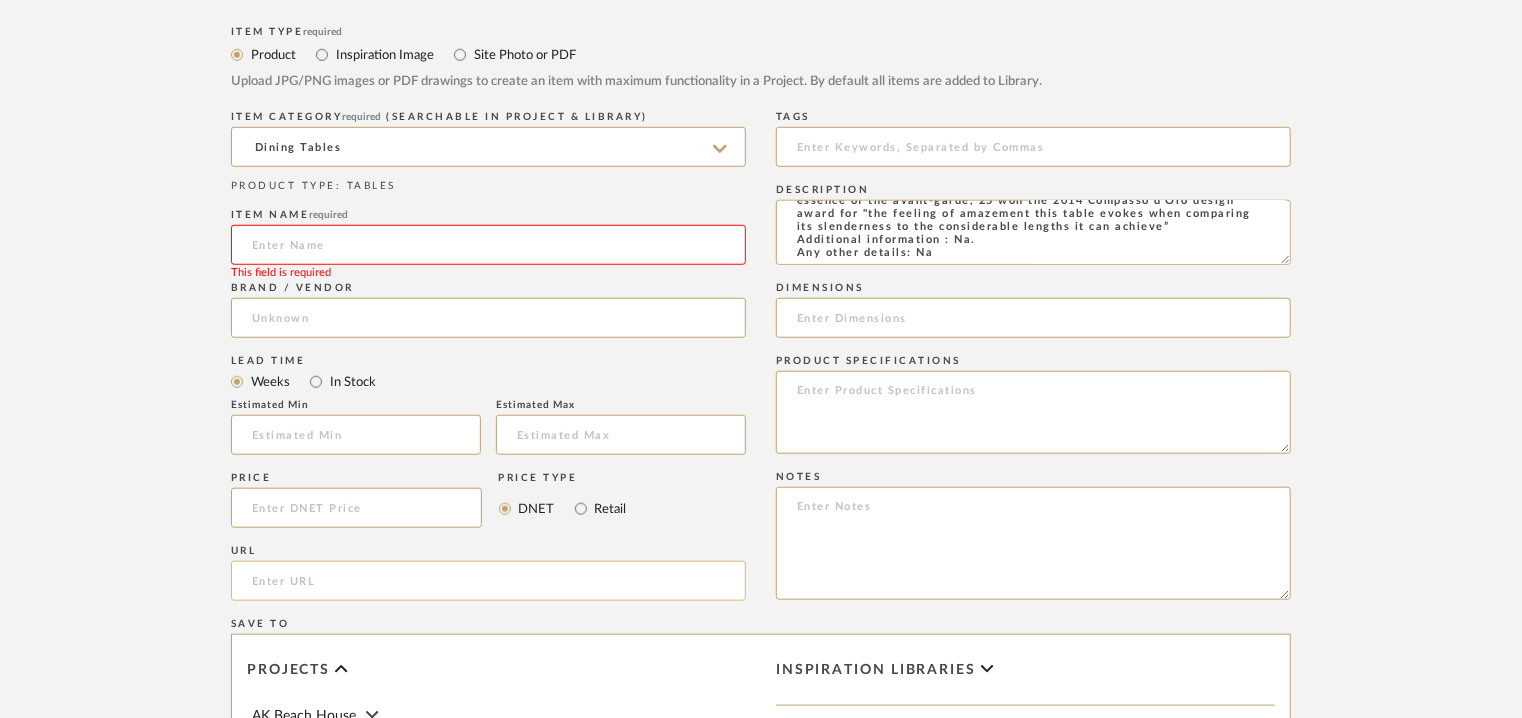 scroll, scrollTop: 700, scrollLeft: 0, axis: vertical 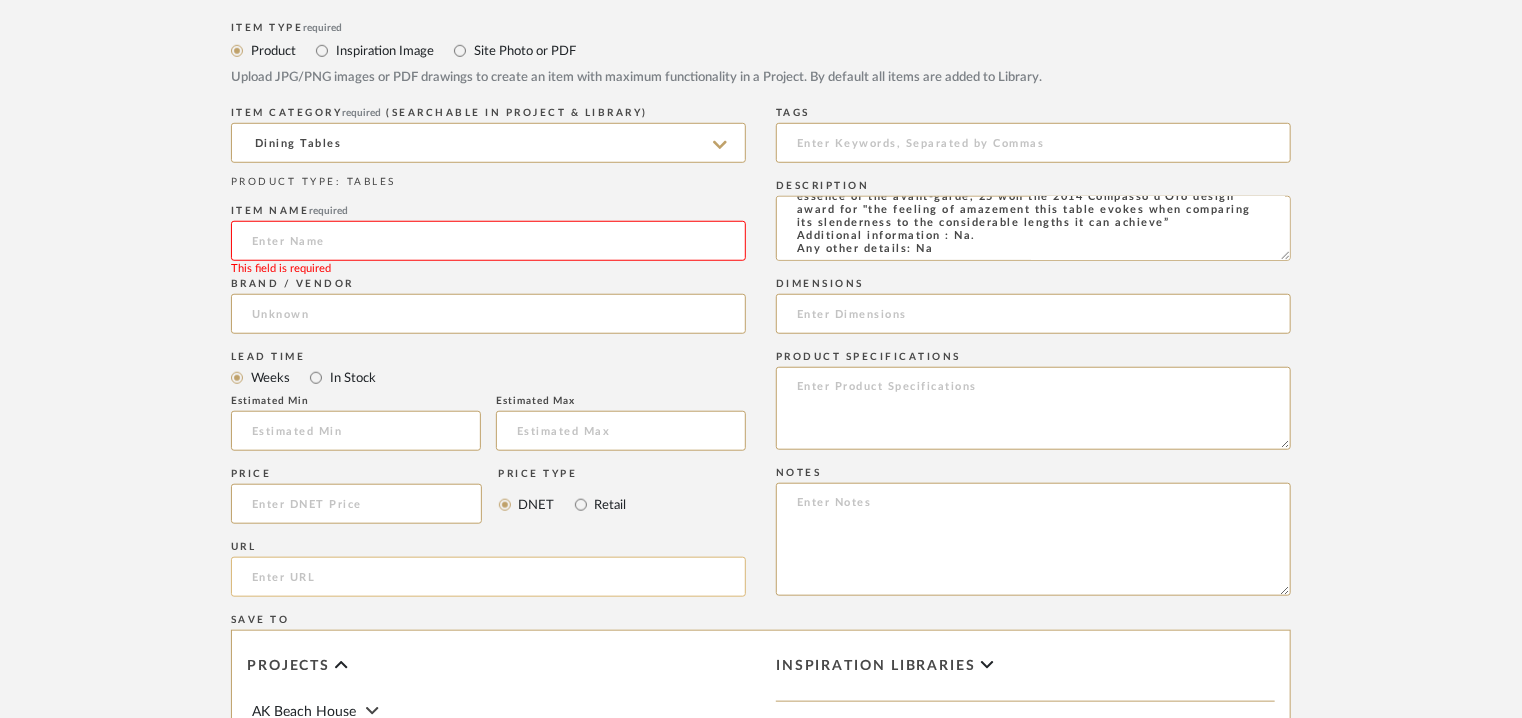 click 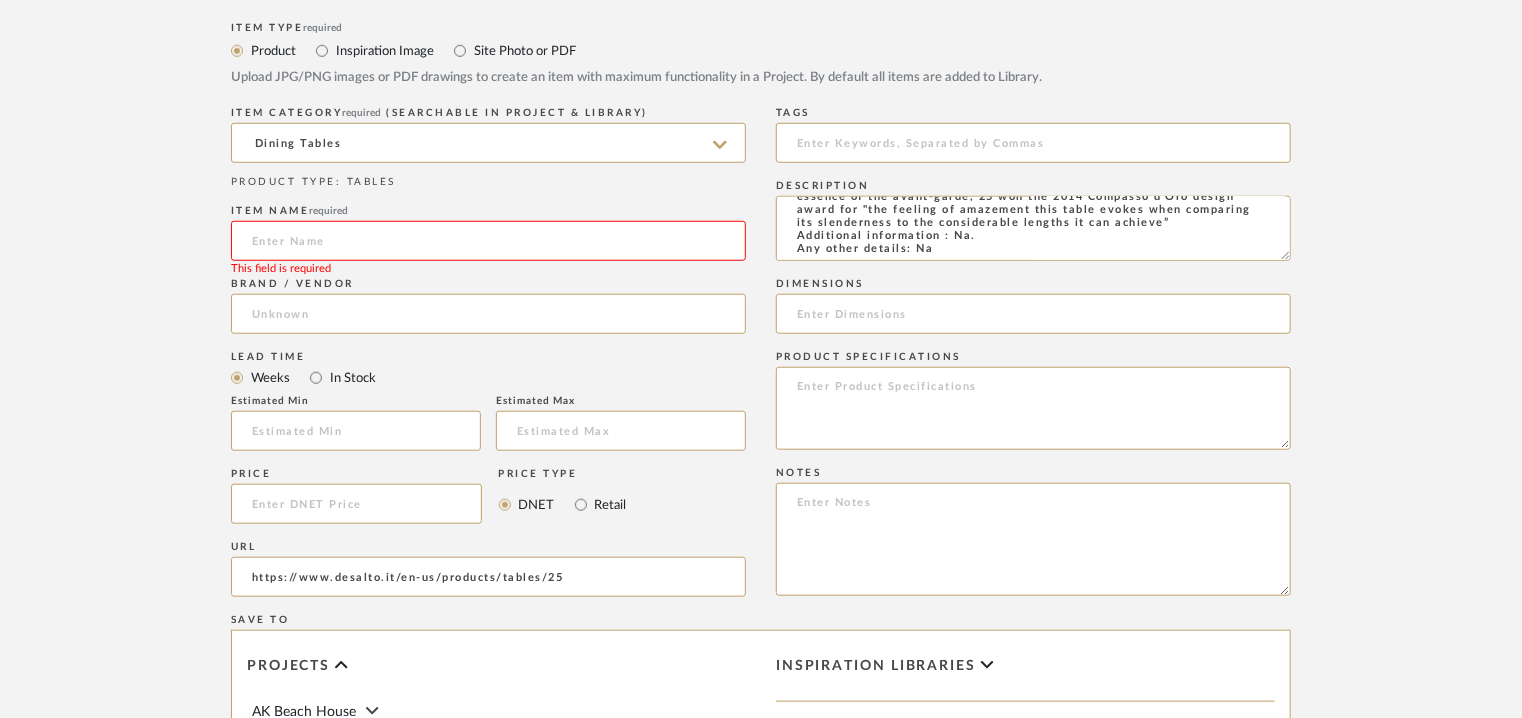 type on "https://www.desalto.it/en-us/products/tables/25" 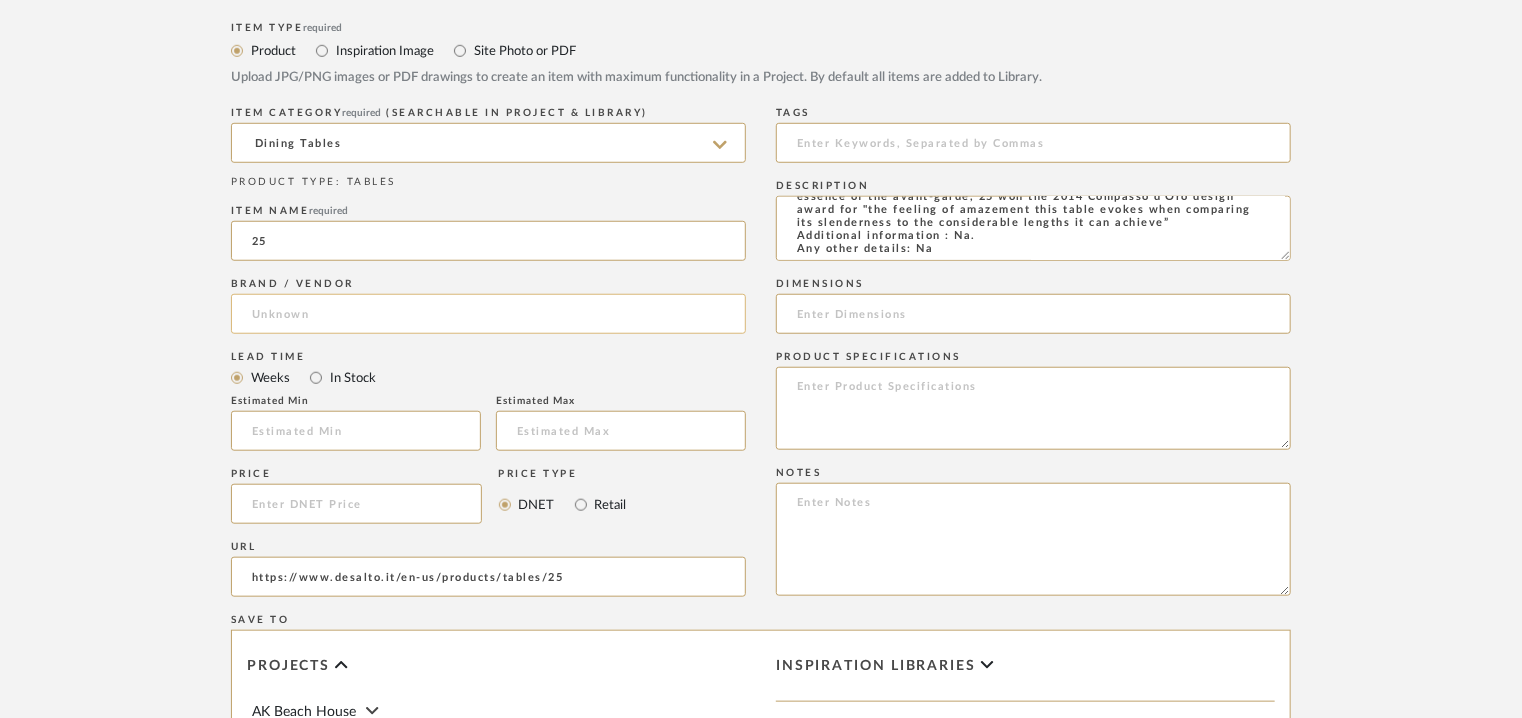 type on "25" 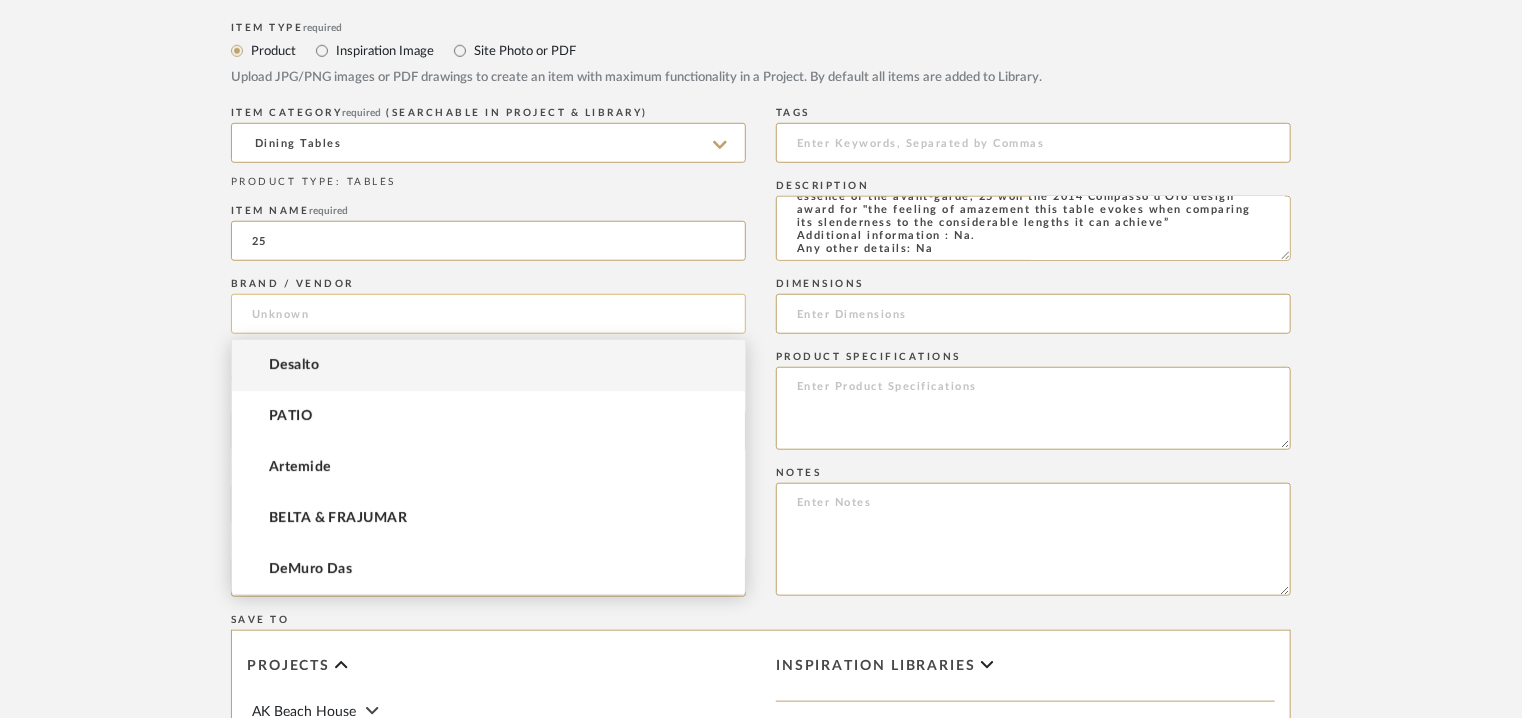 click 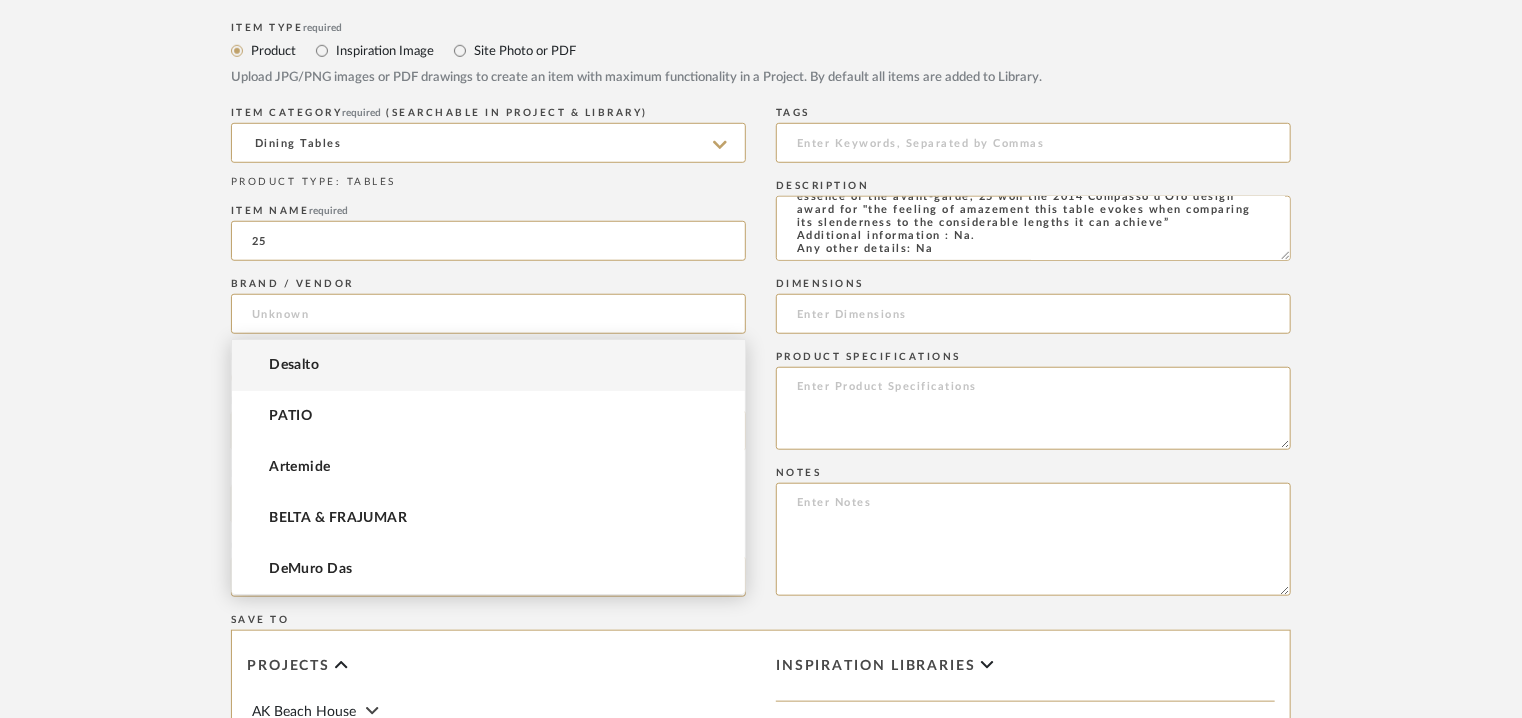 click on "Desalto" at bounding box center (294, 365) 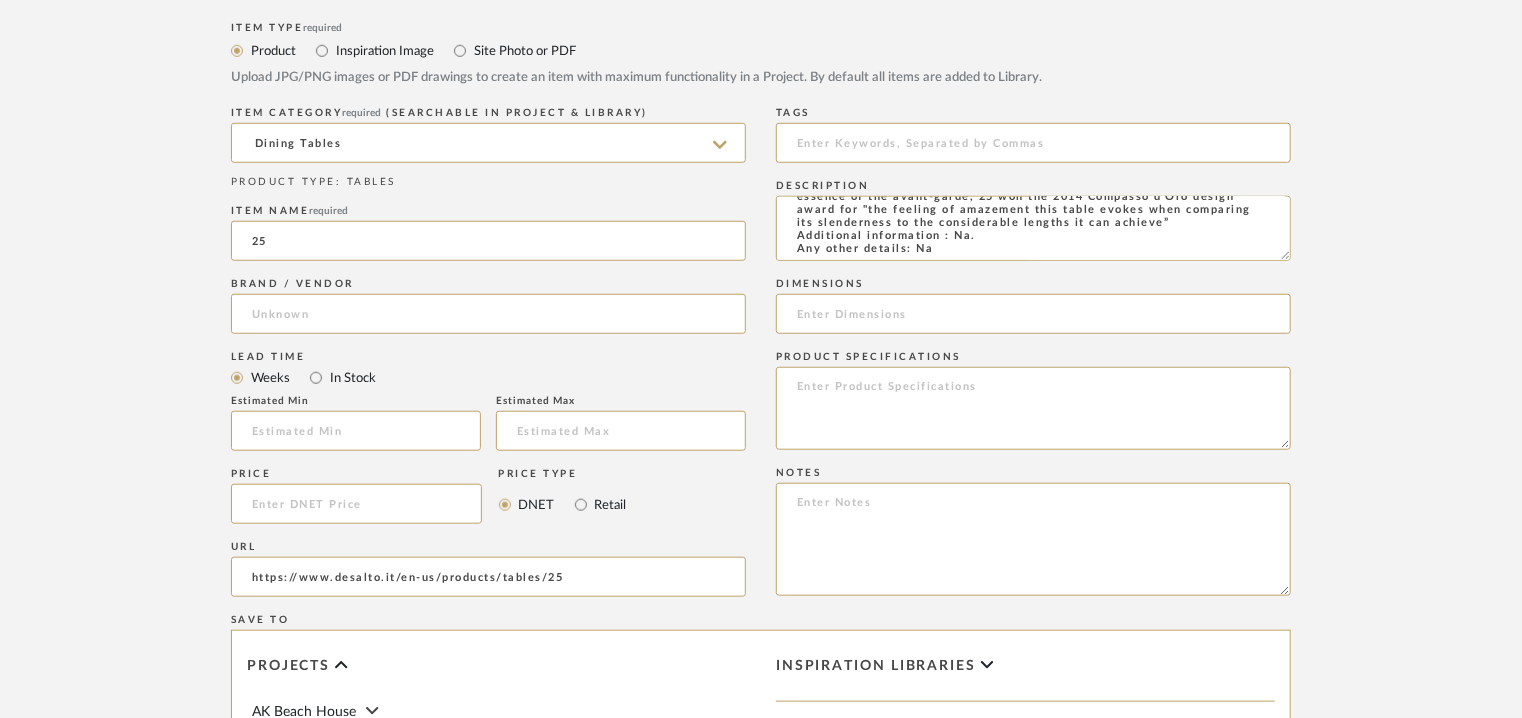 type on "Desalto" 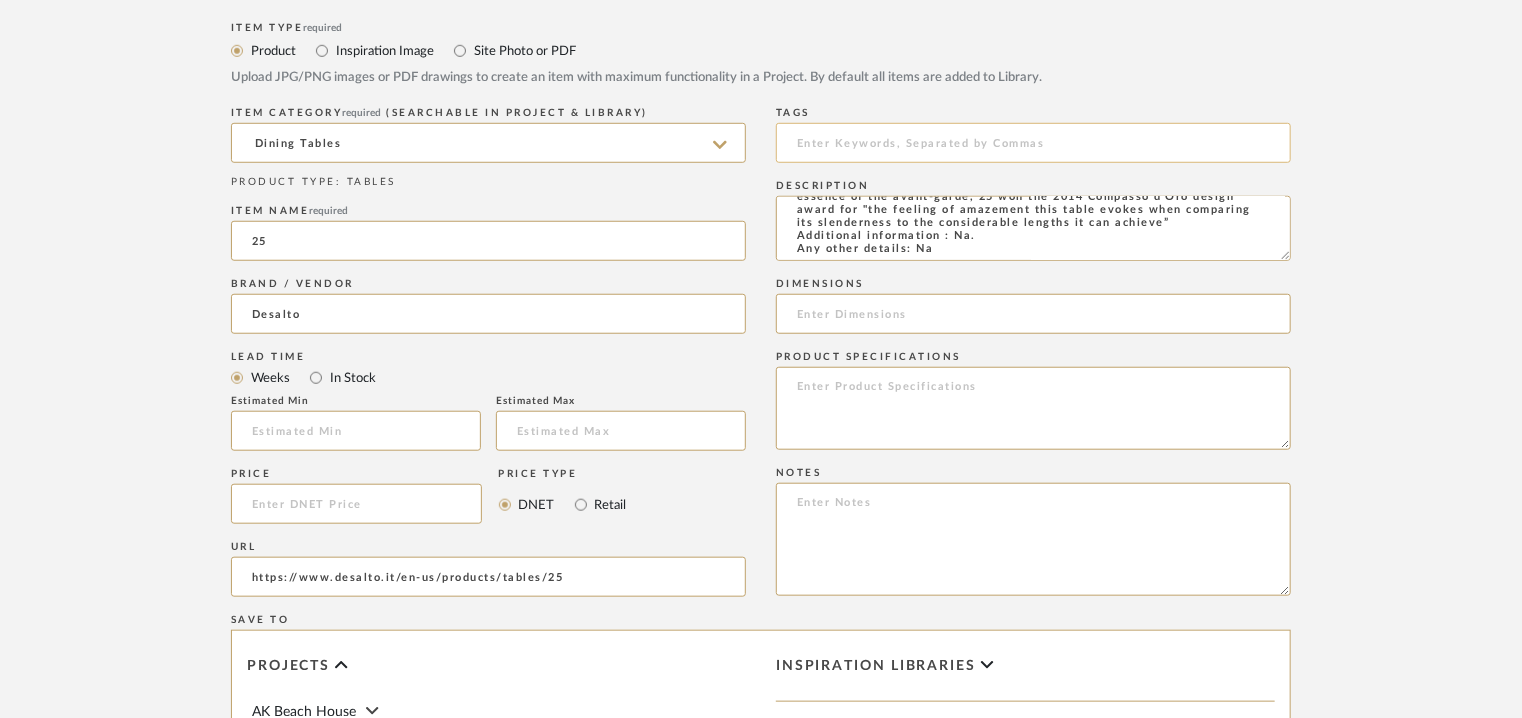 click 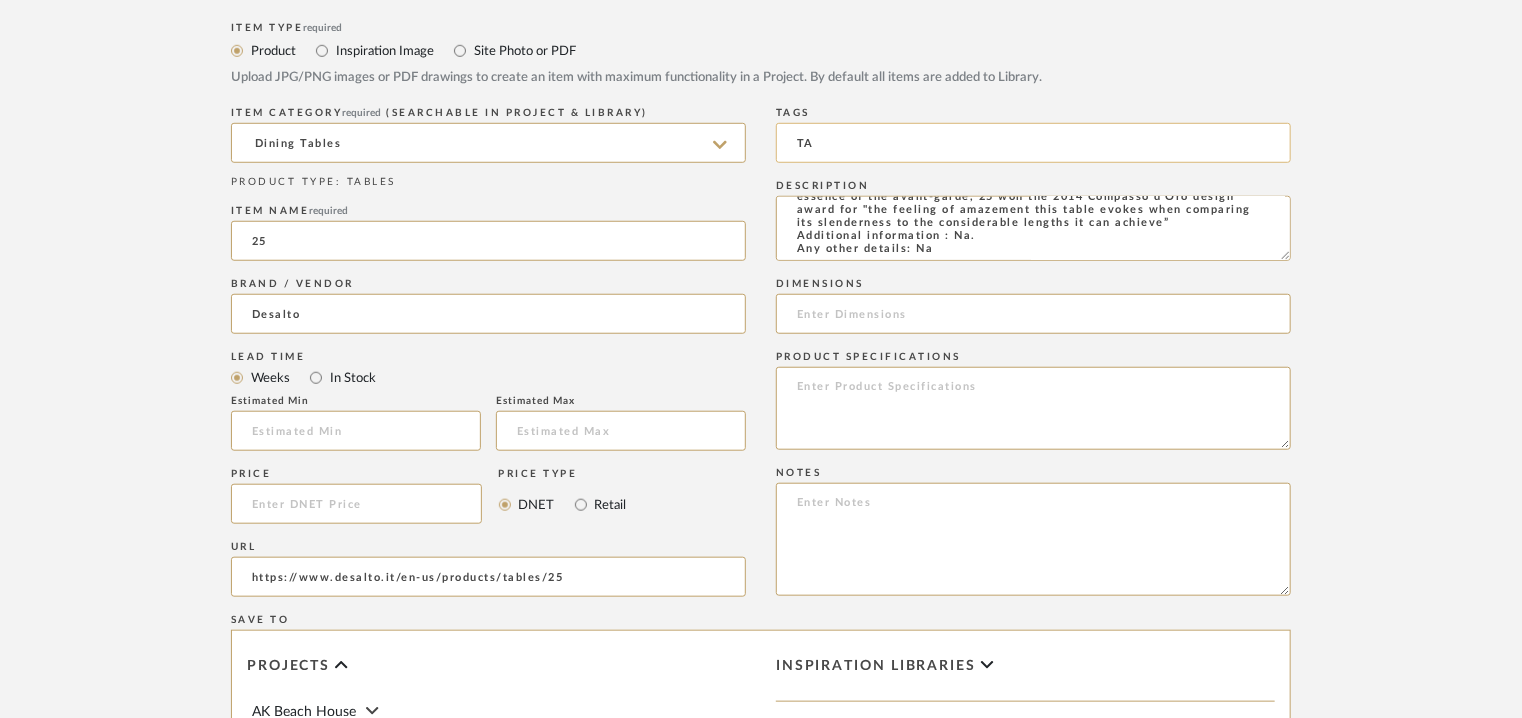 type on "T" 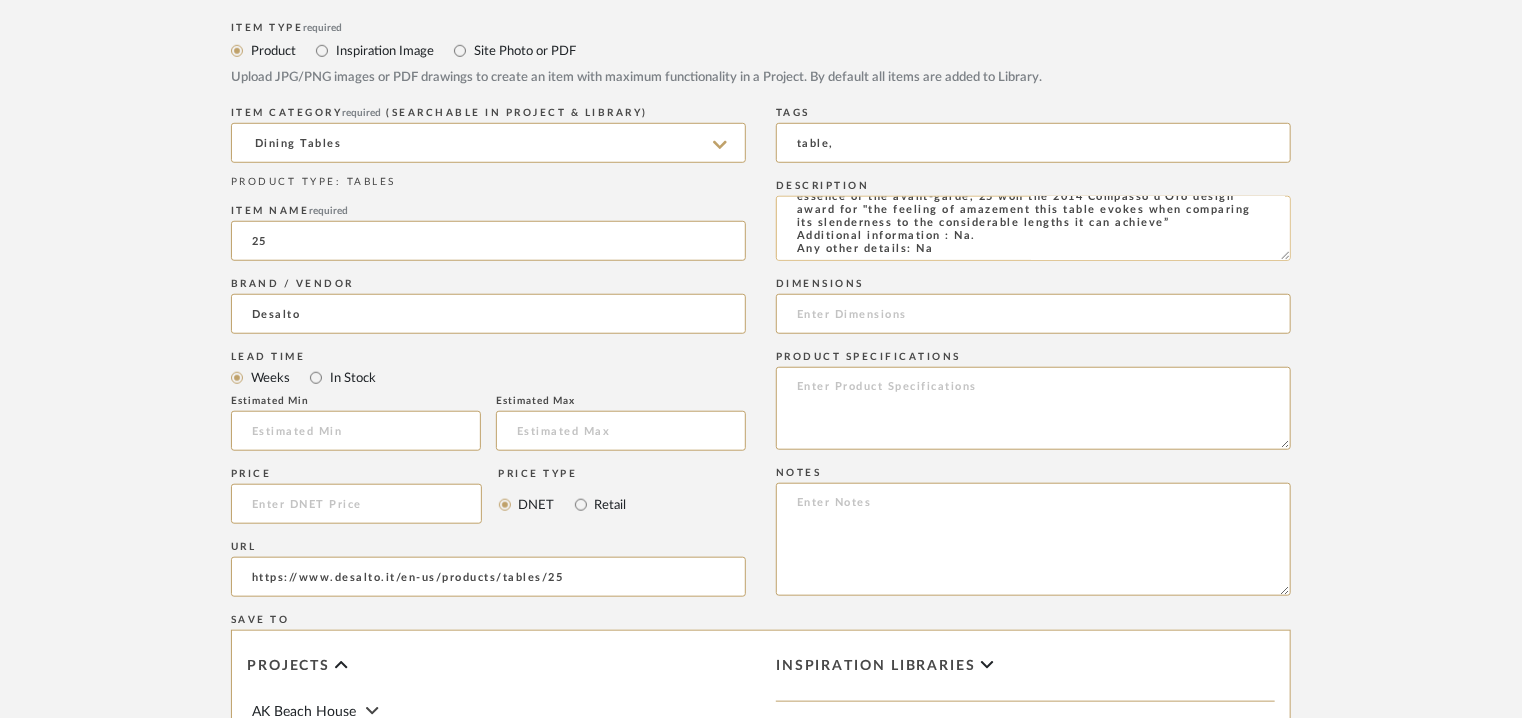 scroll, scrollTop: 93, scrollLeft: 0, axis: vertical 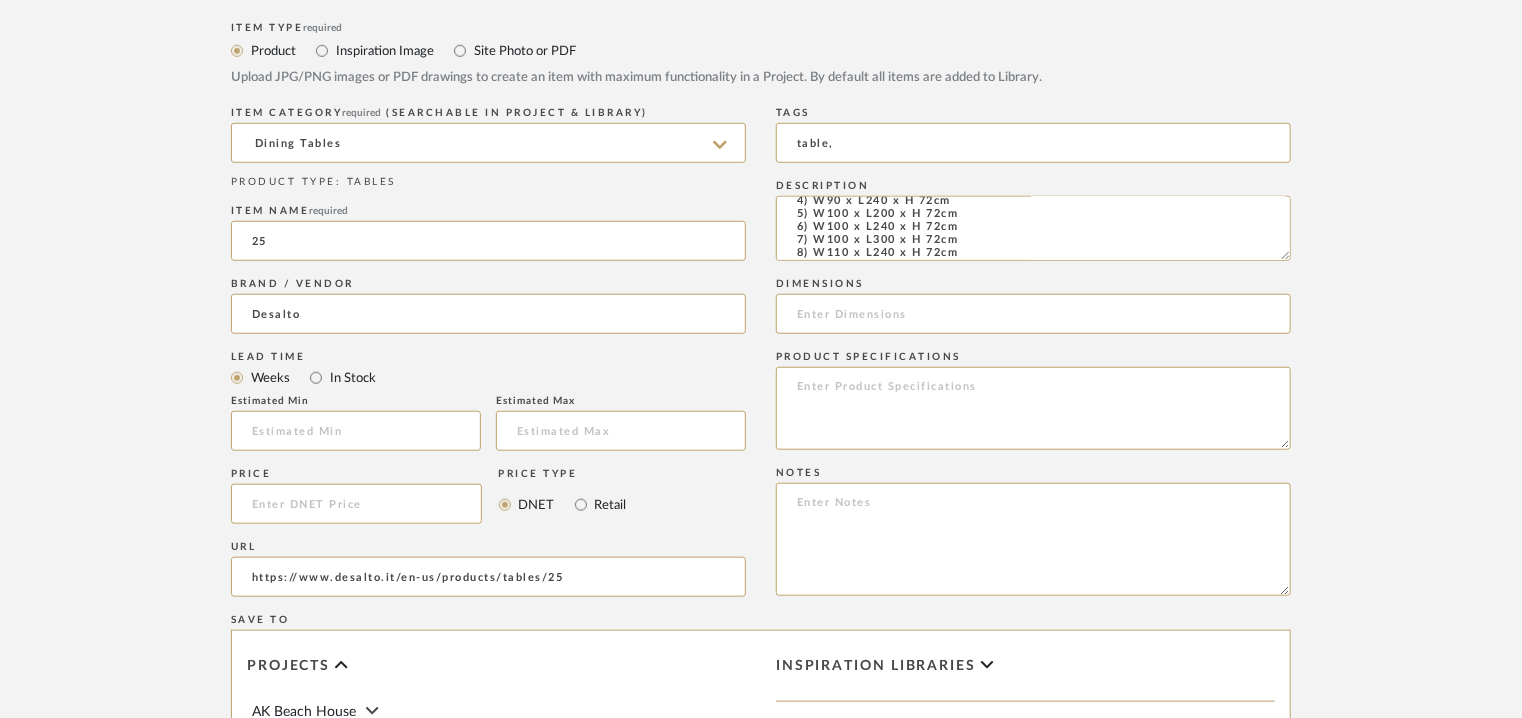 type on "table," 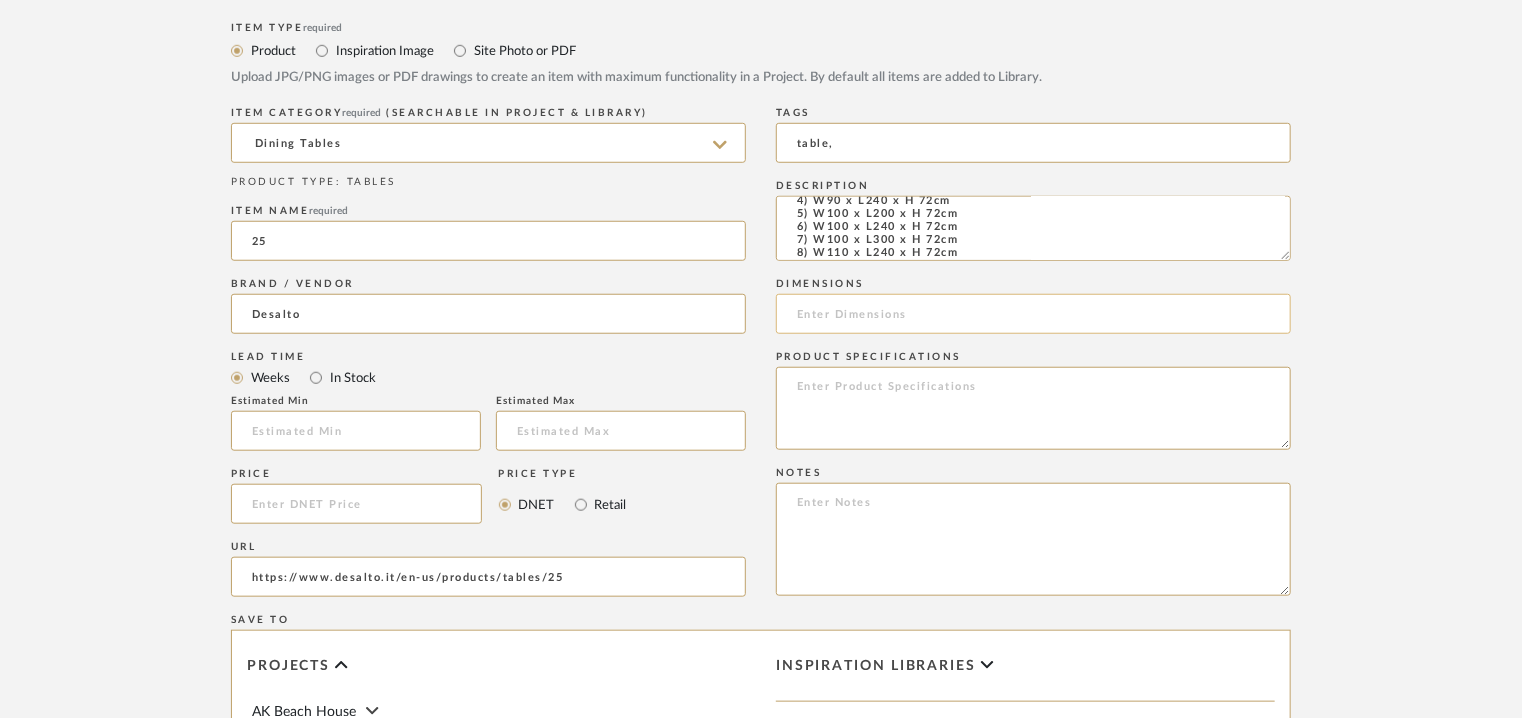 click 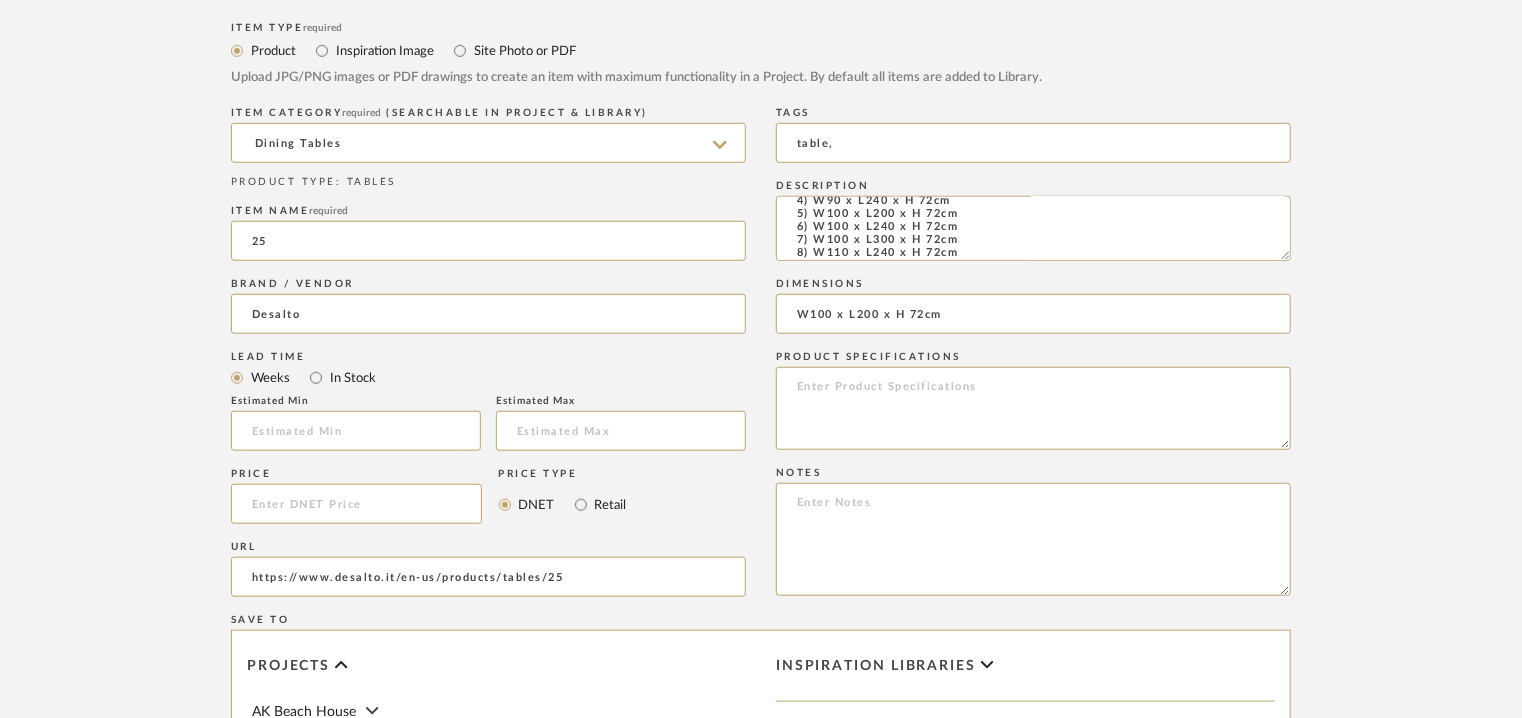 type on "W100 x L200 x H 72cm" 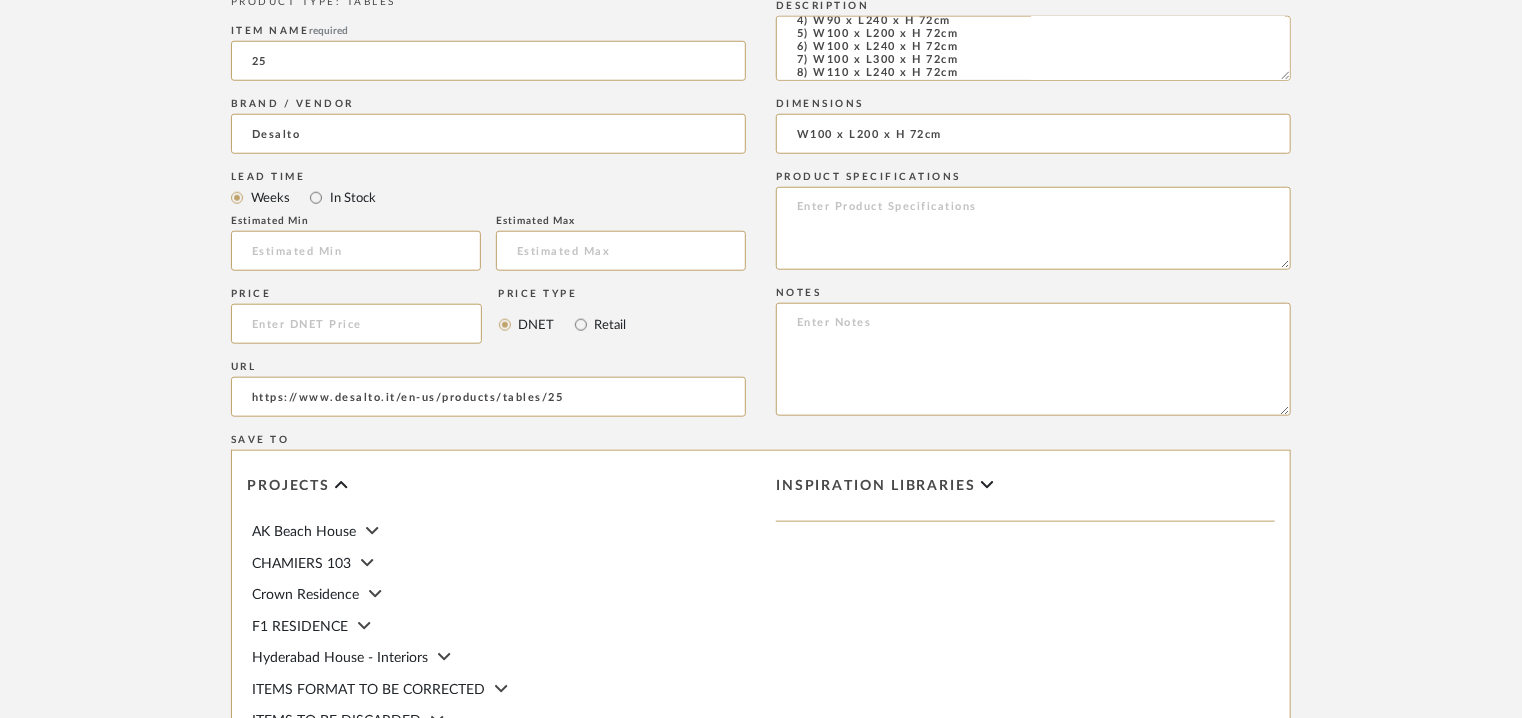 scroll, scrollTop: 867, scrollLeft: 0, axis: vertical 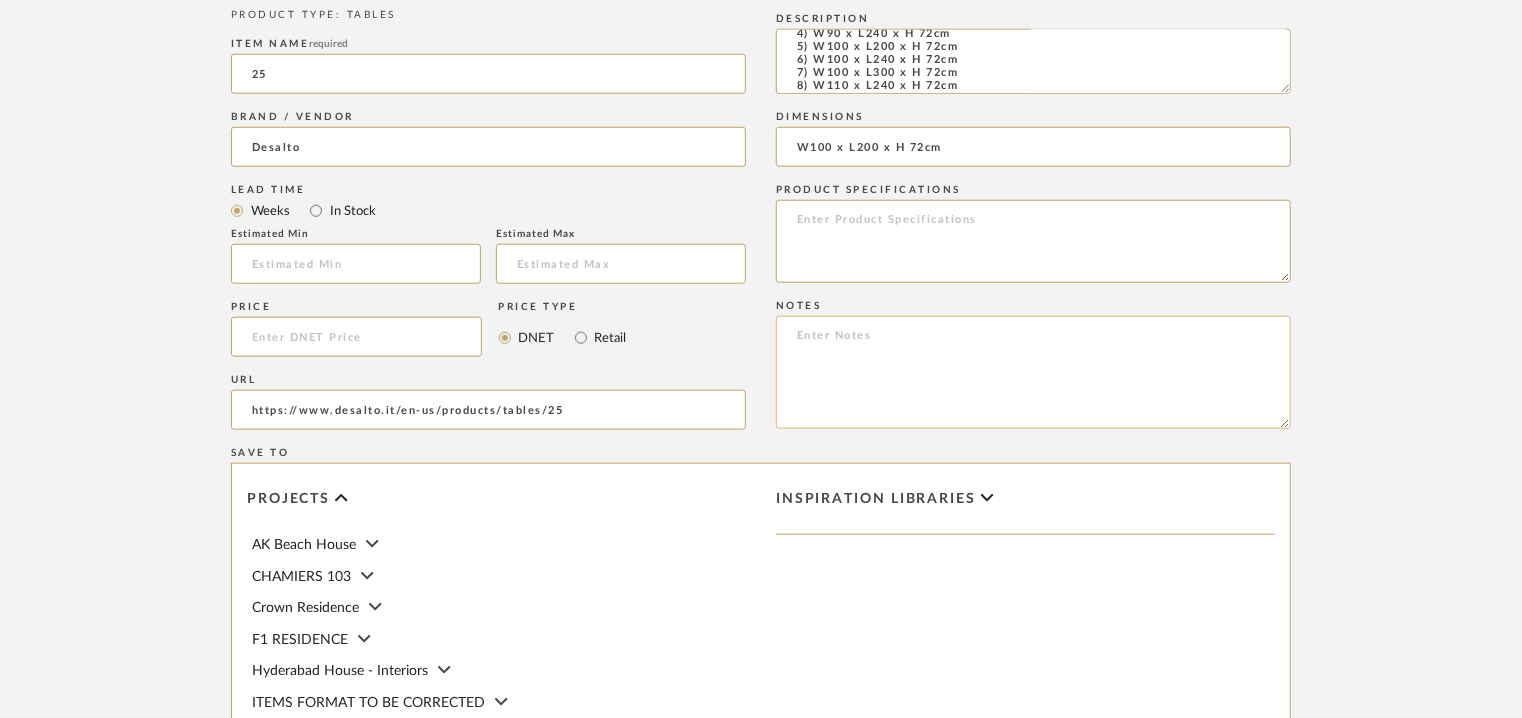 click 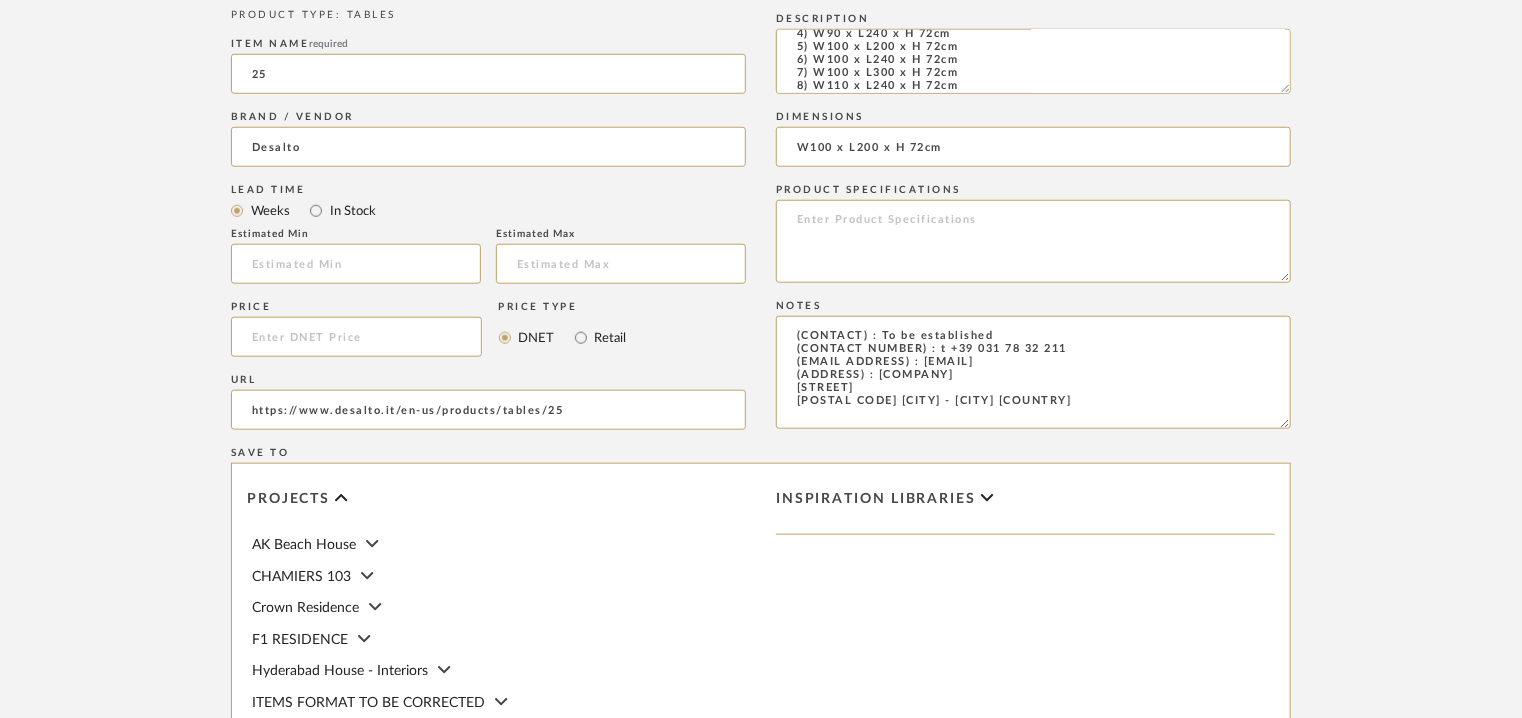 scroll, scrollTop: 89, scrollLeft: 0, axis: vertical 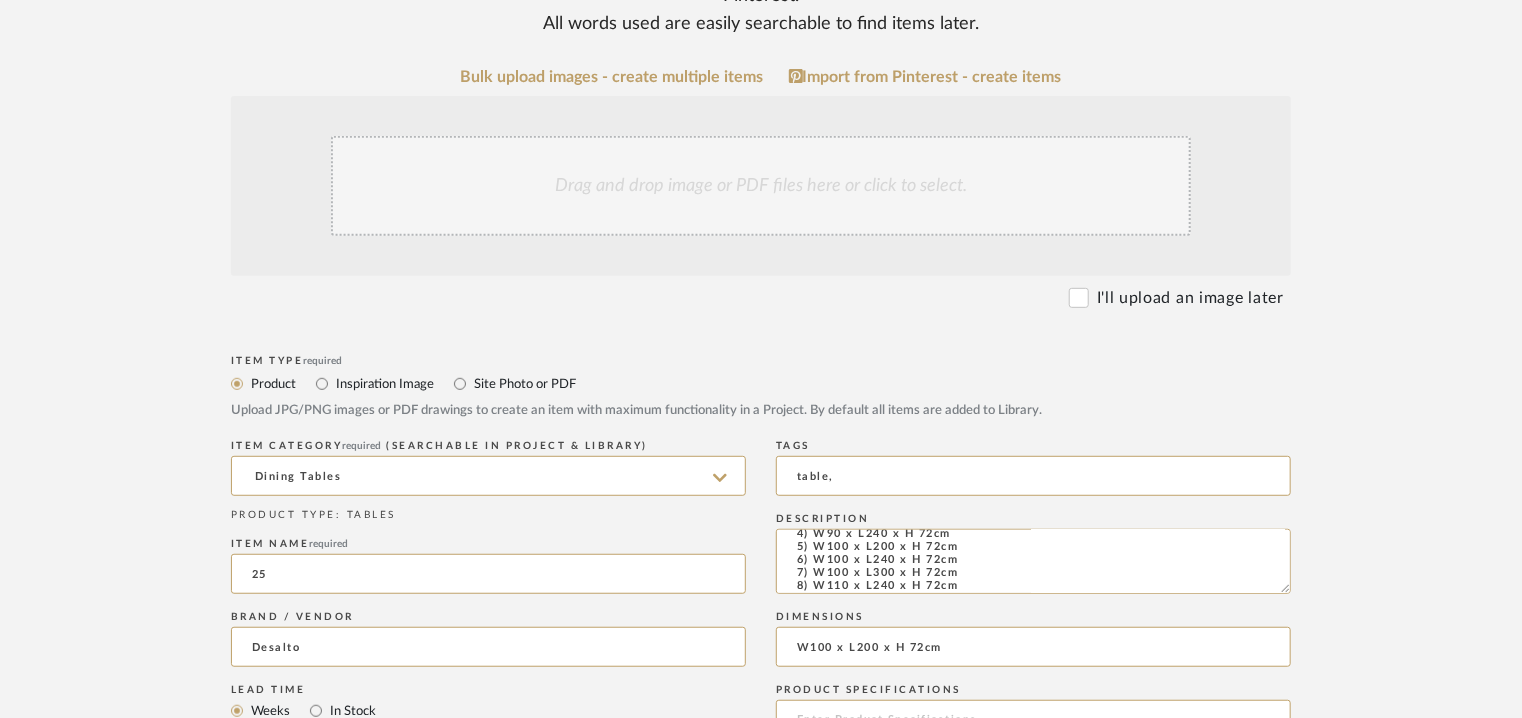 type on "(CONTACT) : To be established
(CONTACT NUMBER) : t +39 031 78 32 211
(EMAIL ADDRESS) : [EMAIL]
(ADDRESS) : [COMPANY]
[STREET]
[POSTAL CODE] [CITY] - [CITY] [COUNTRY]" 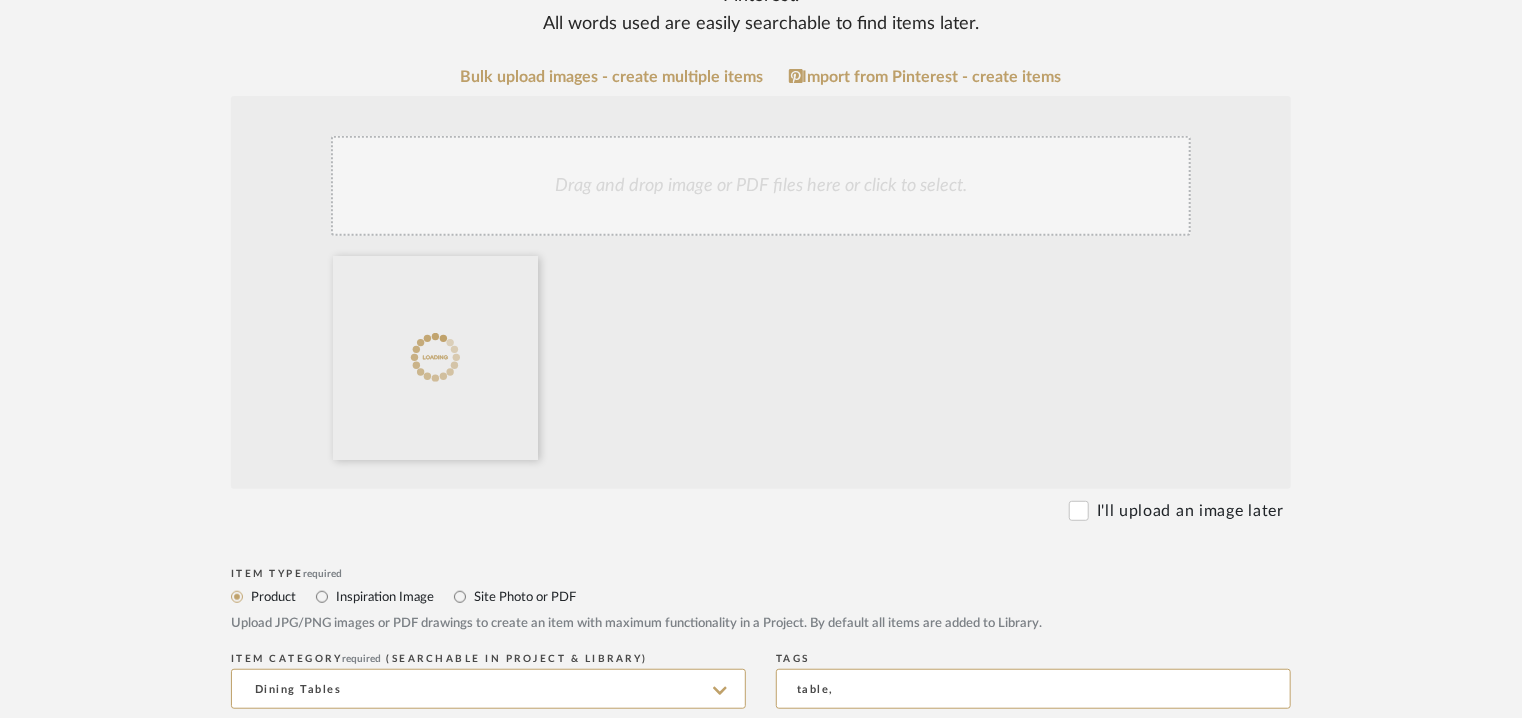 click on "Drag and drop image or PDF files here or click to select." 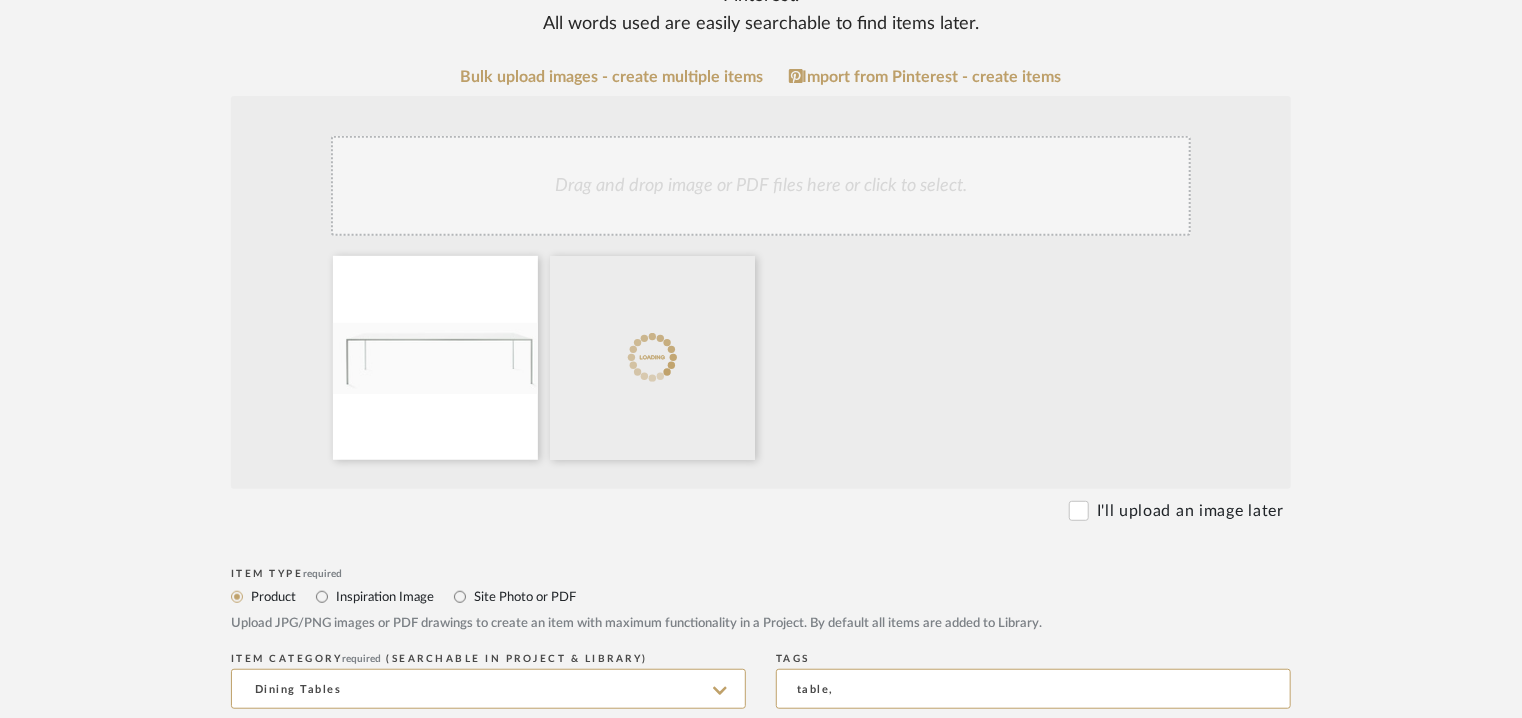 click on "Drag and drop image or PDF files here or click to select." 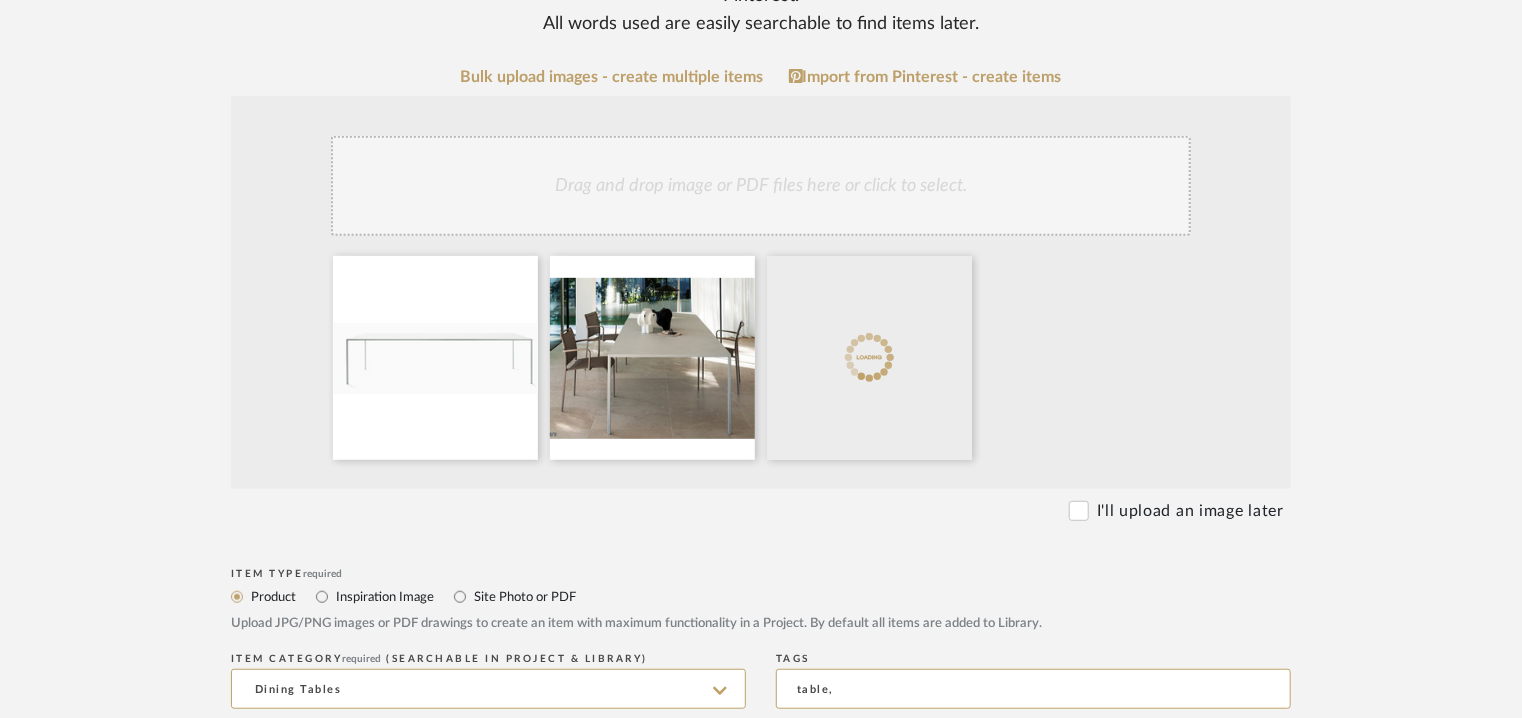 click on "Drag and drop image or PDF files here or click to select." 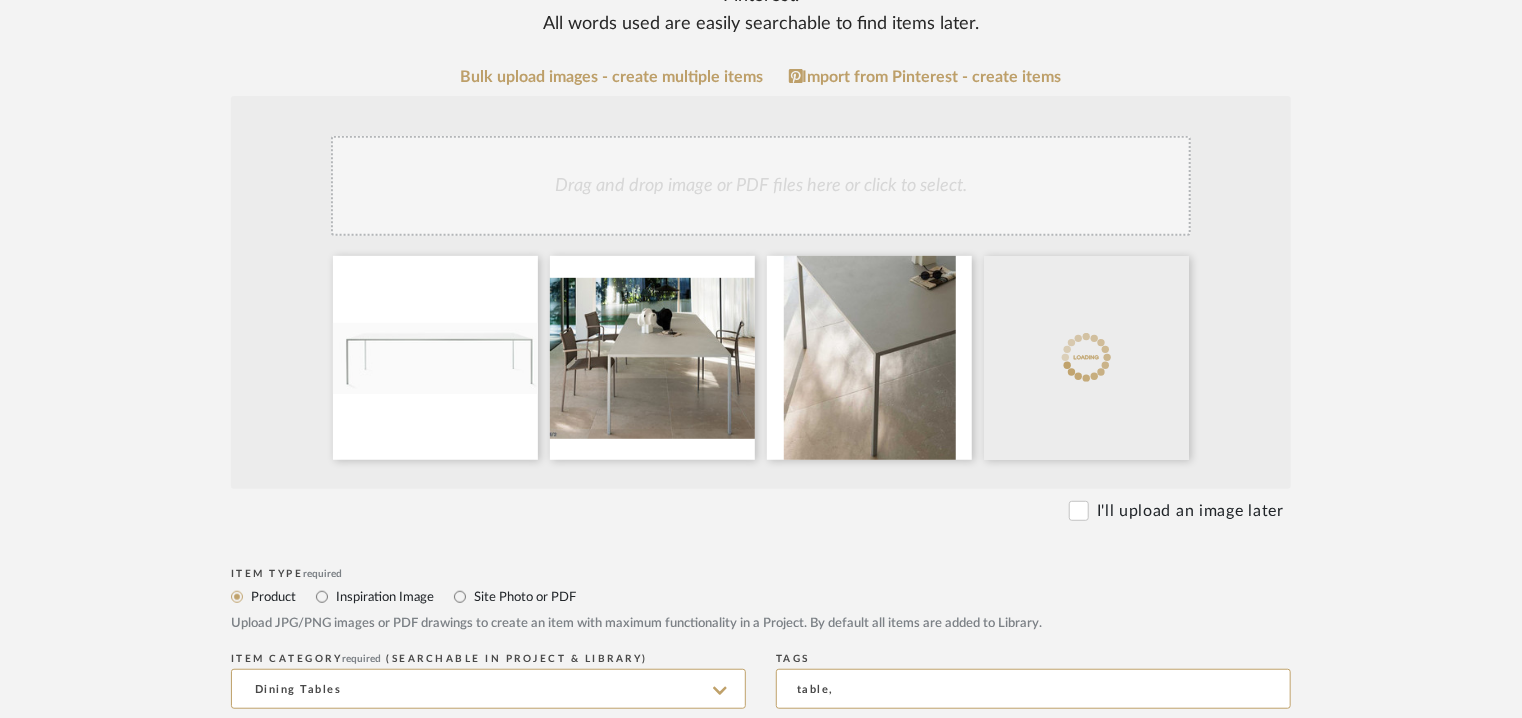 click on "Drag and drop image or PDF files here or click to select." 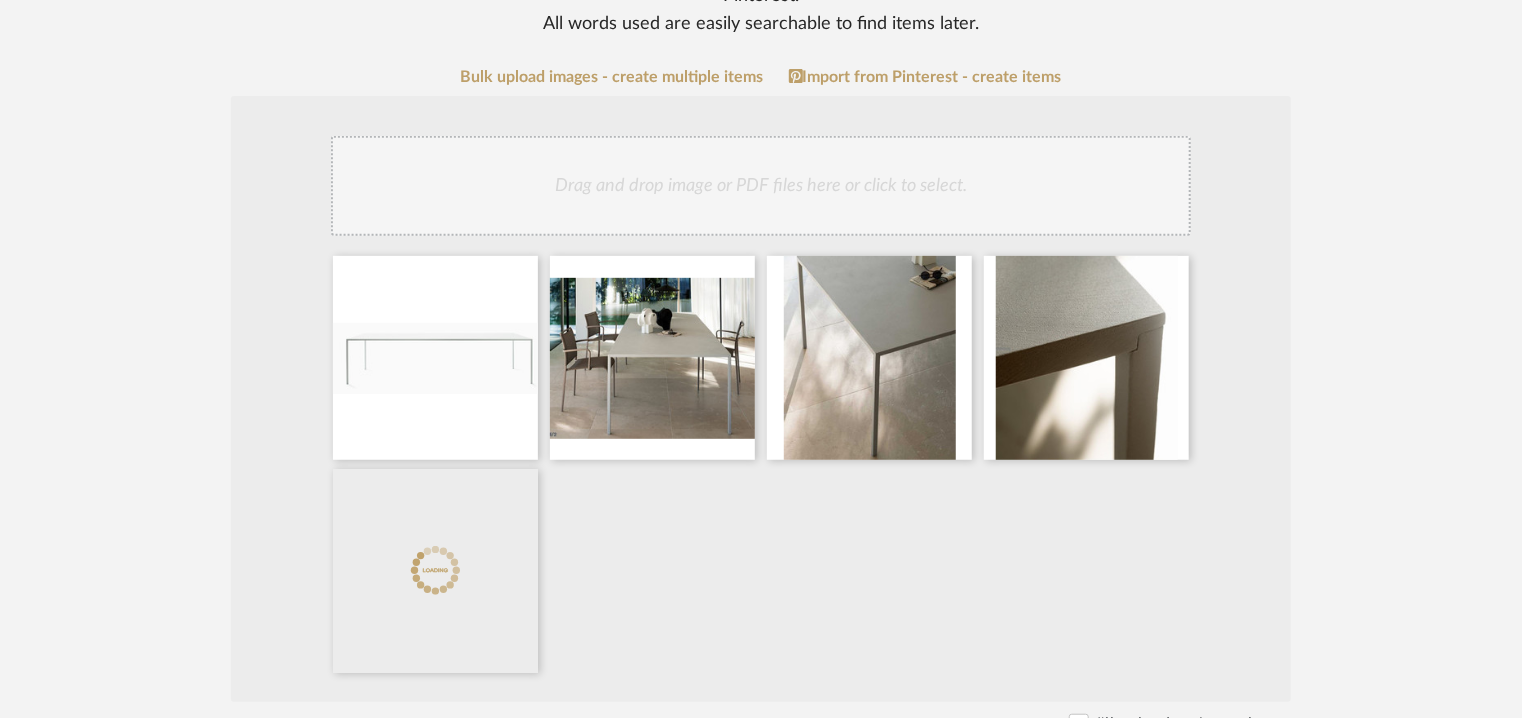 click on "Drag and drop image or PDF files here or click to select." 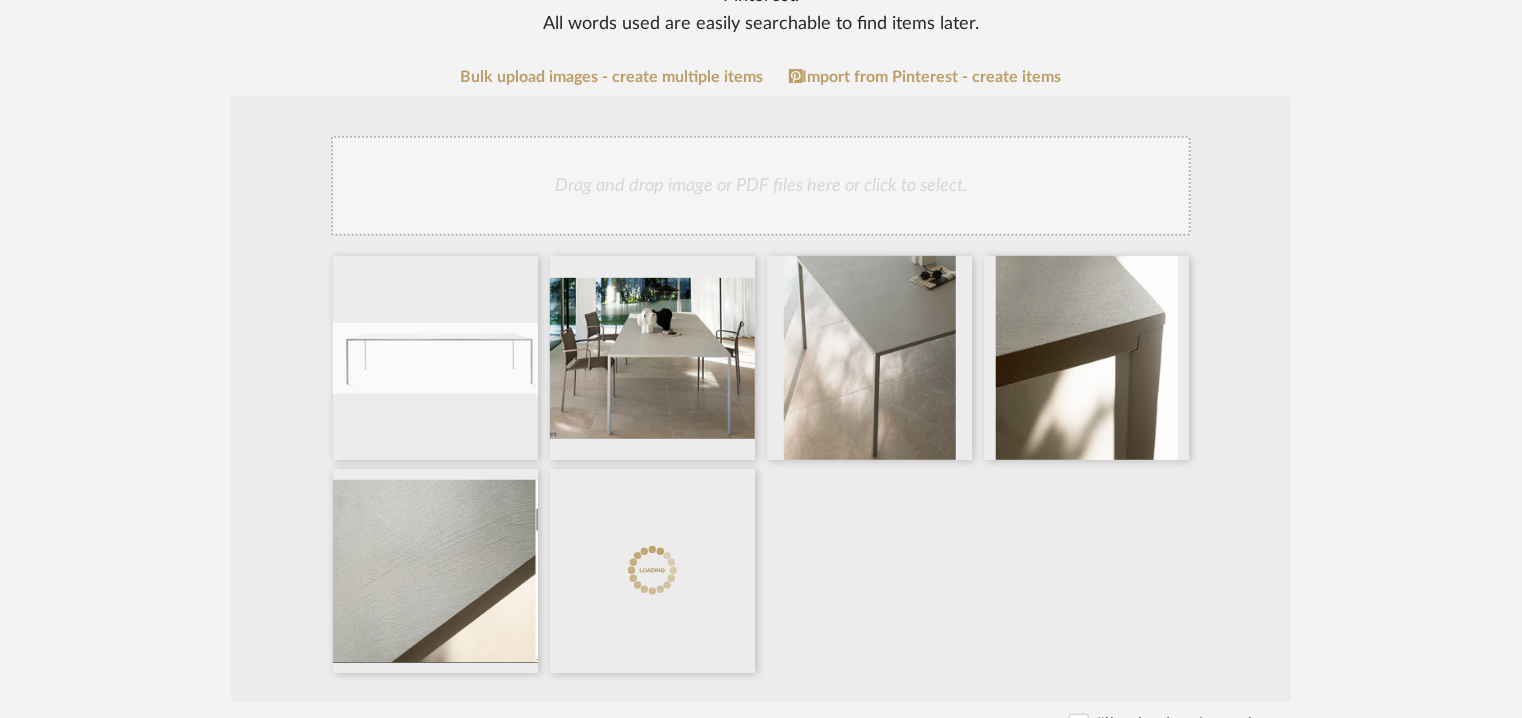 click on "Drag and drop image or PDF files here or click to select." 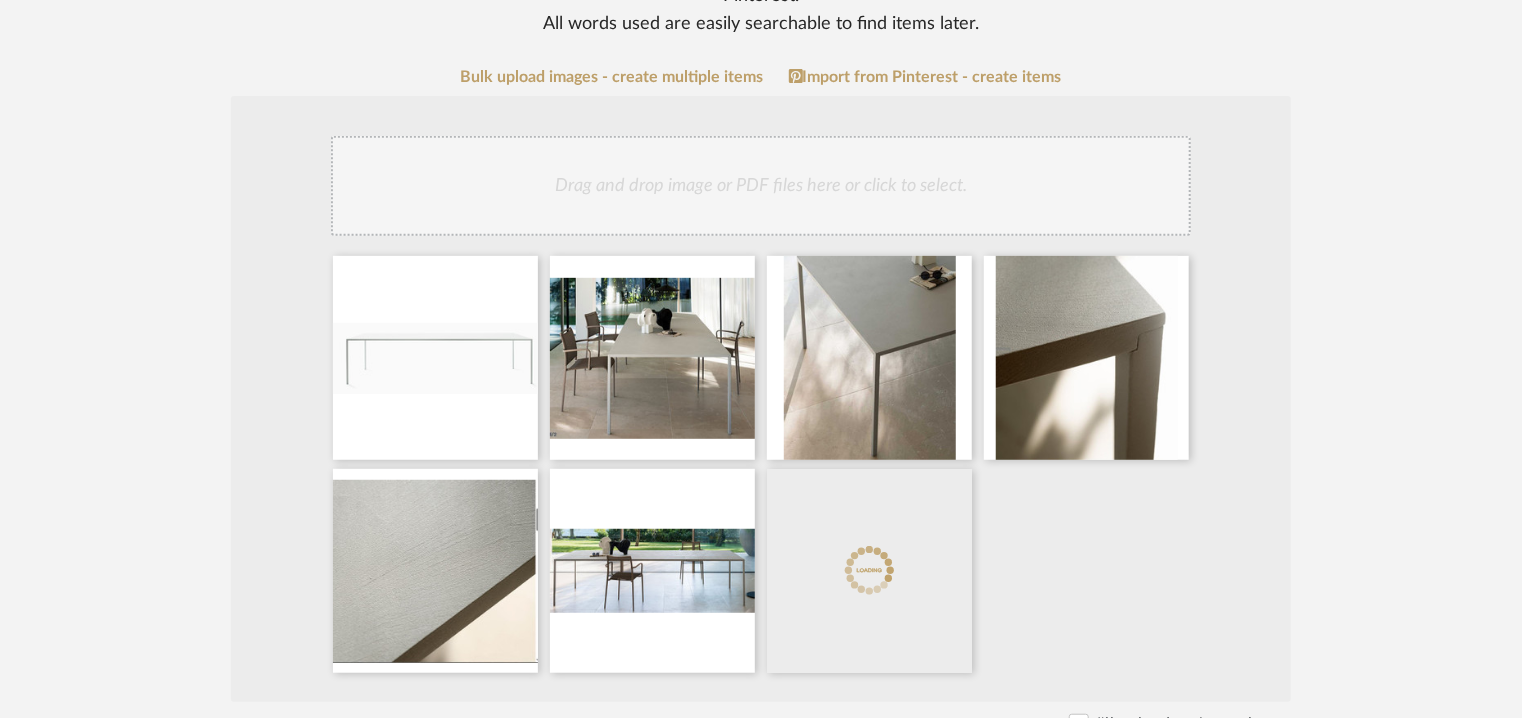 click on "Drag and drop image or PDF files here or click to select." 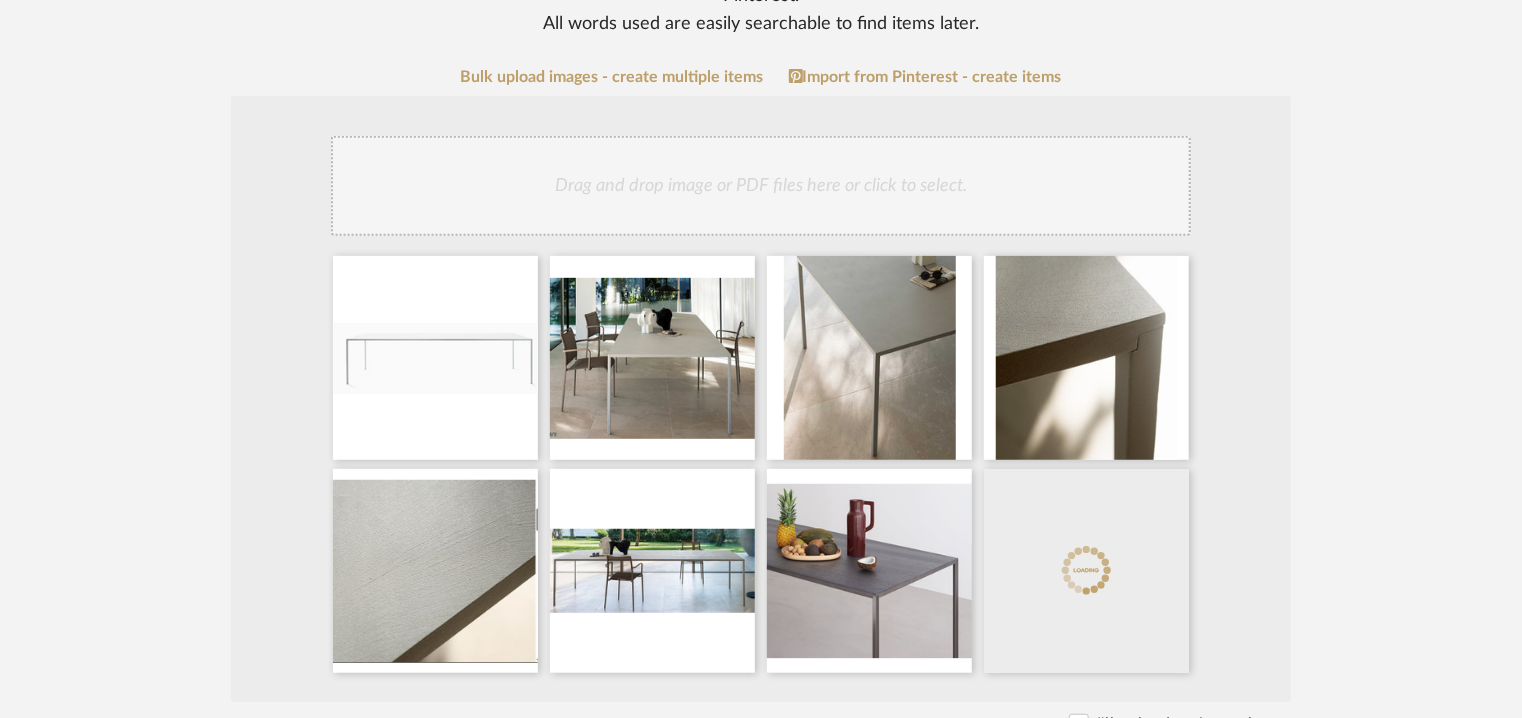 click on "Drag and drop image or PDF files here or click to select." 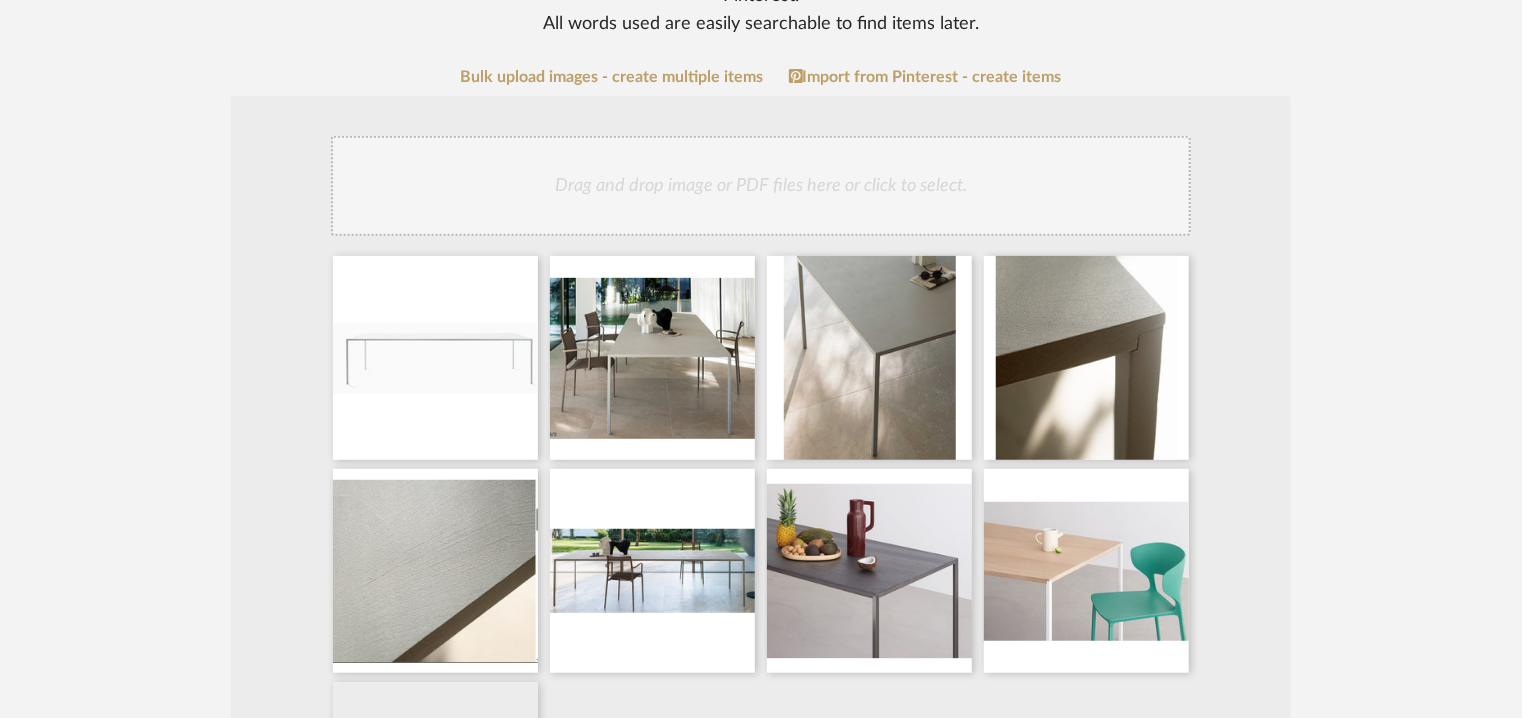 click on "Drag and drop image or PDF files here or click to select." 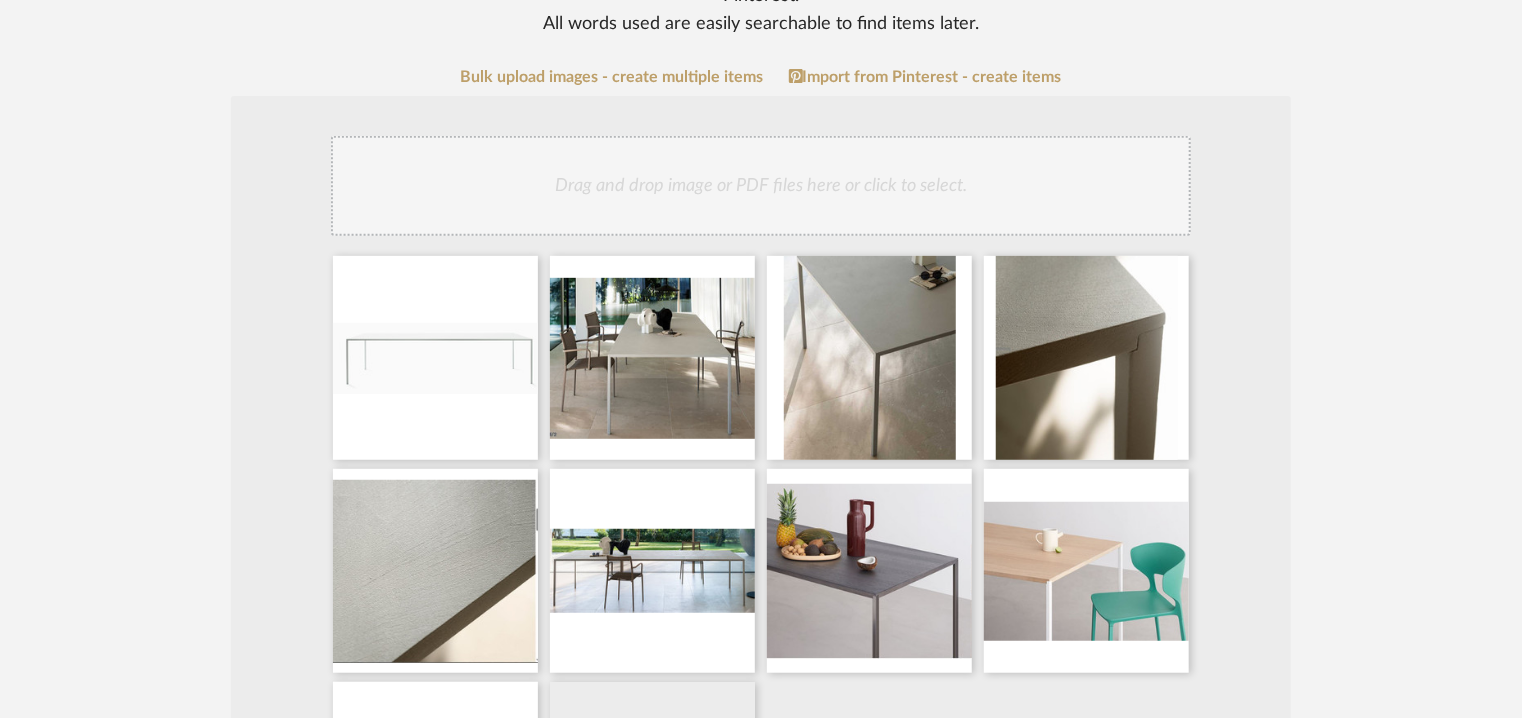 click on "Drag and drop image or PDF files here or click to select." 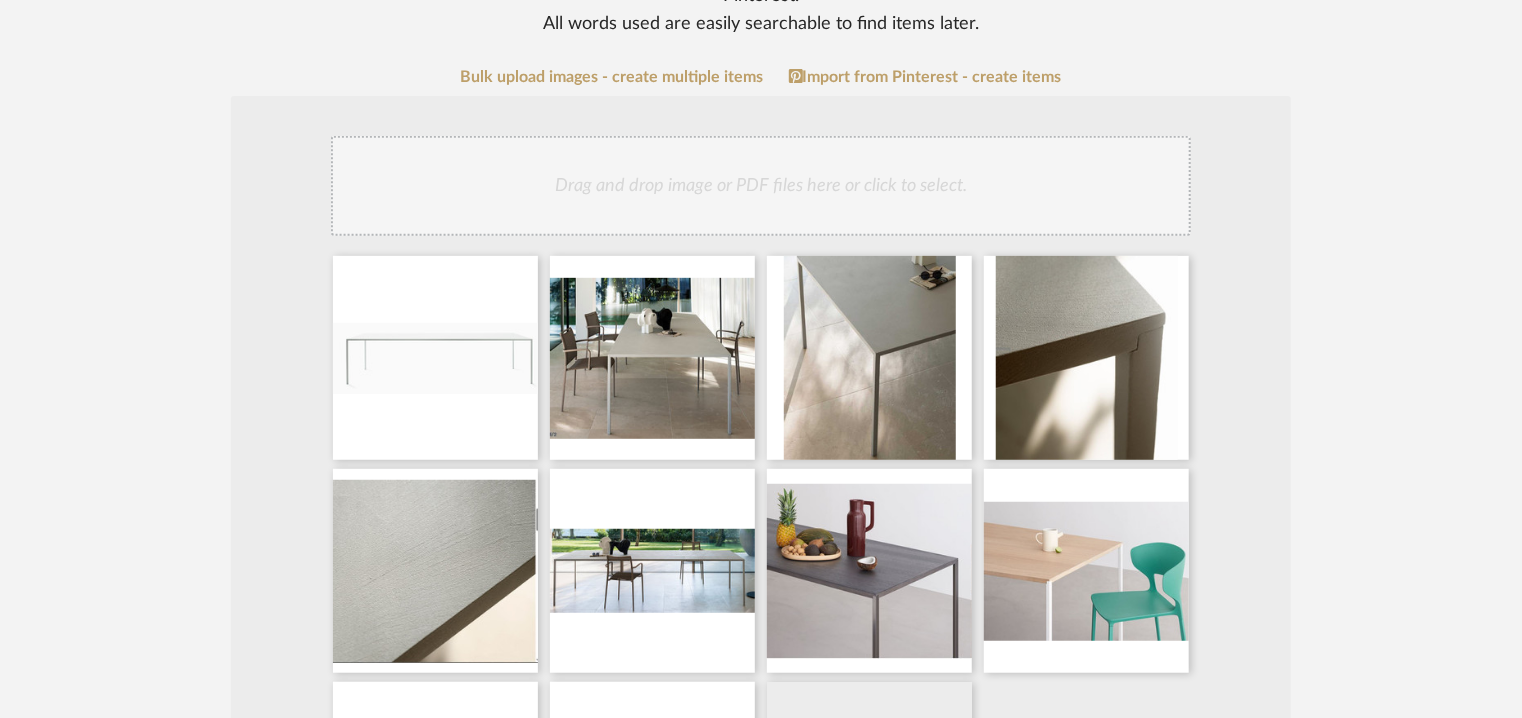 click on "Drag and drop image or PDF files here or click to select." 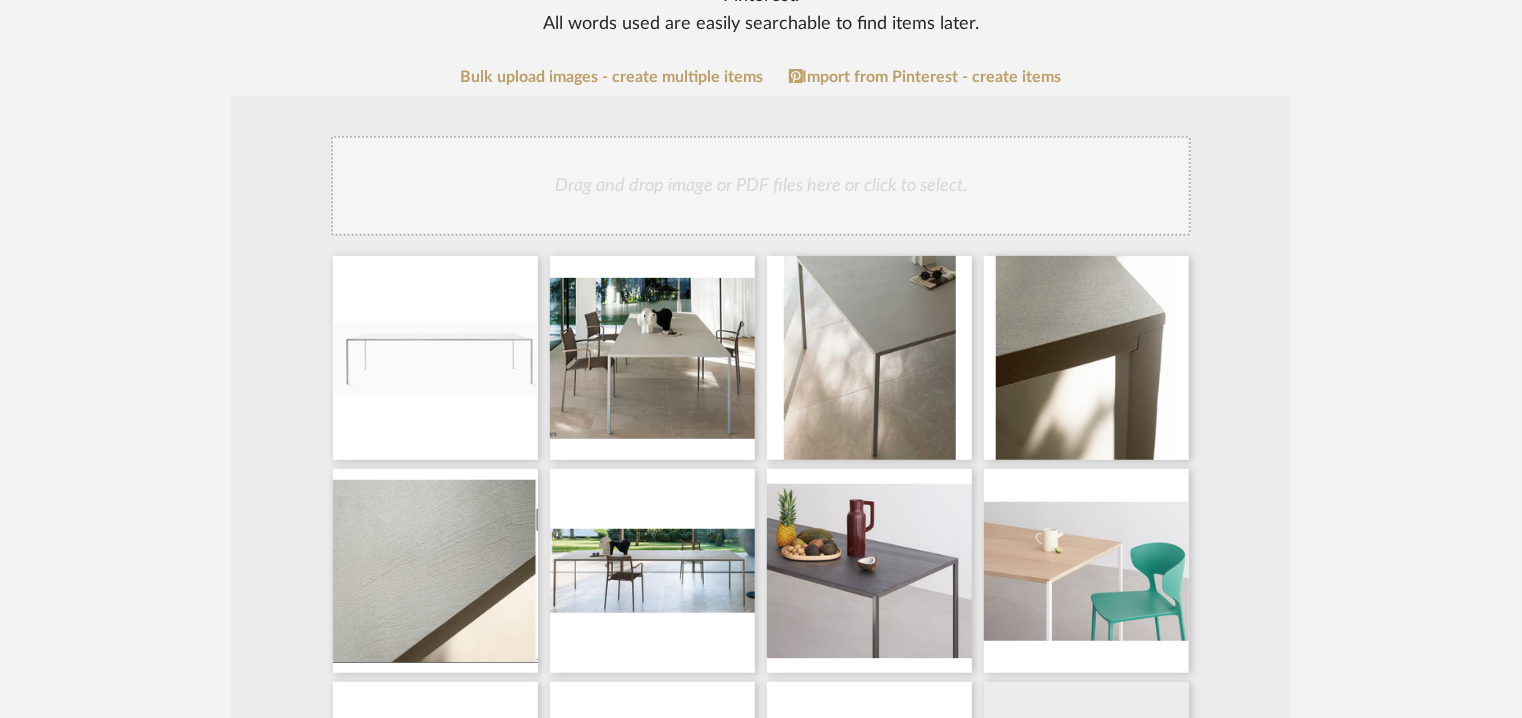 click on "Drag and drop image or PDF files here or click to select." 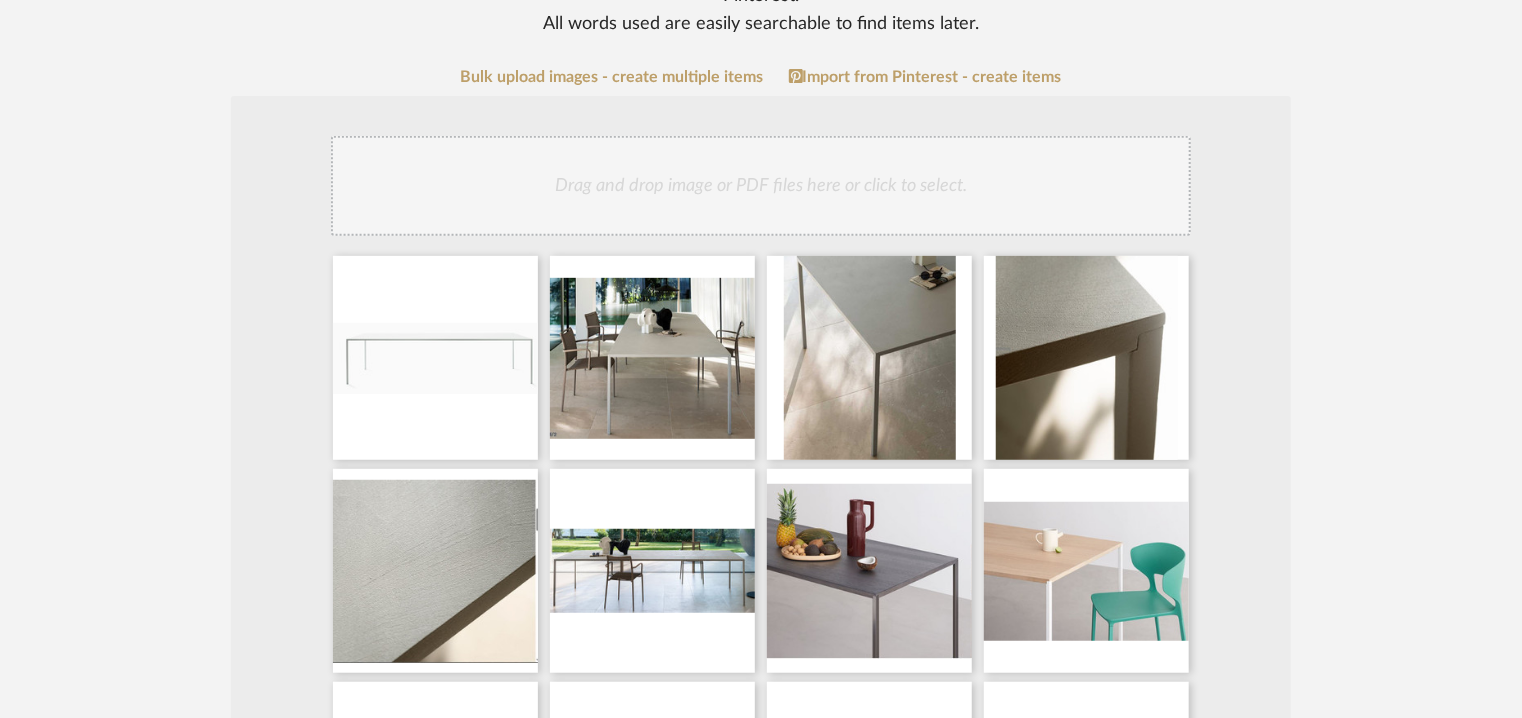 click on "Drag and drop image or PDF files here or click to select." 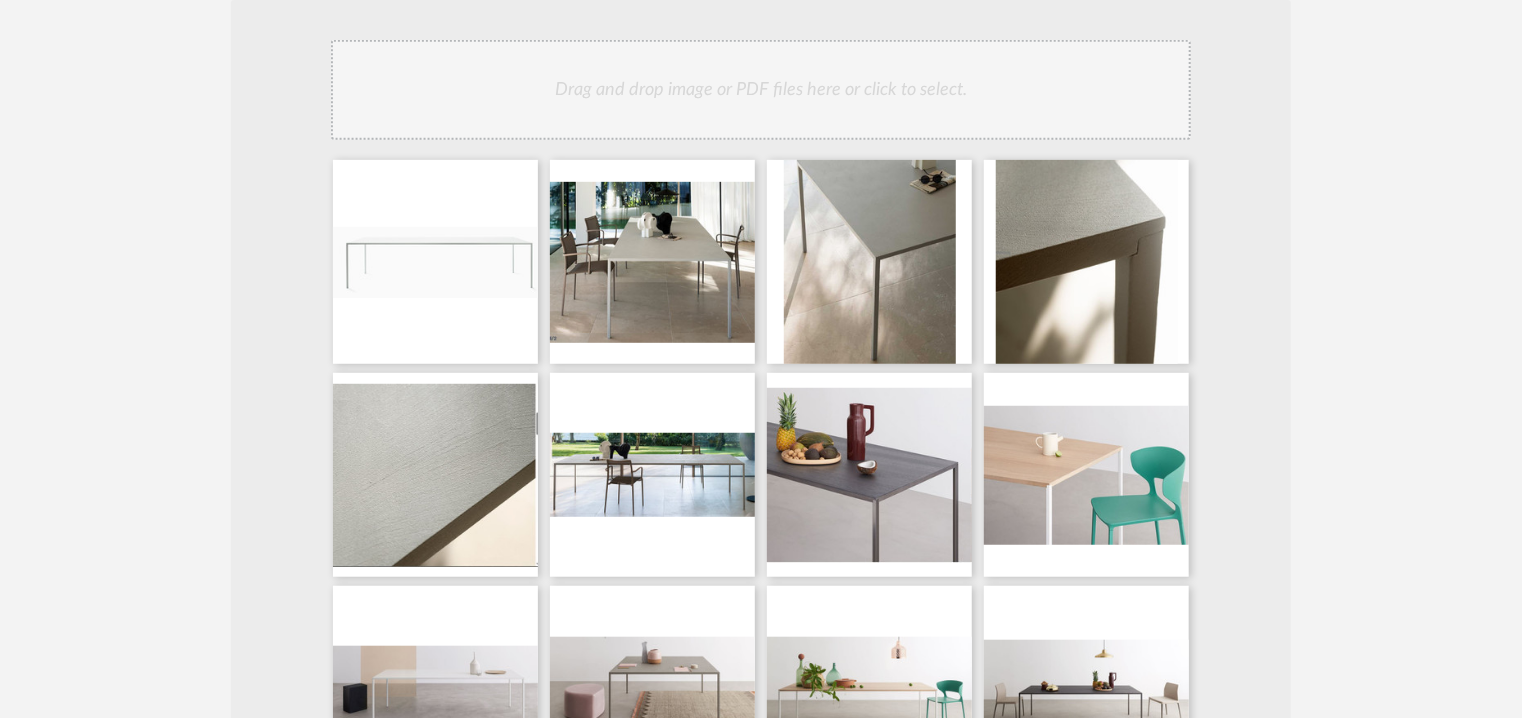 scroll, scrollTop: 667, scrollLeft: 0, axis: vertical 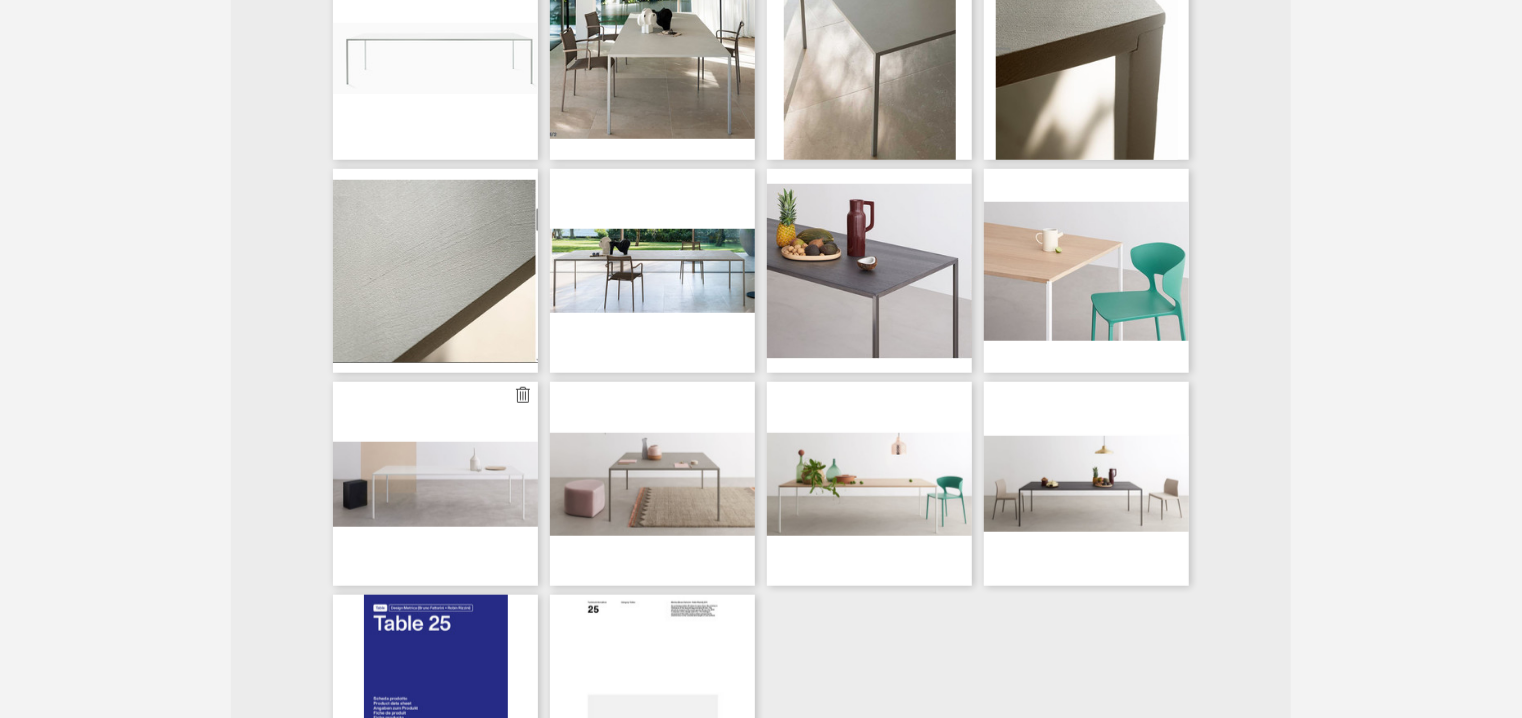 type 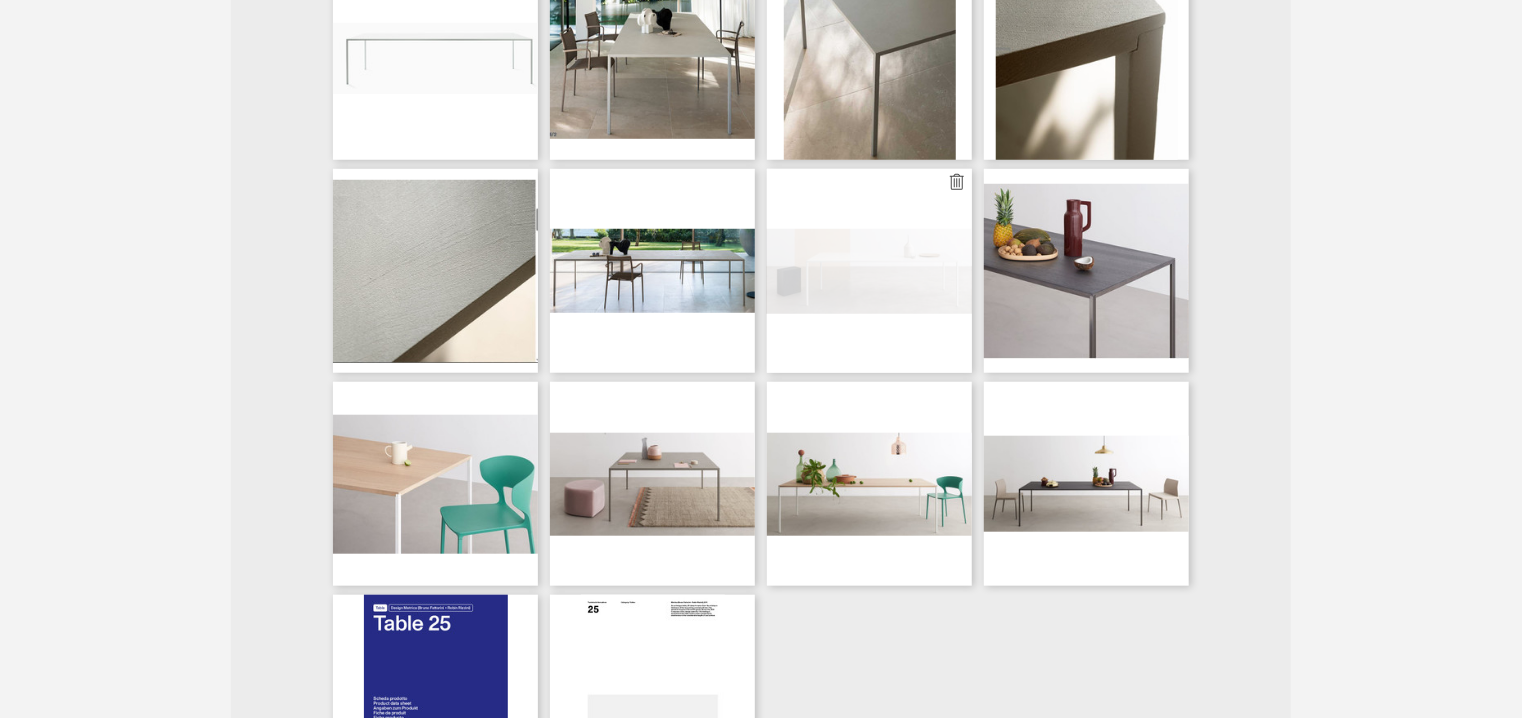 type 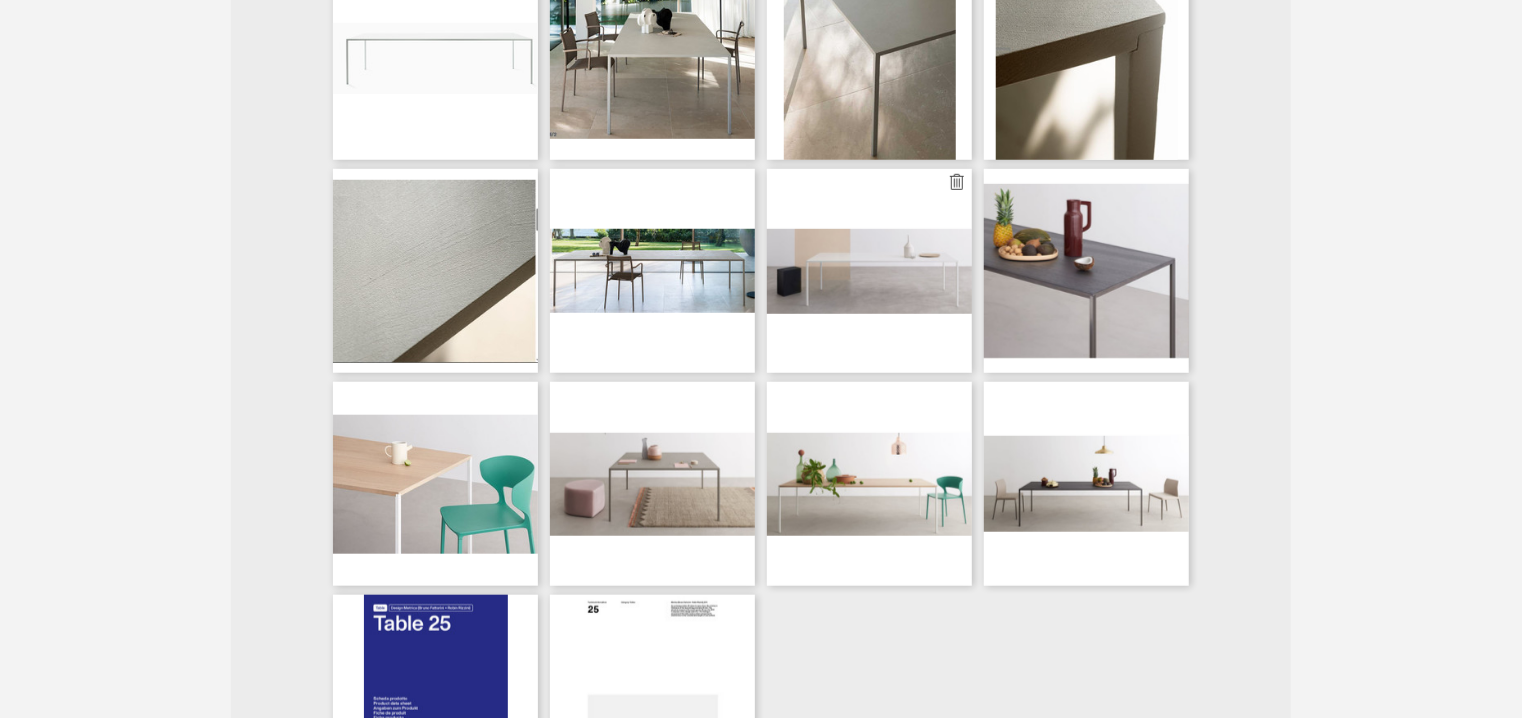type 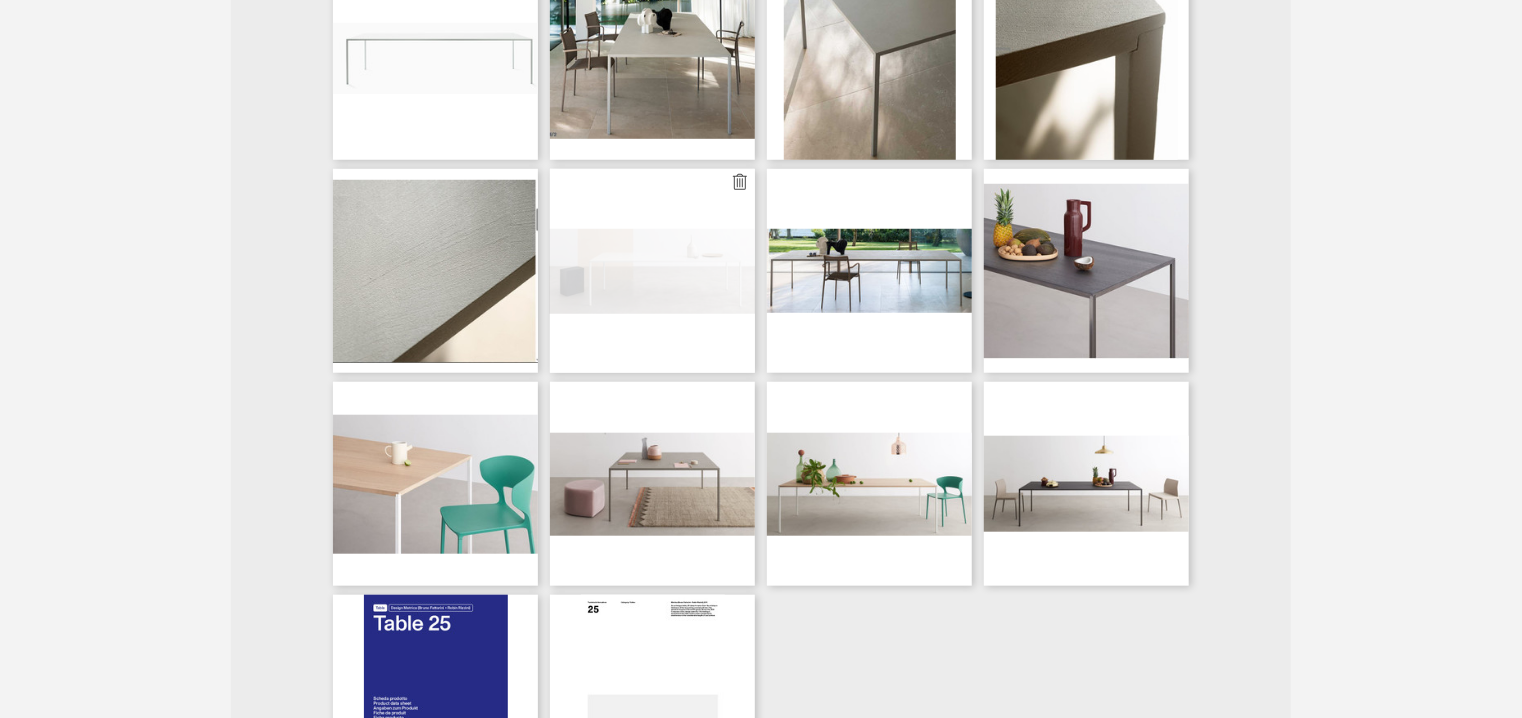 type 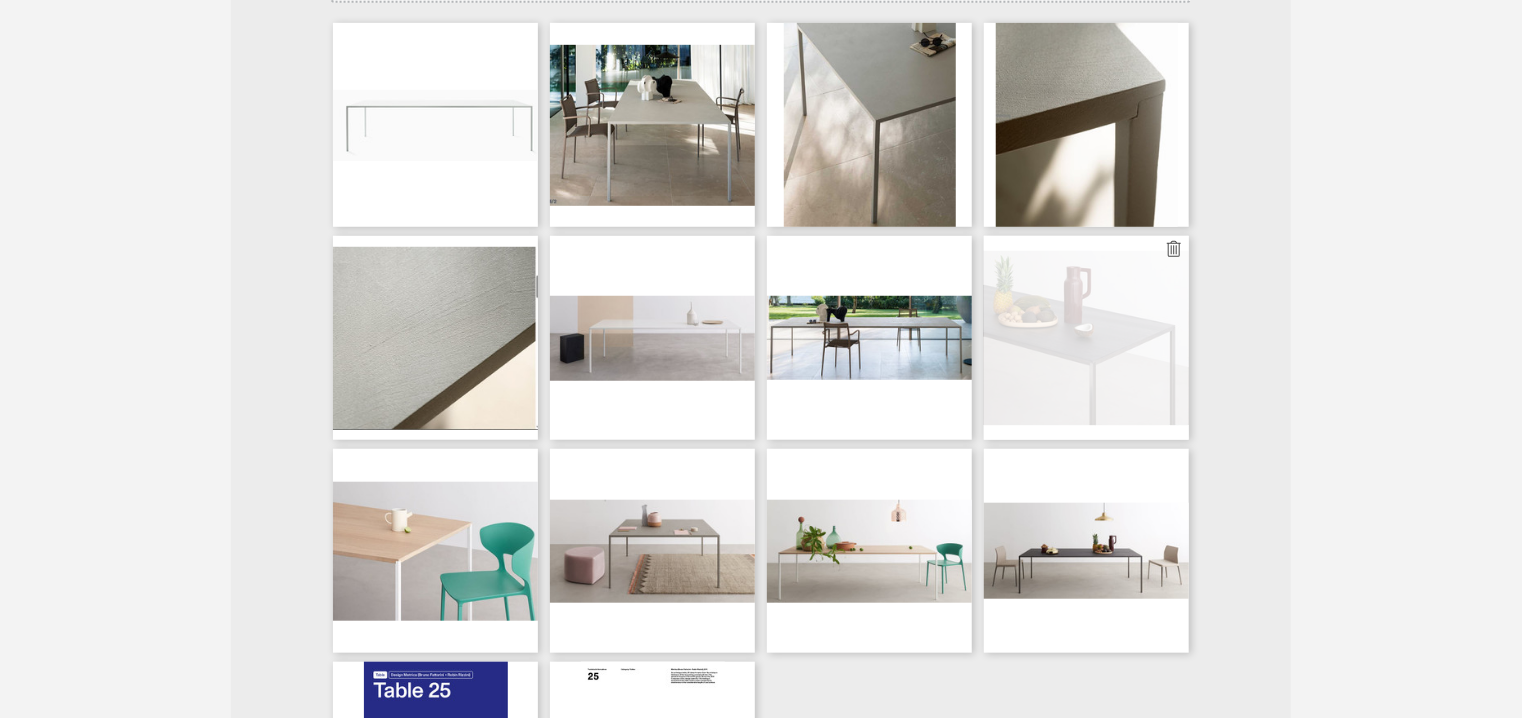 scroll, scrollTop: 567, scrollLeft: 0, axis: vertical 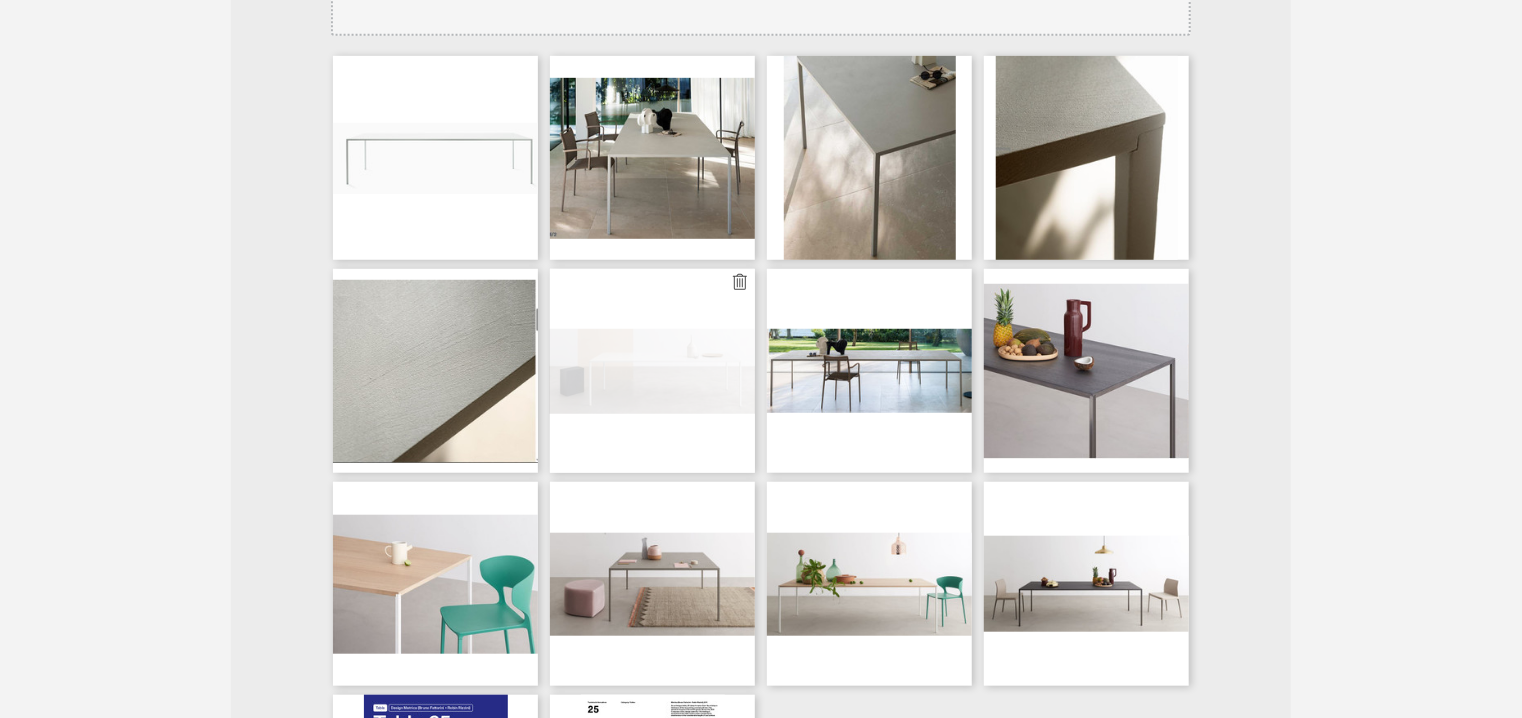 type 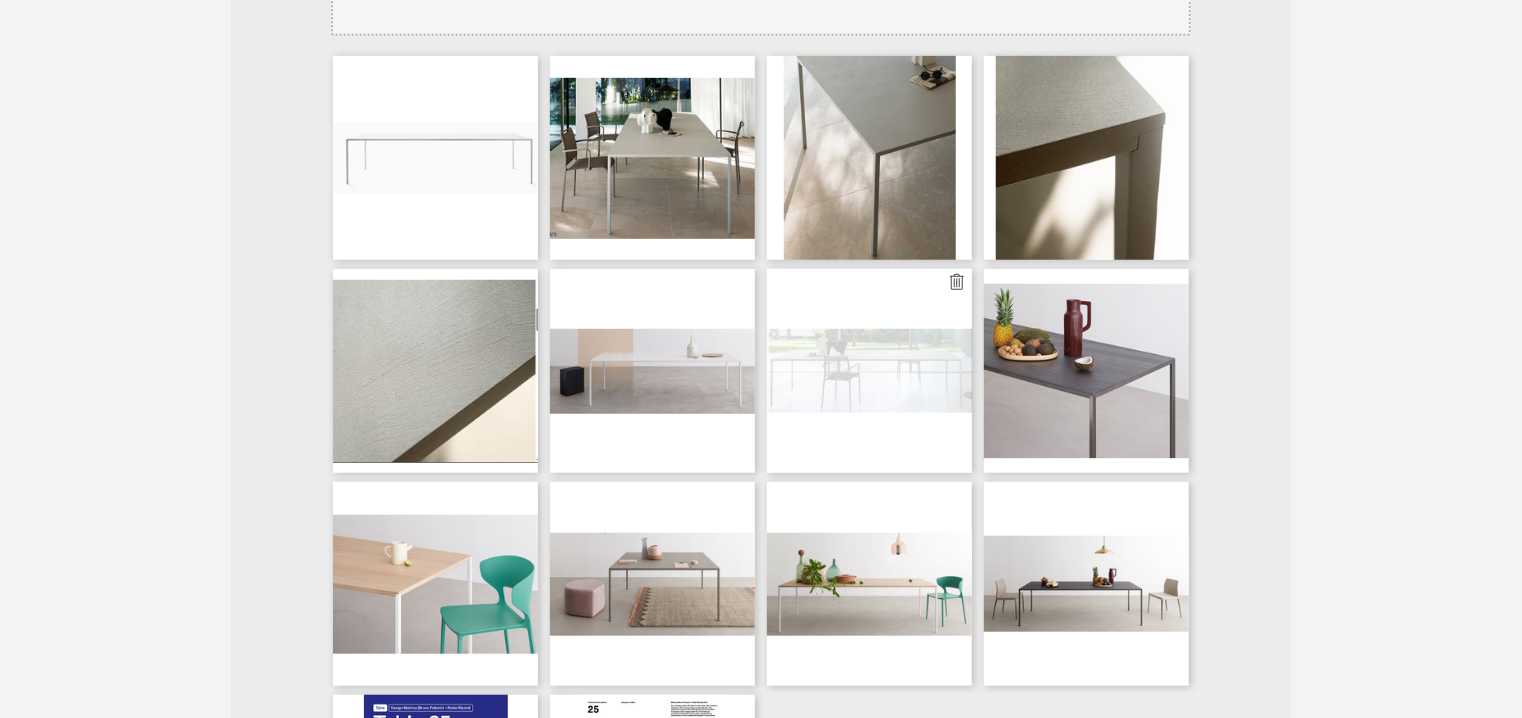 type 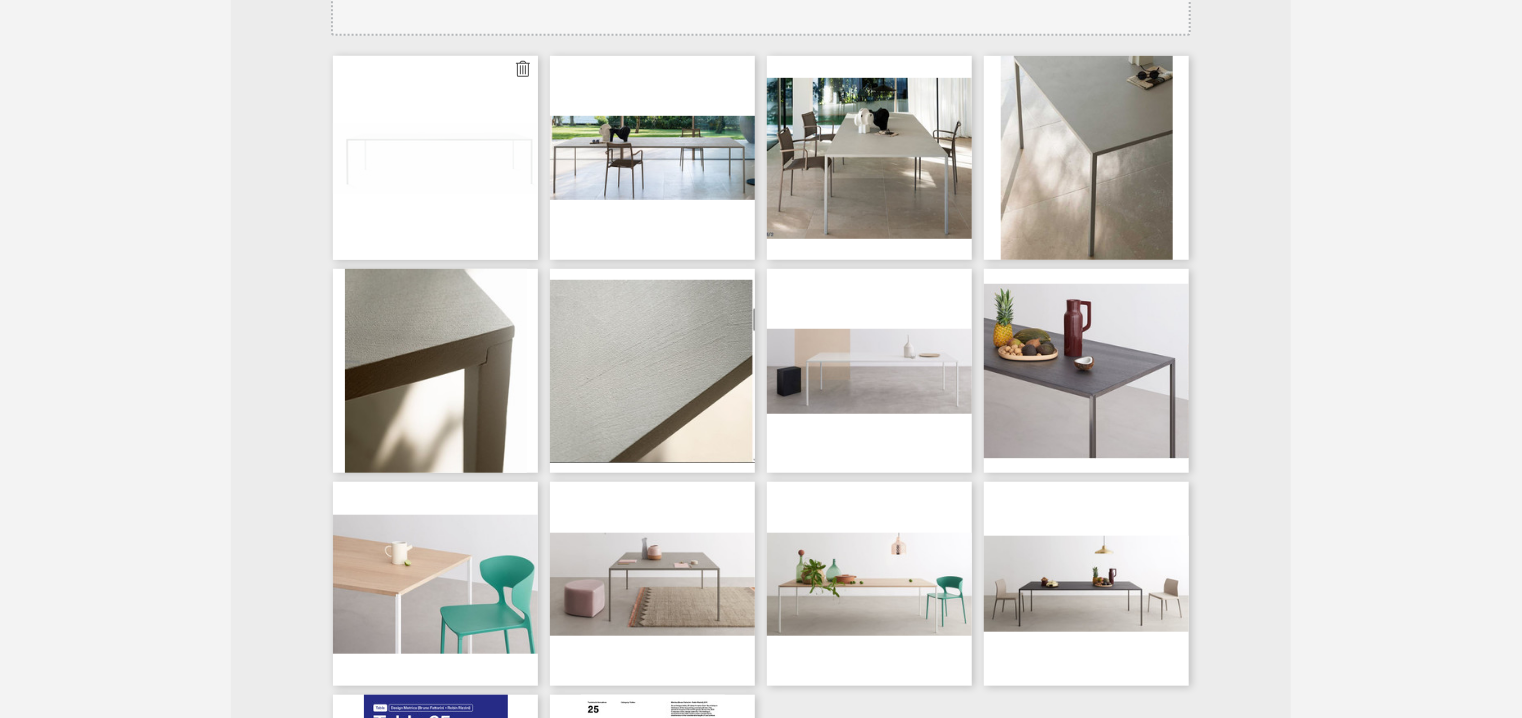 type 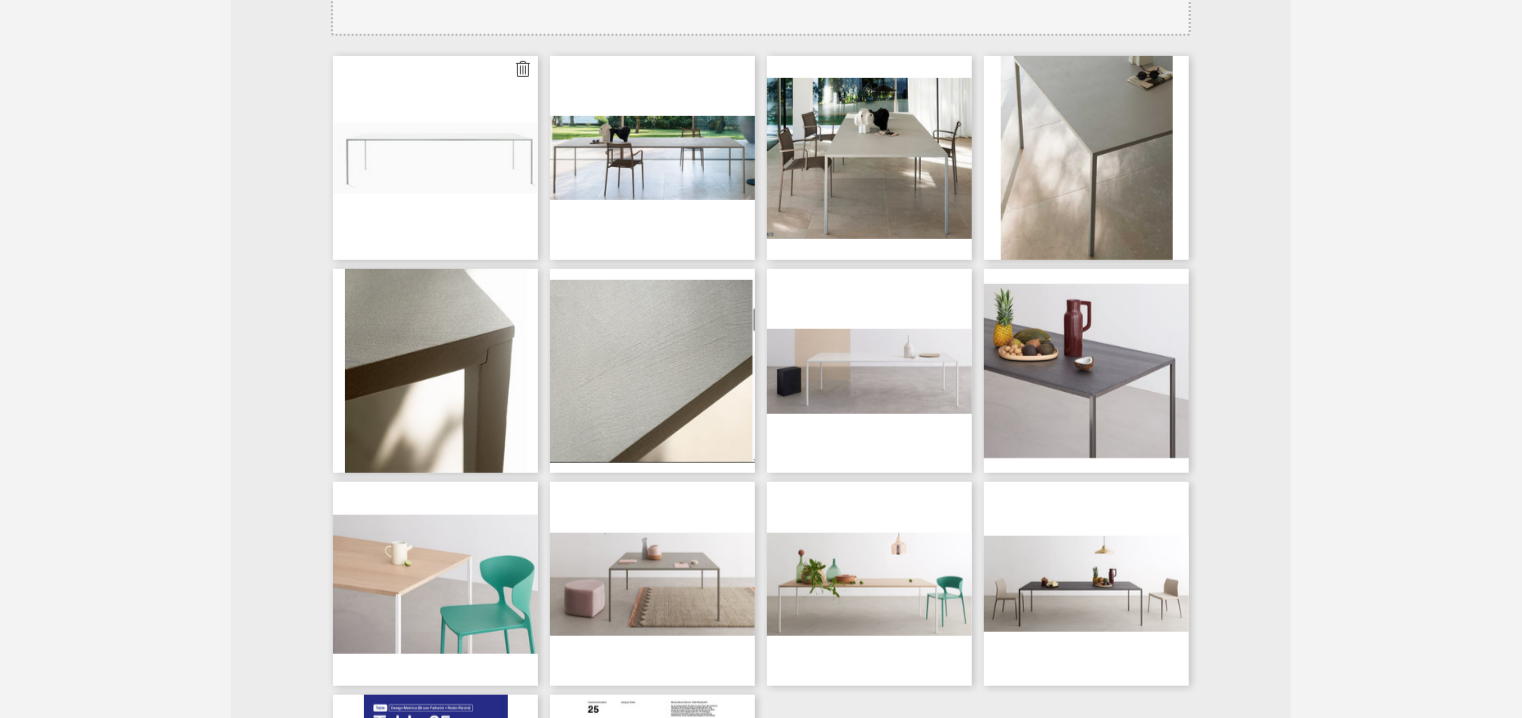 type 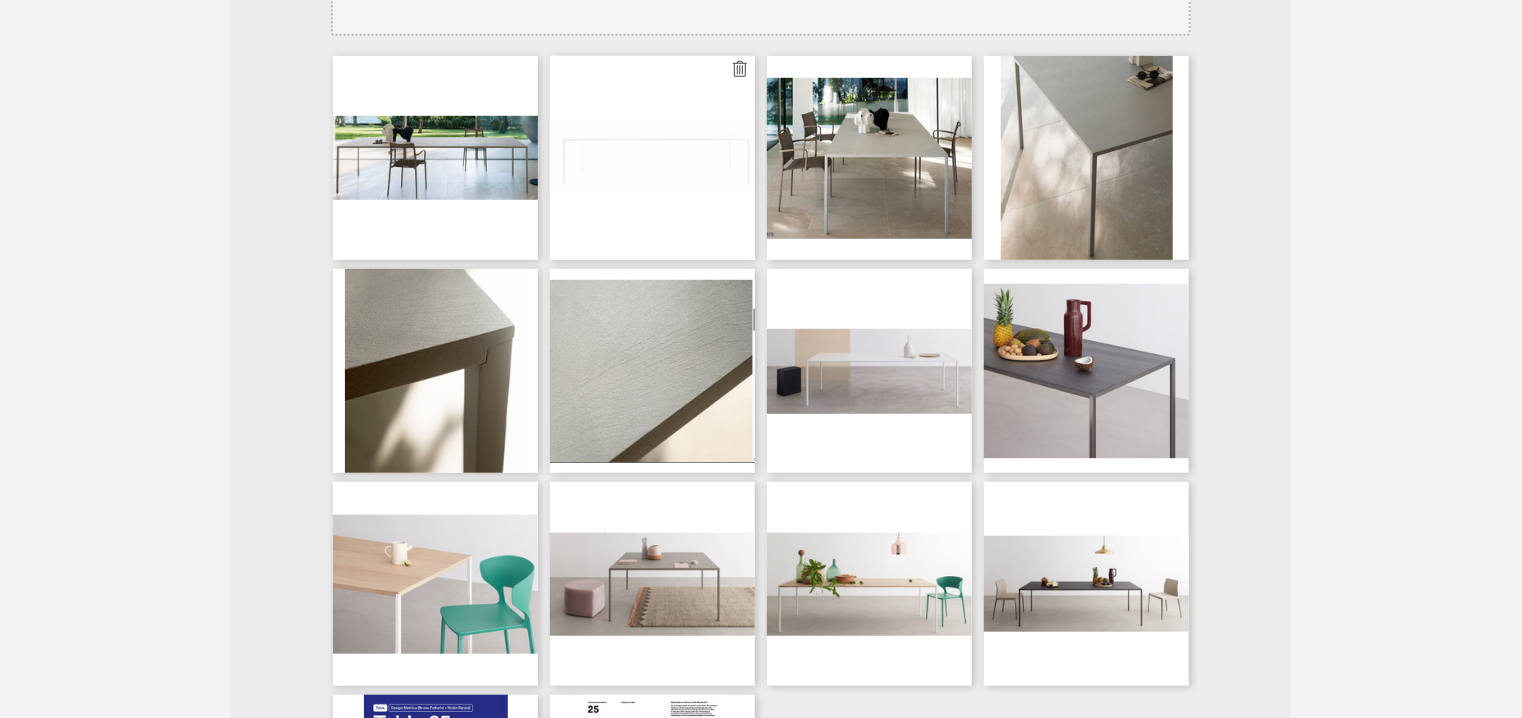 type 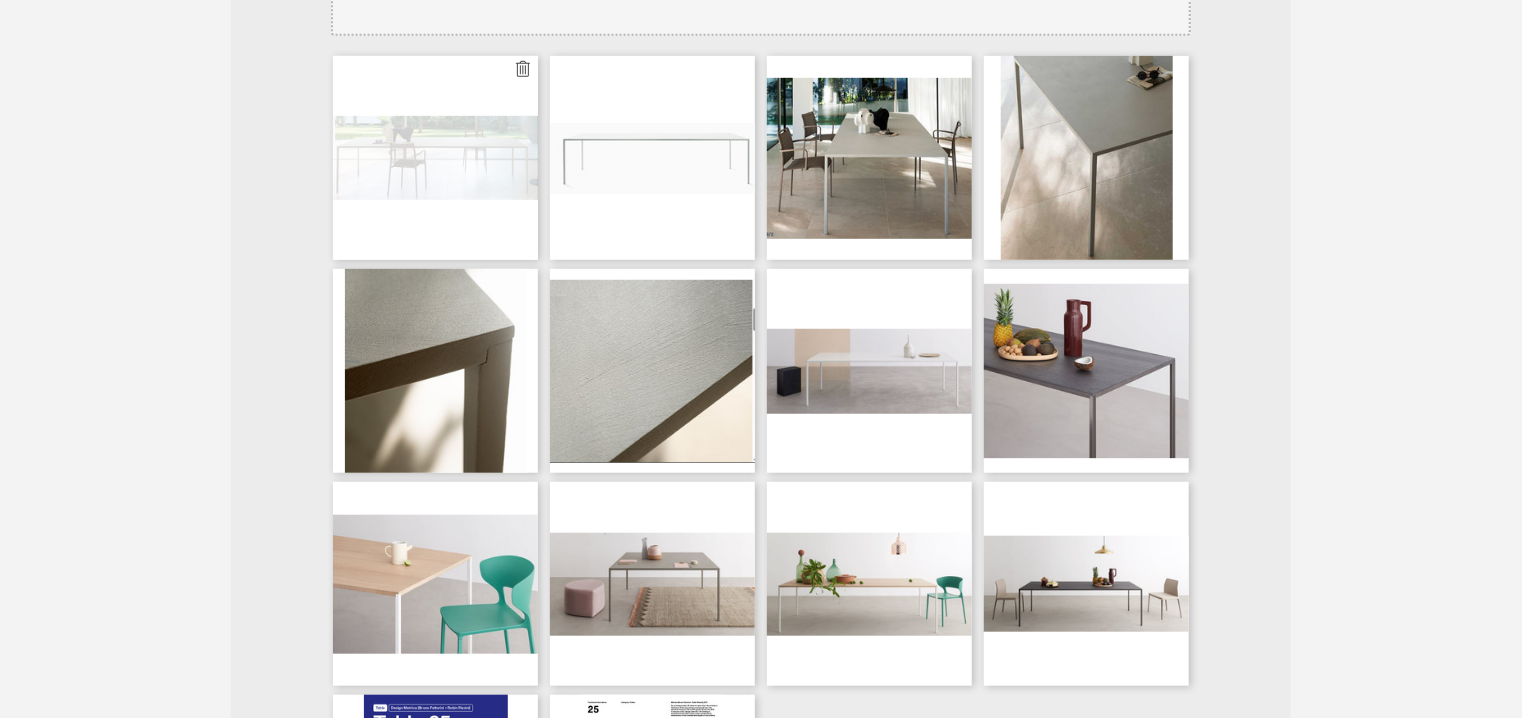 type 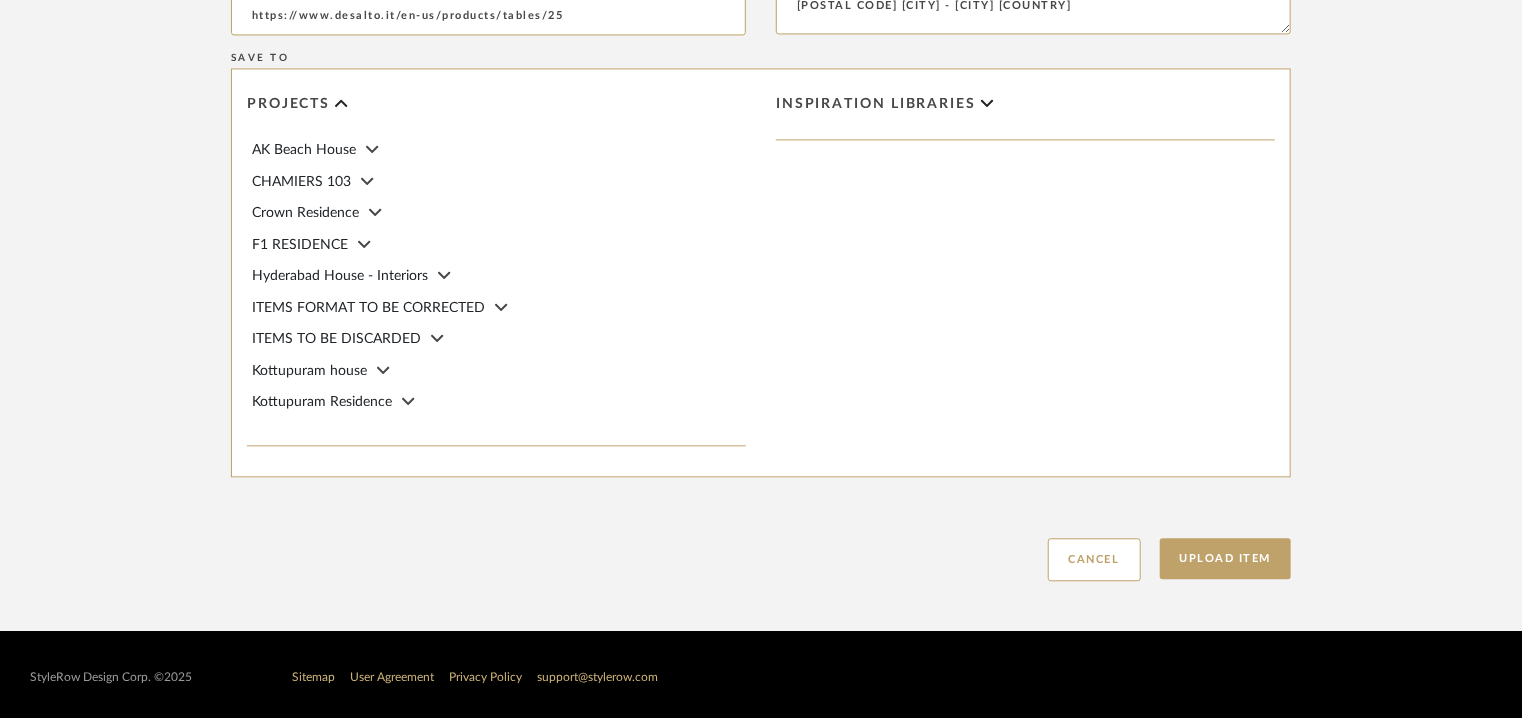 scroll, scrollTop: 2119, scrollLeft: 0, axis: vertical 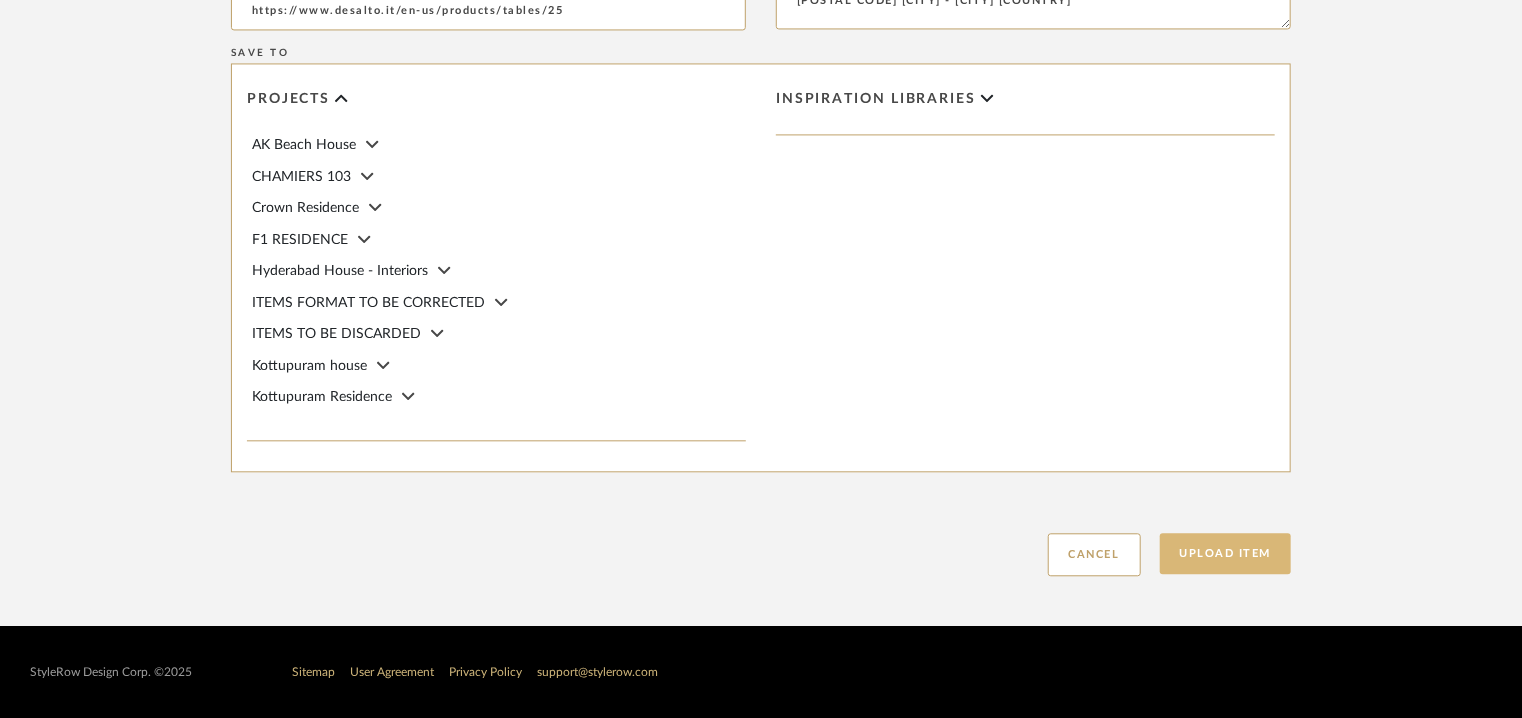 click on "Upload Item" 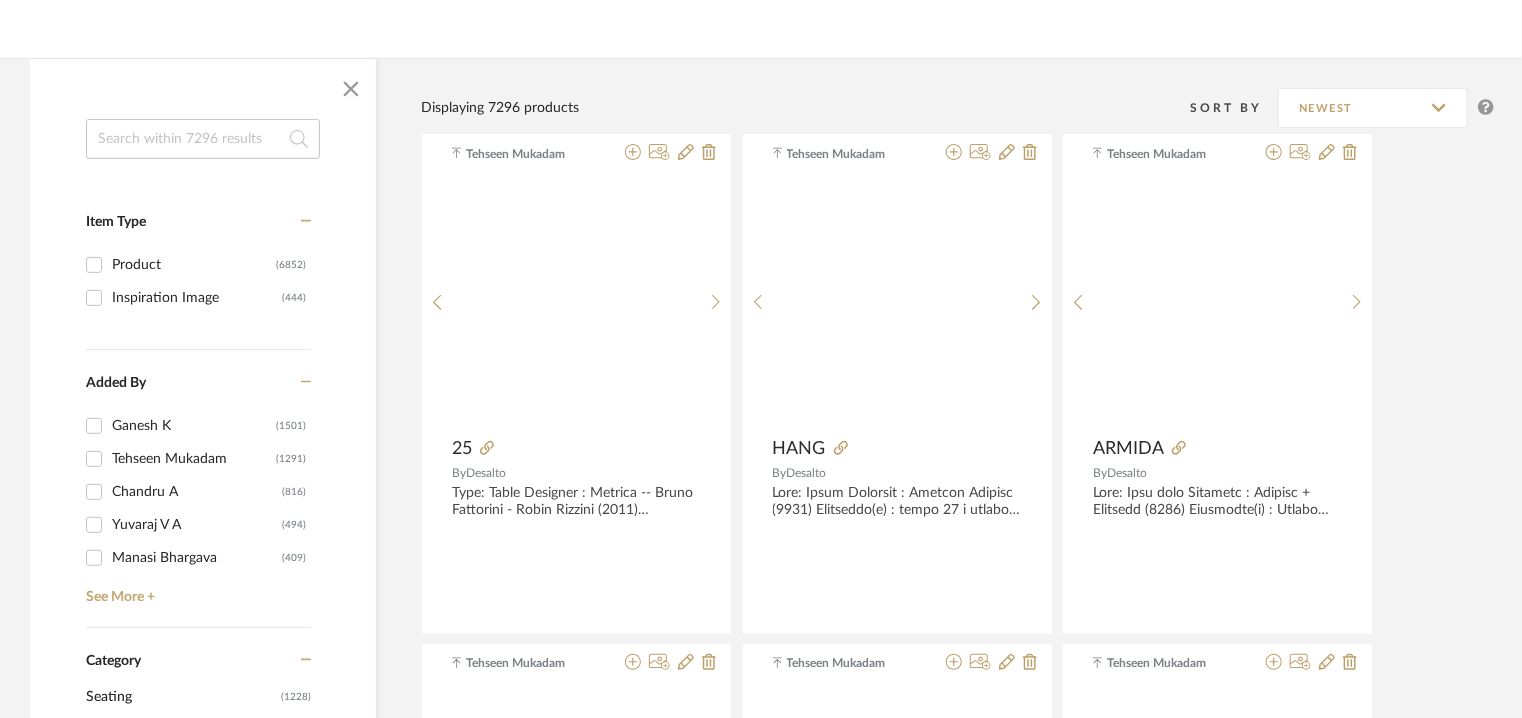 scroll, scrollTop: 100, scrollLeft: 0, axis: vertical 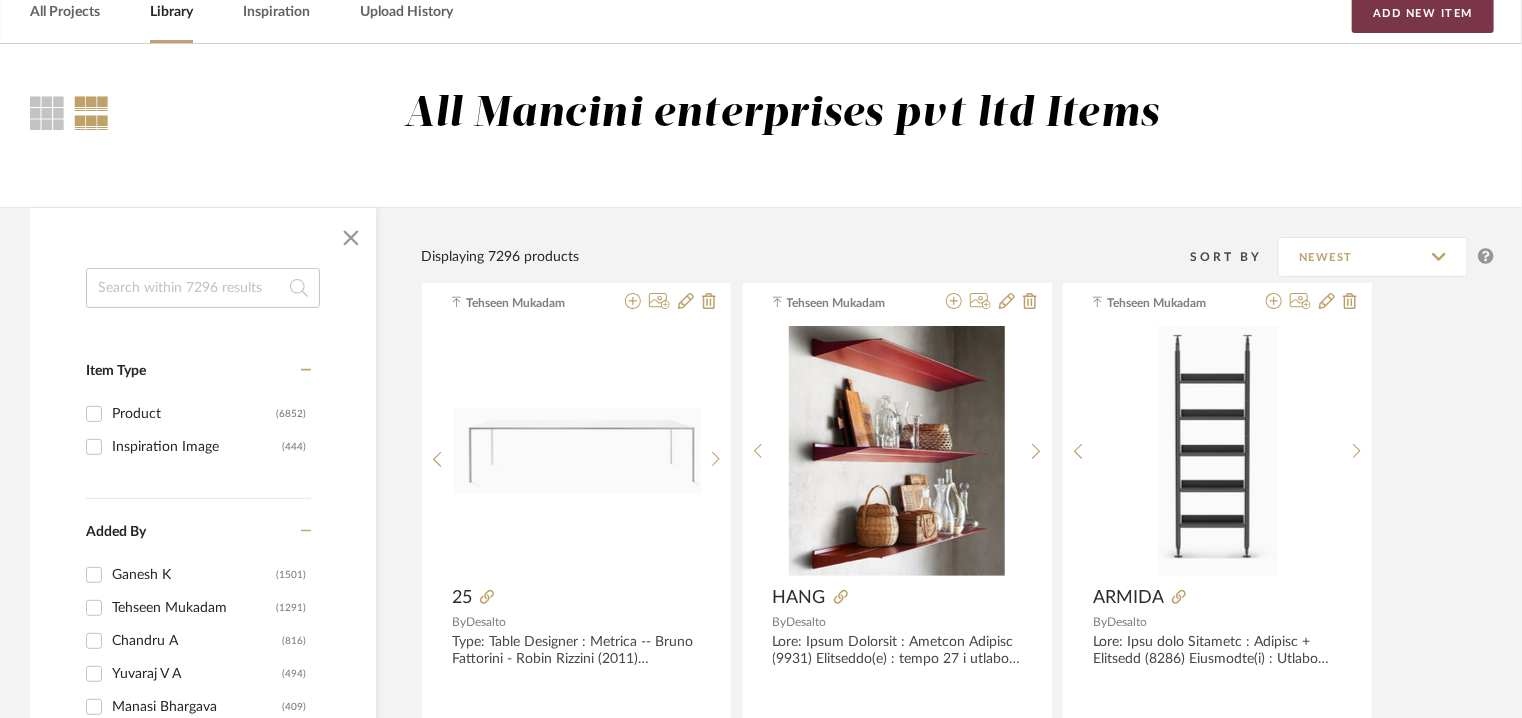 click on "Add New Item" at bounding box center (1423, 13) 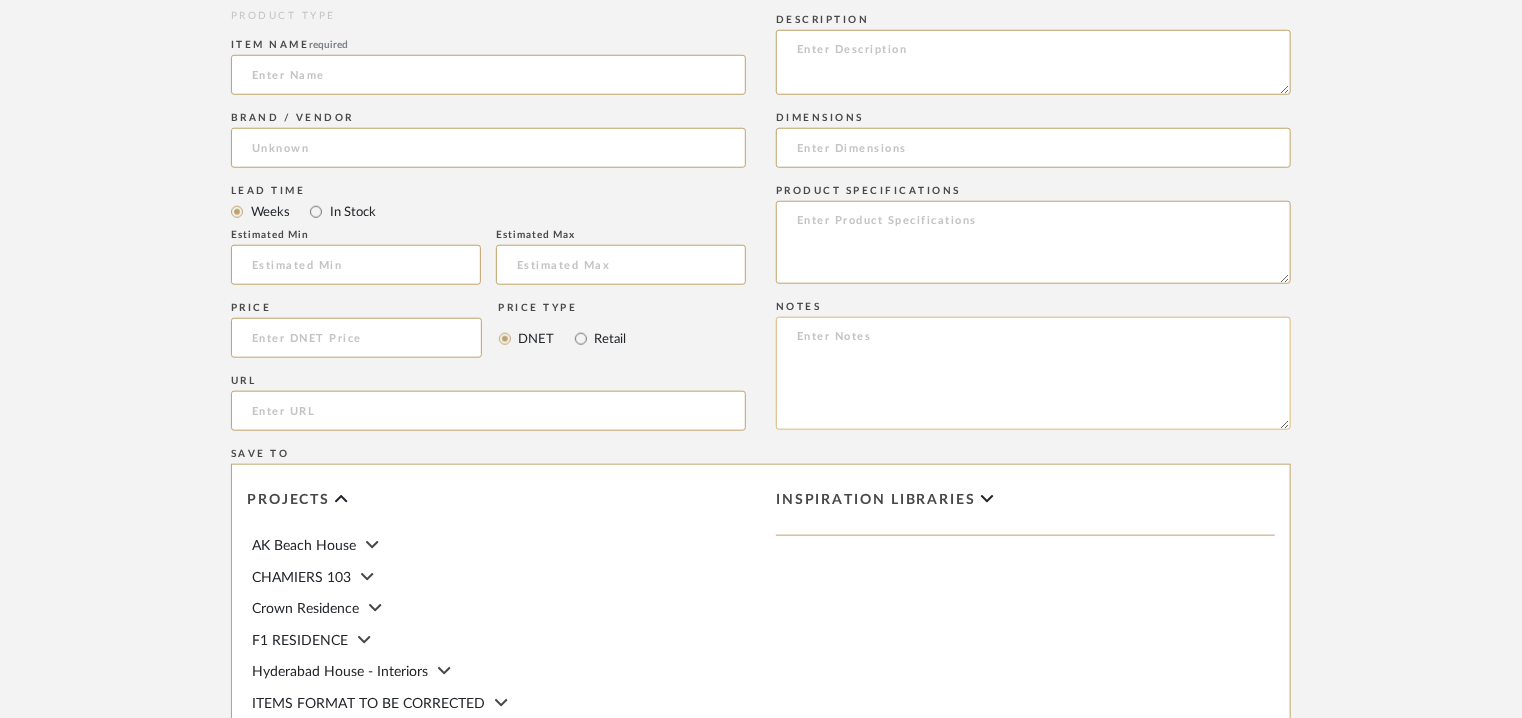 scroll, scrollTop: 900, scrollLeft: 0, axis: vertical 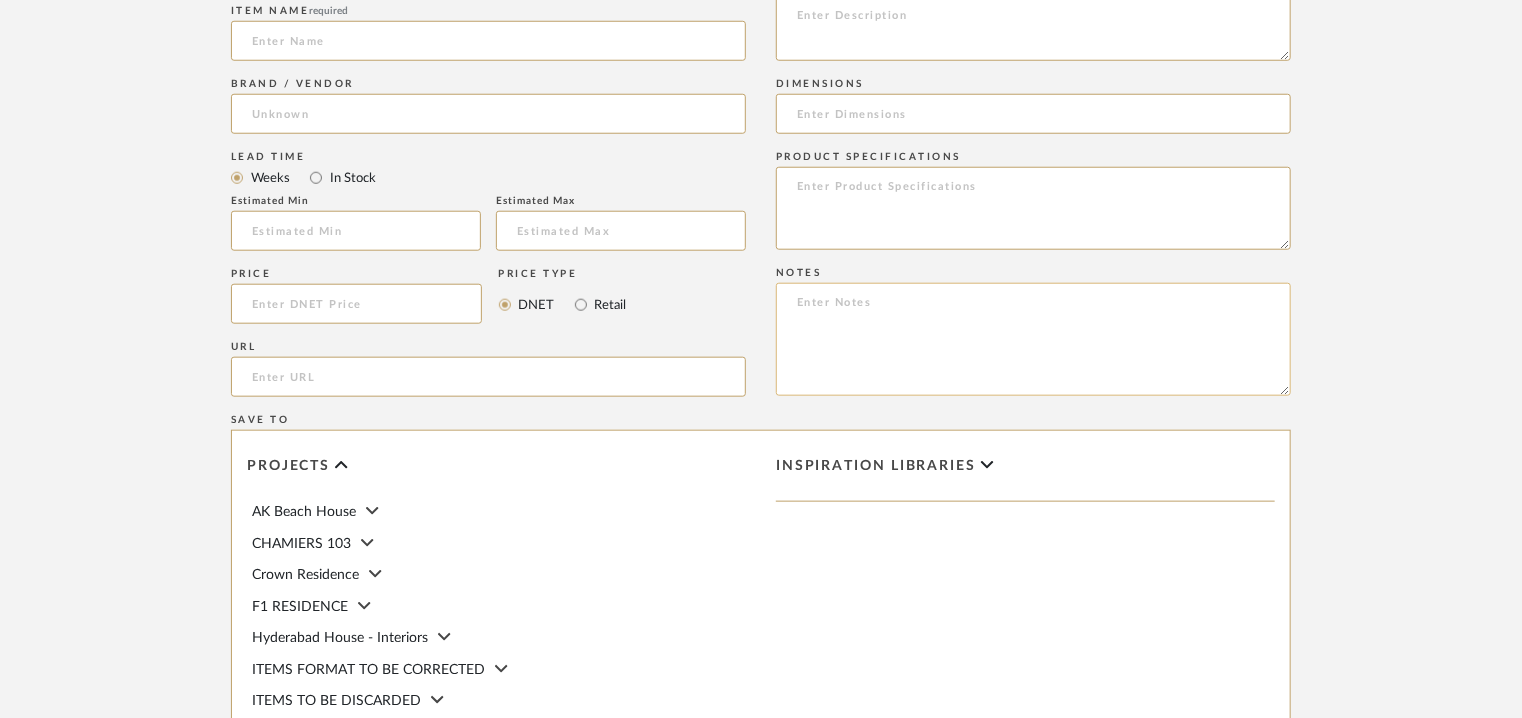 click 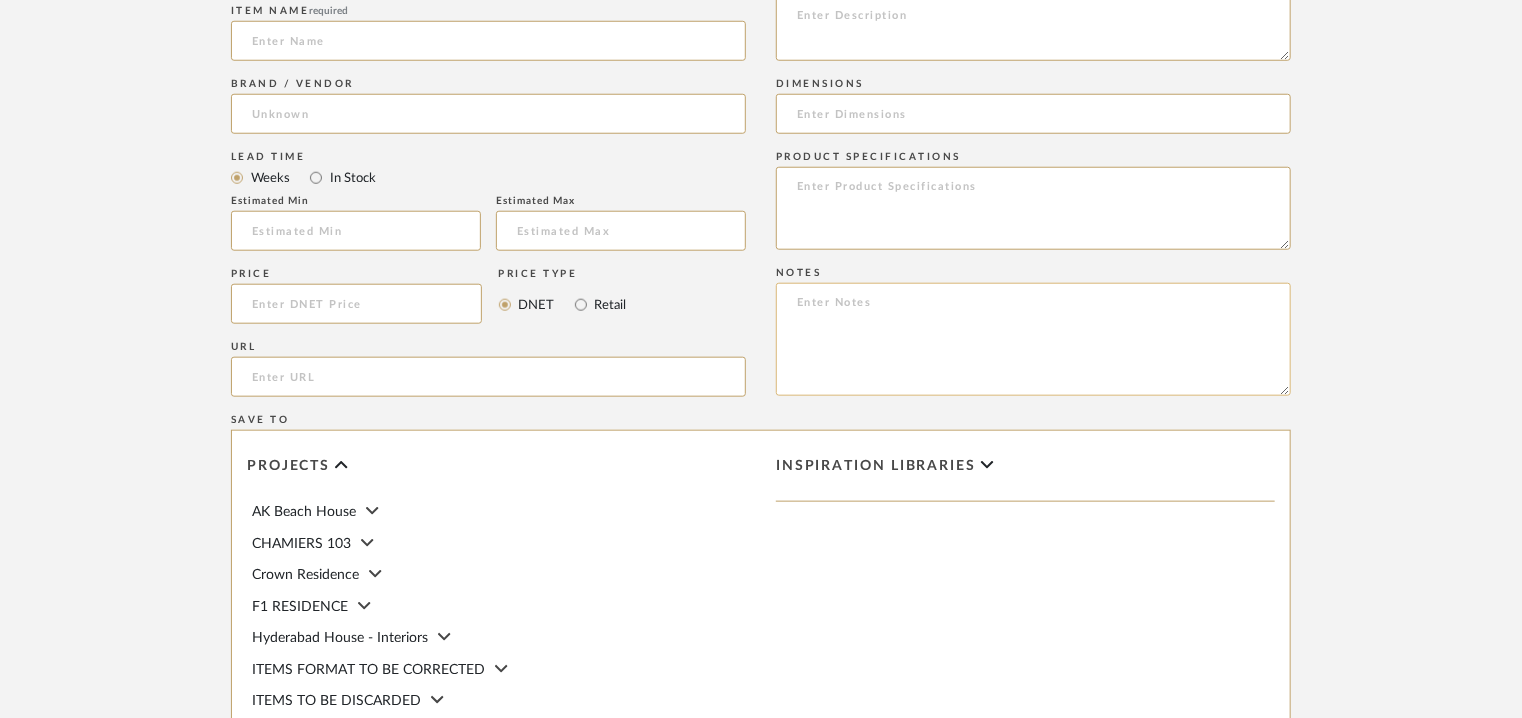 paste on "(CONTACT) : To be established
(CONTACT NUMBER) : t +39 031 78 32 211
(EMAIL ADDRESS) : [EMAIL]
(ADDRESS) : [COMPANY]
[STREET]
[POSTAL CODE] [CITY] - [CITY] [COUNTRY]" 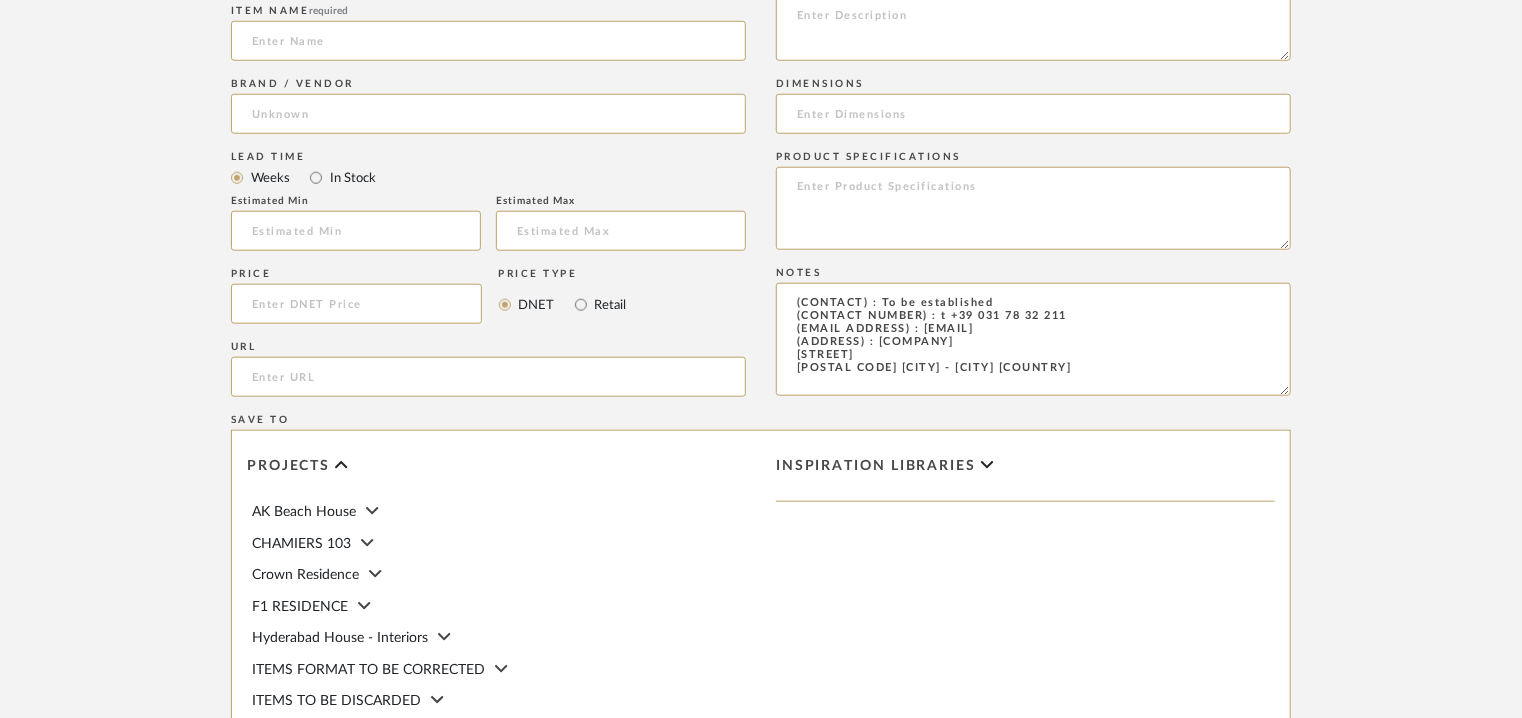 scroll, scrollTop: 89, scrollLeft: 0, axis: vertical 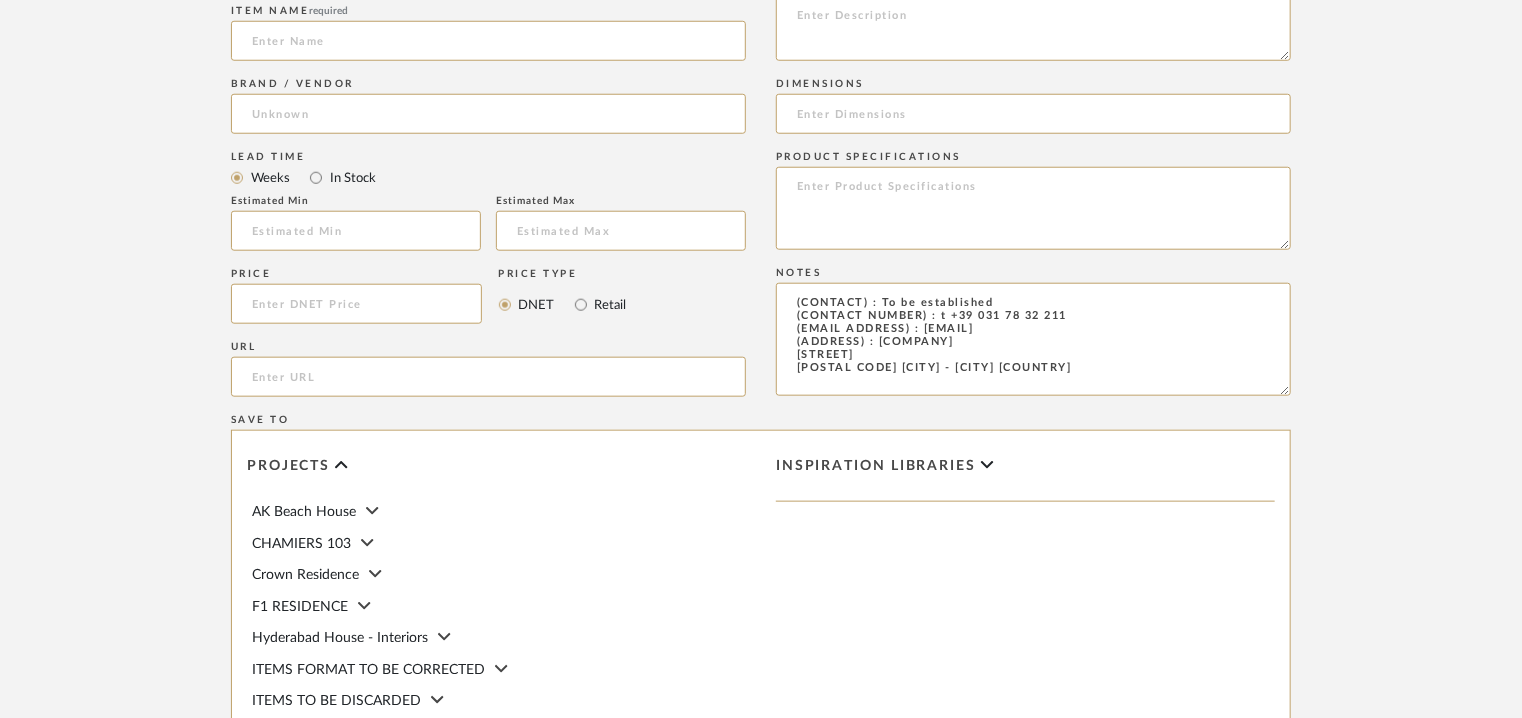 type on "(CONTACT) : To be established
(CONTACT NUMBER) : t +39 031 78 32 211
(EMAIL ADDRESS) : [EMAIL]
(ADDRESS) : [COMPANY]
[STREET]
[POSTAL CODE] [CITY] - [CITY] [COUNTRY]" 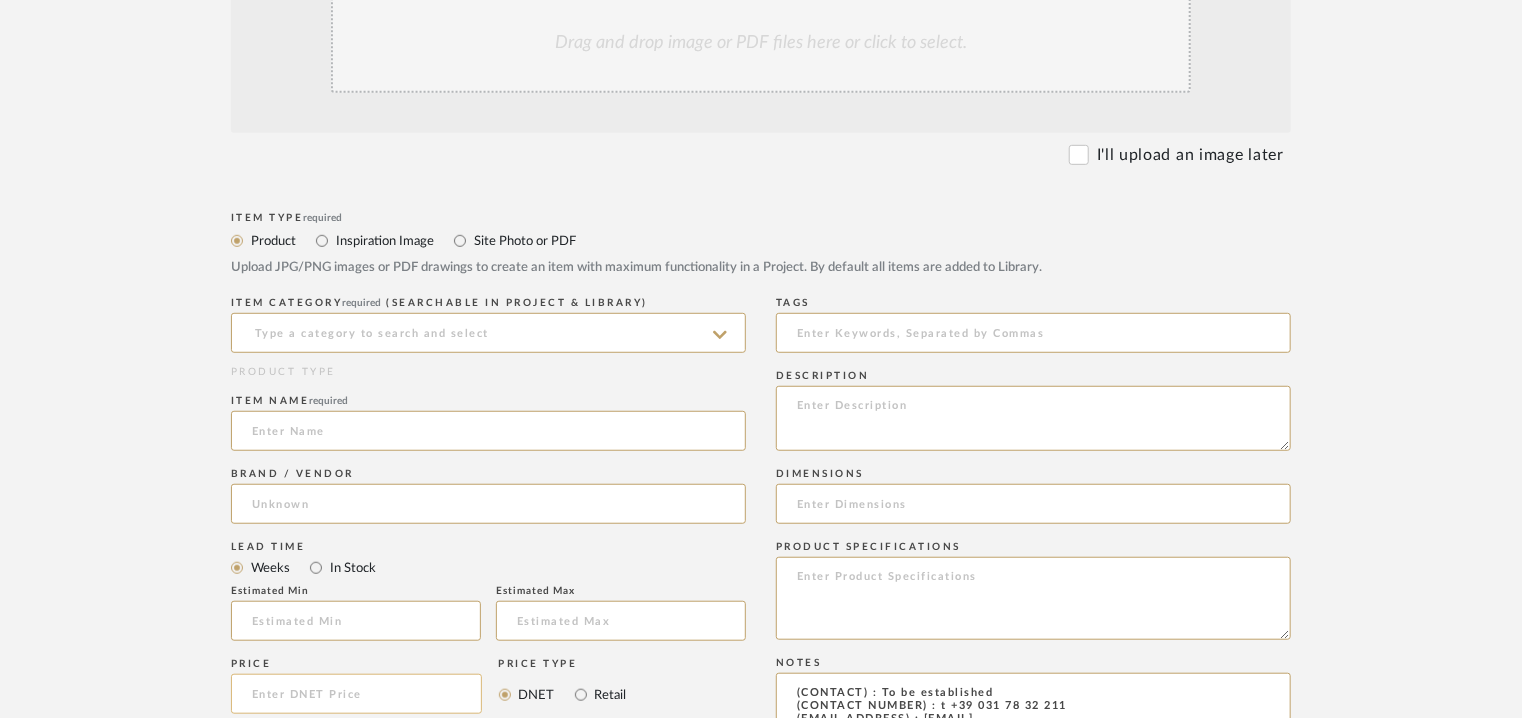 scroll, scrollTop: 500, scrollLeft: 0, axis: vertical 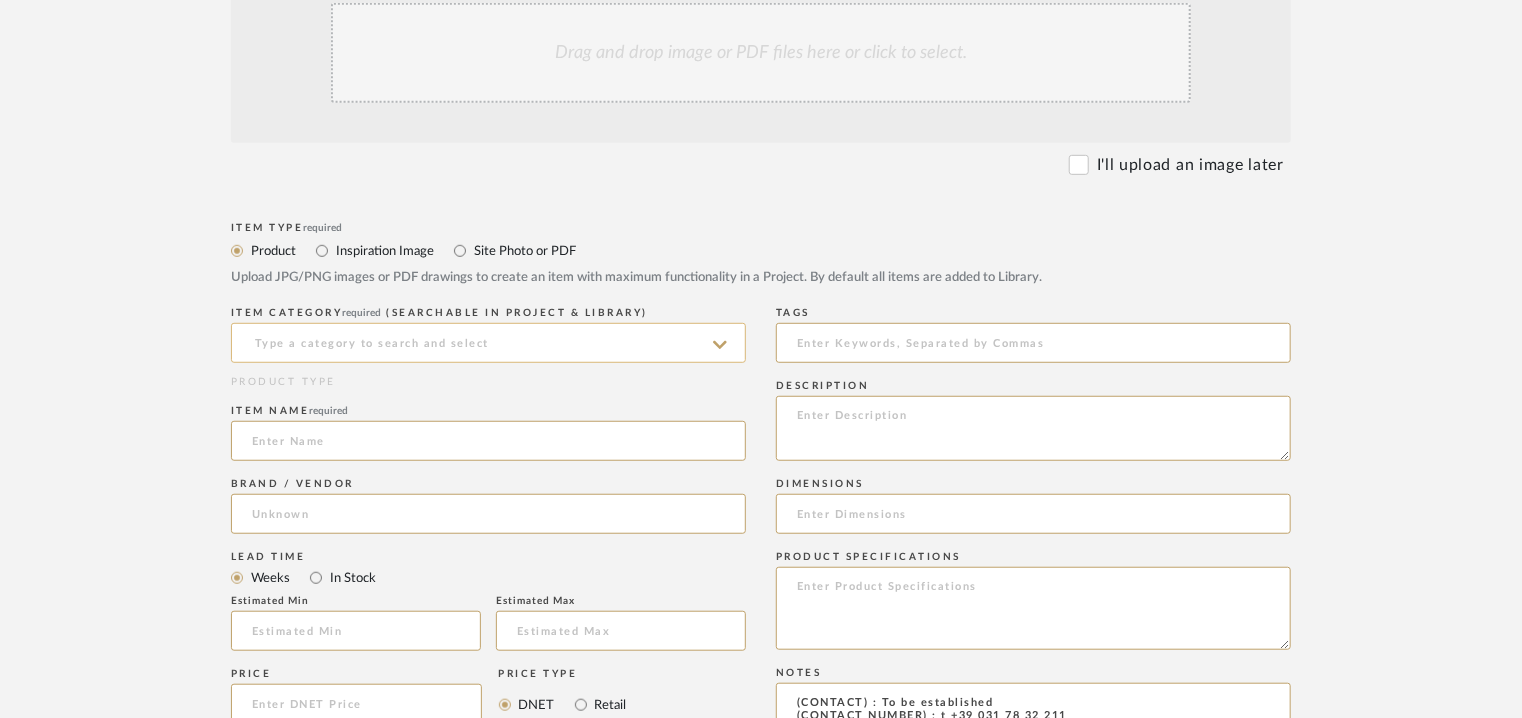 drag, startPoint x: 384, startPoint y: 340, endPoint x: 425, endPoint y: 325, distance: 43.65776 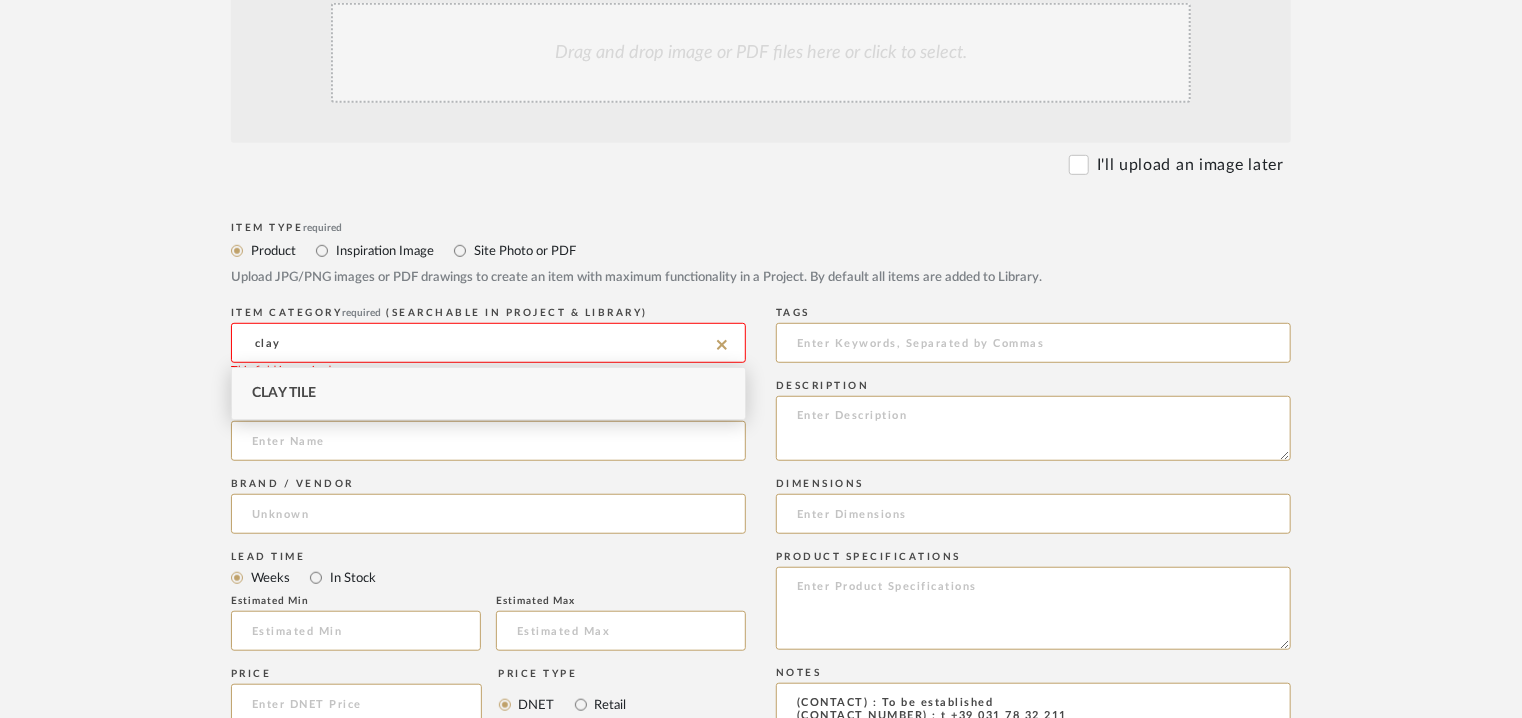 drag, startPoint x: 325, startPoint y: 343, endPoint x: 244, endPoint y: 343, distance: 81 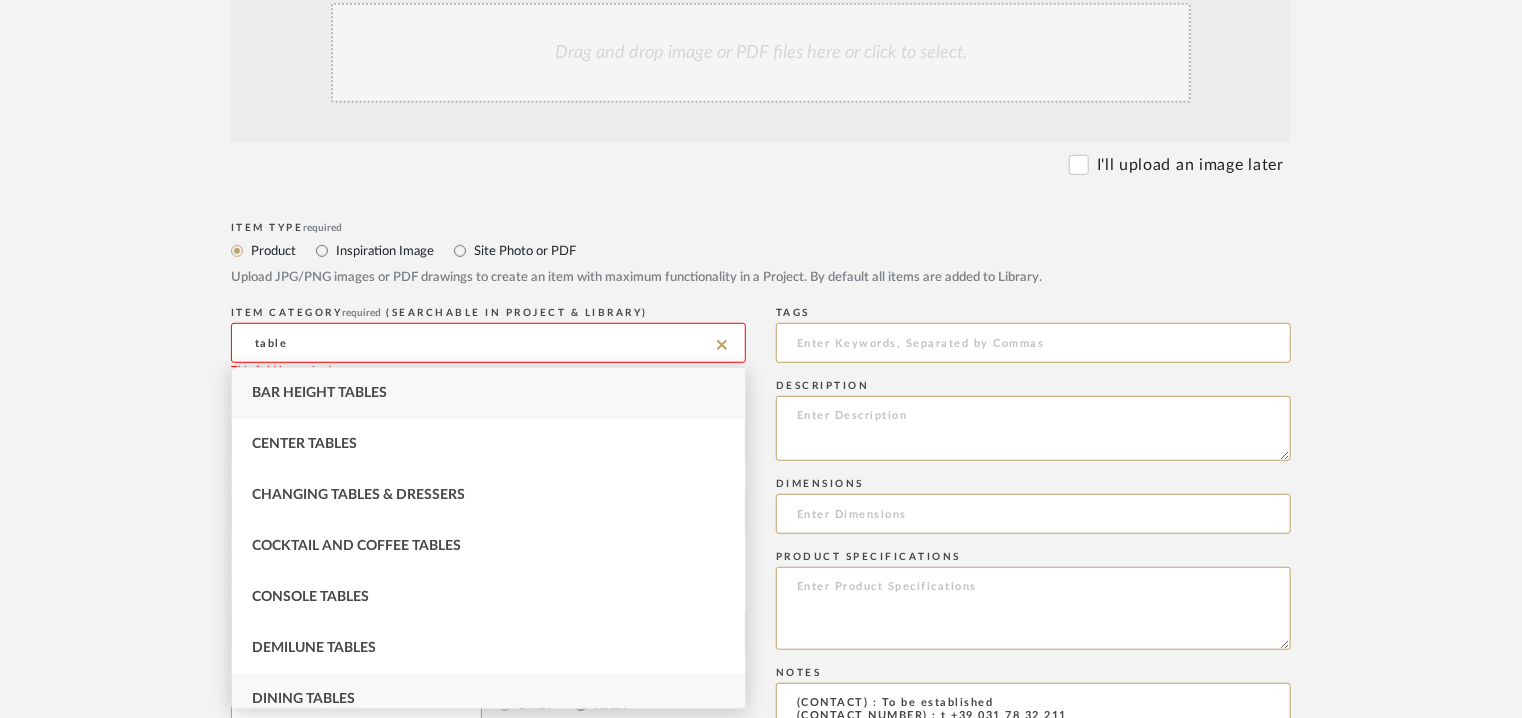 click on "Dining Tables" at bounding box center [488, 699] 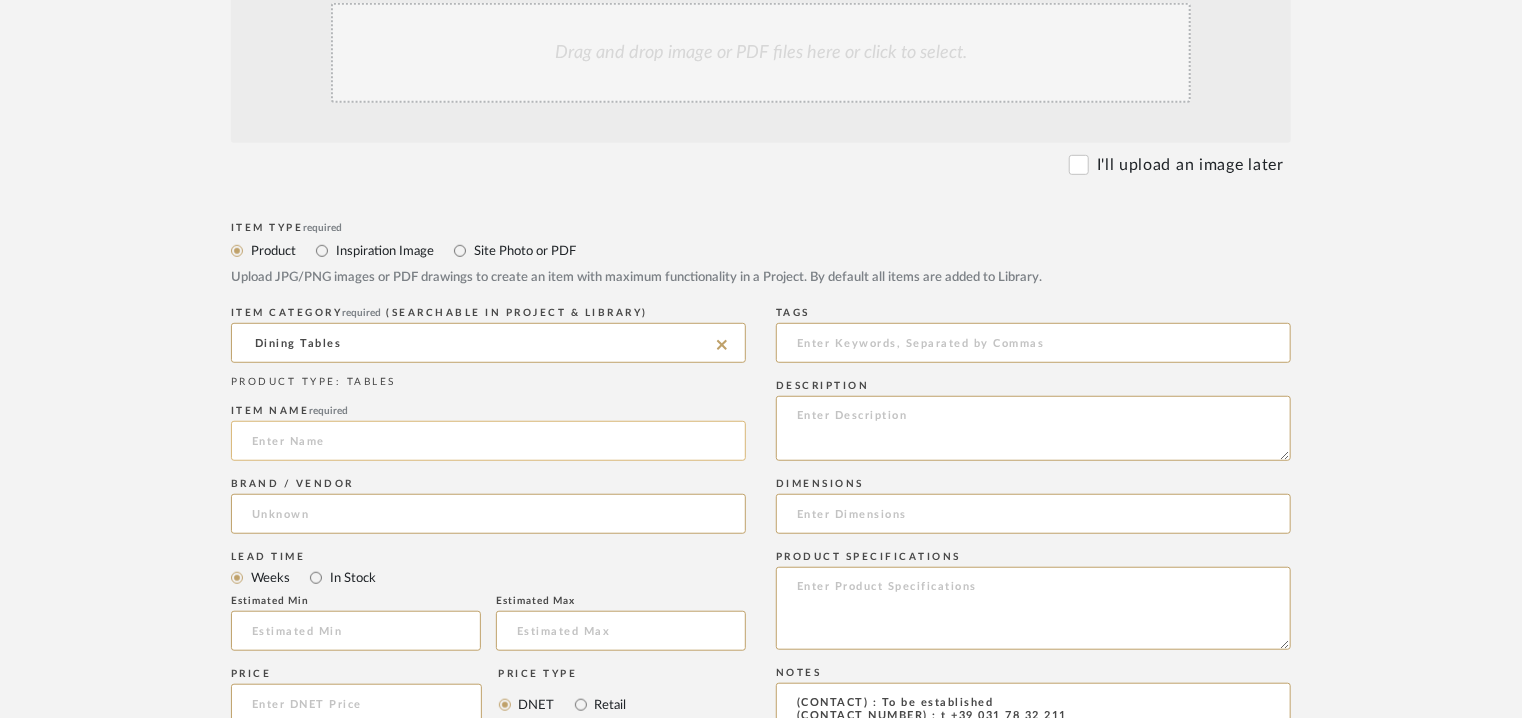 click 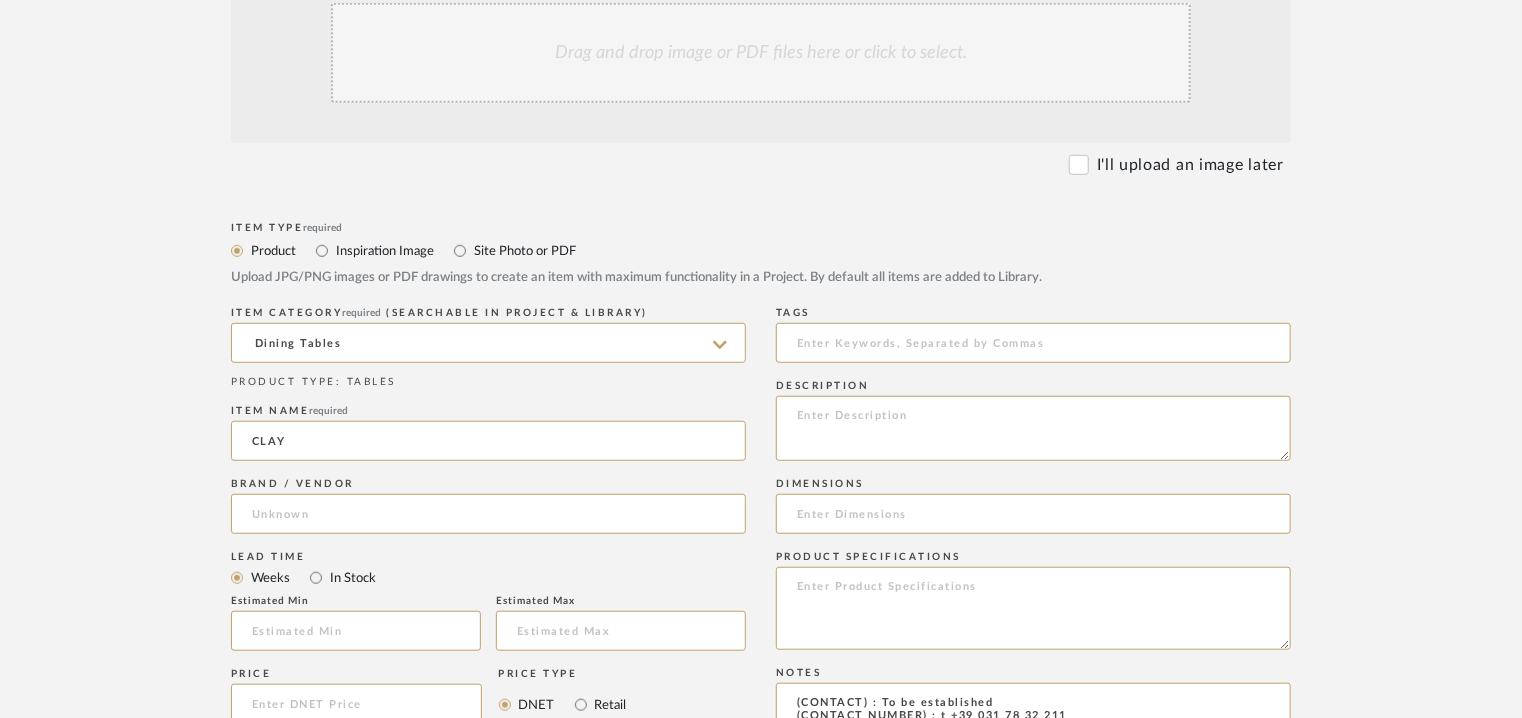 type on "CLAY" 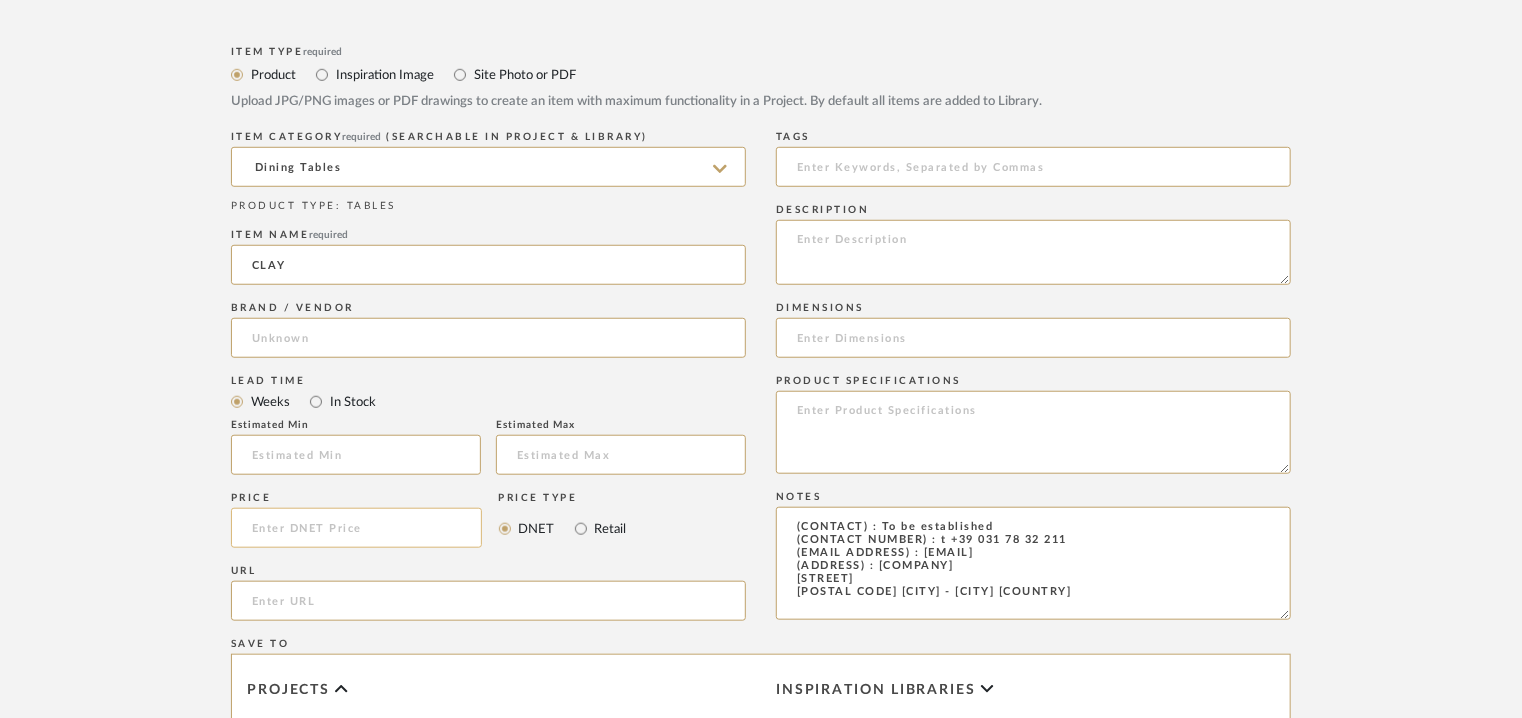scroll, scrollTop: 900, scrollLeft: 0, axis: vertical 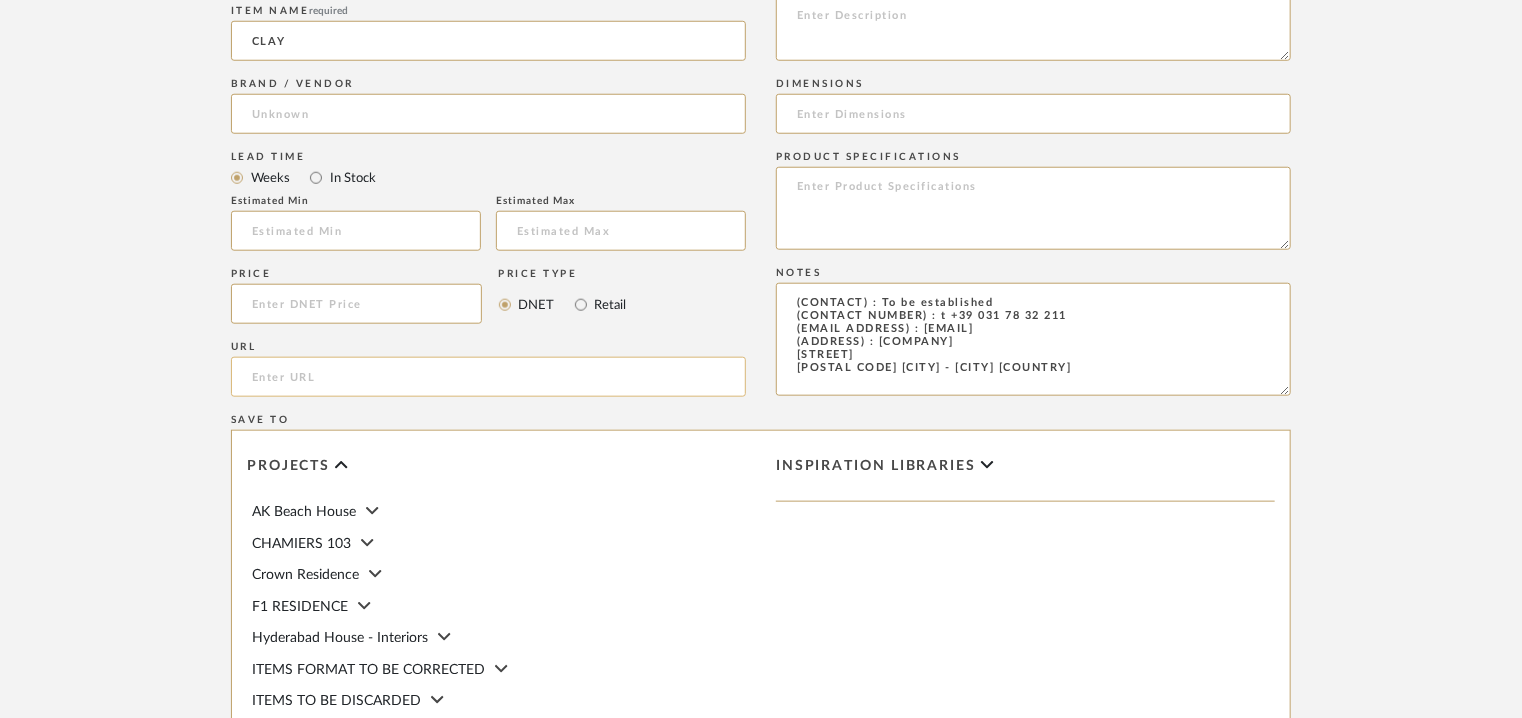 click 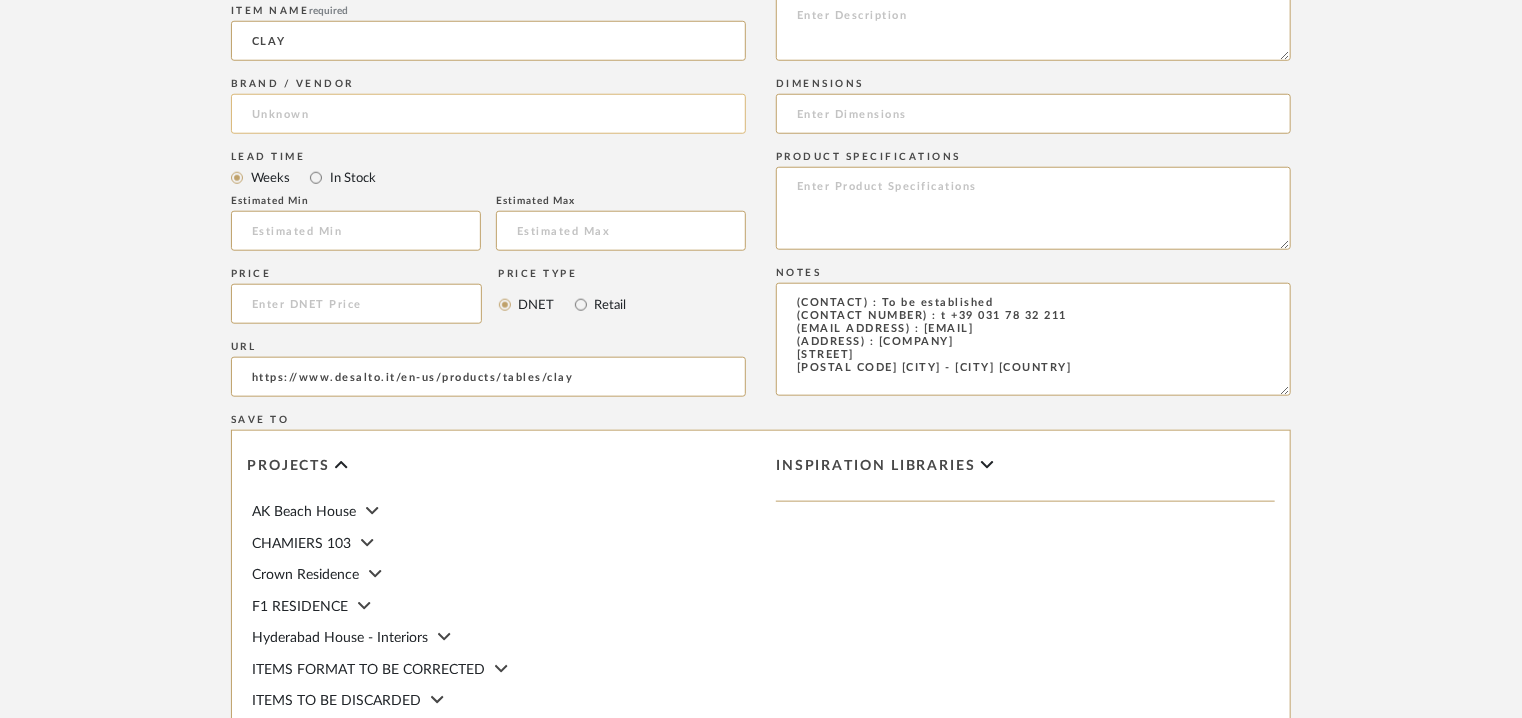 type on "https://www.desalto.it/en-us/products/tables/clay" 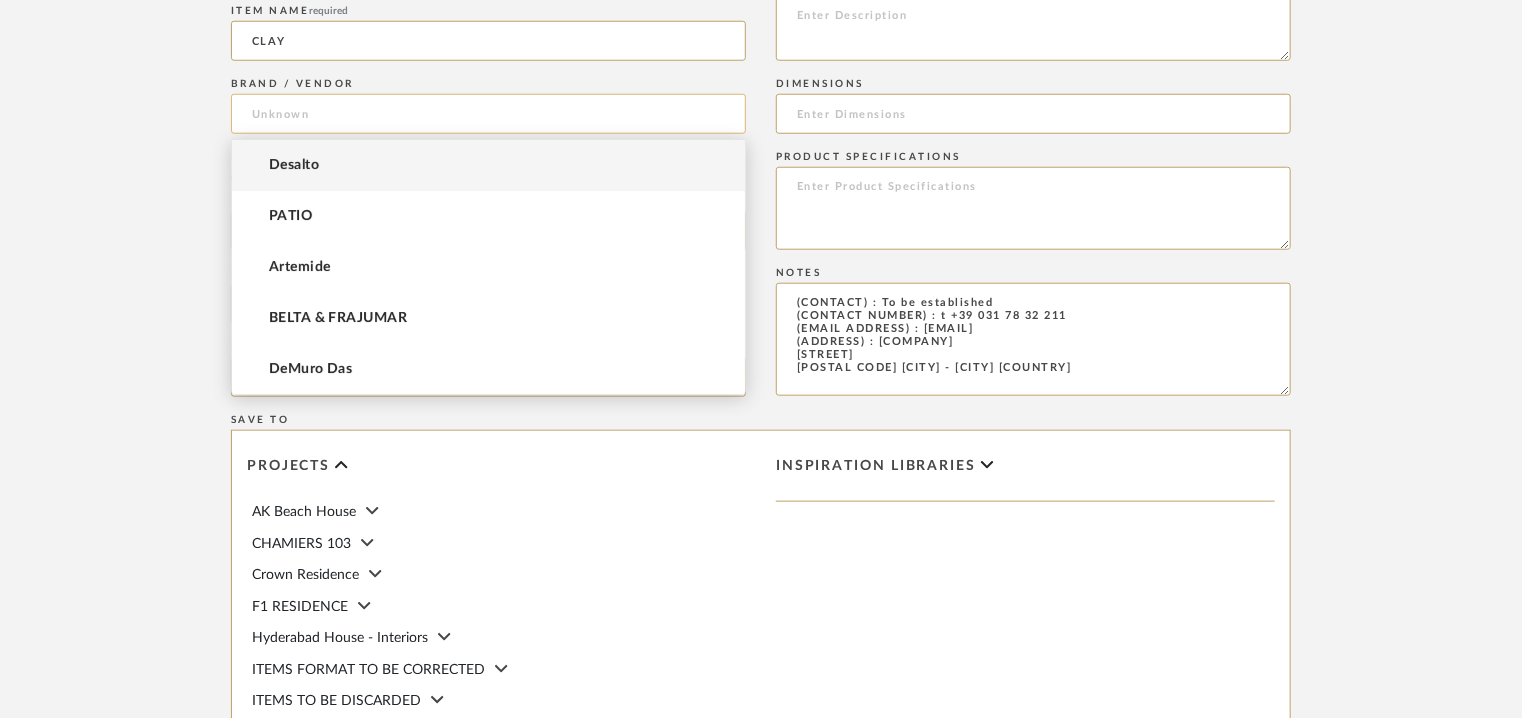 click 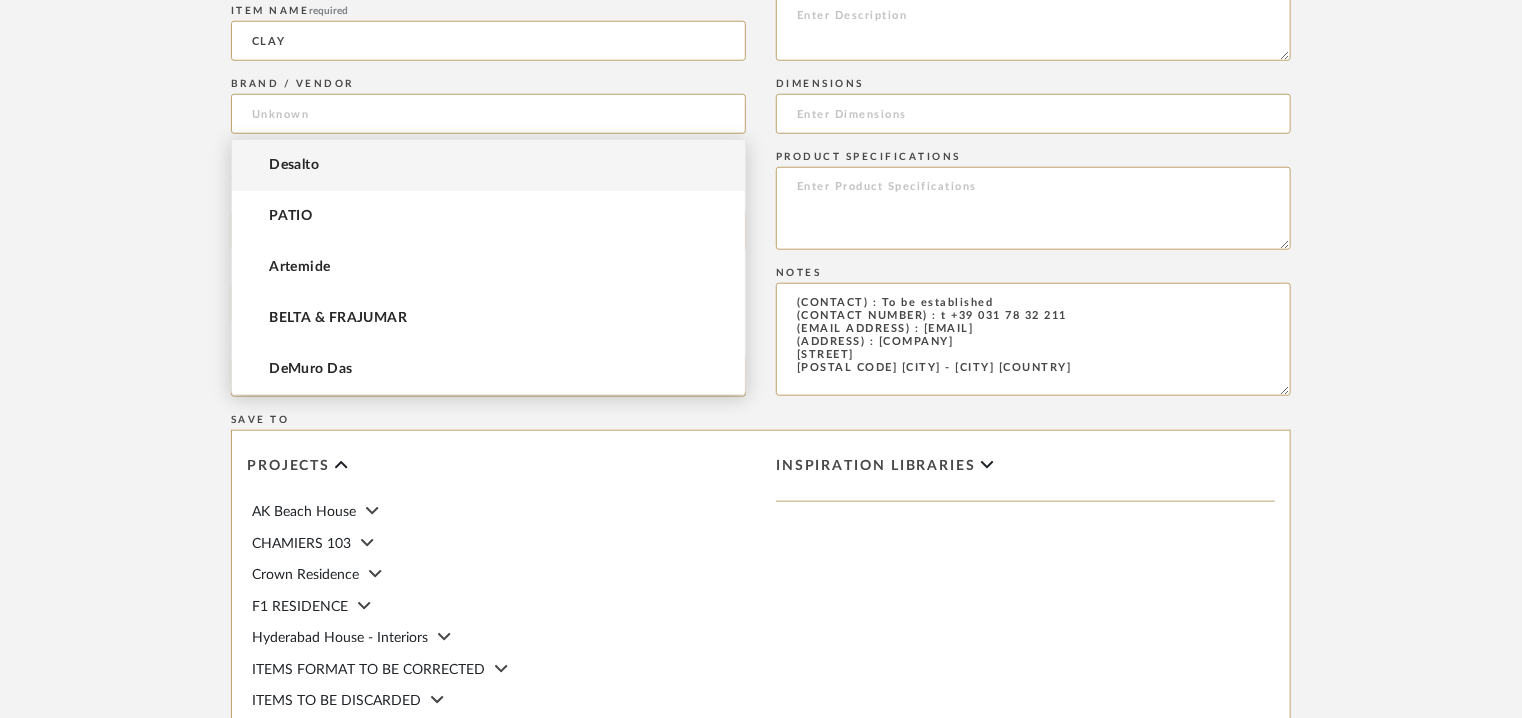 click on "Desalto" at bounding box center [488, 165] 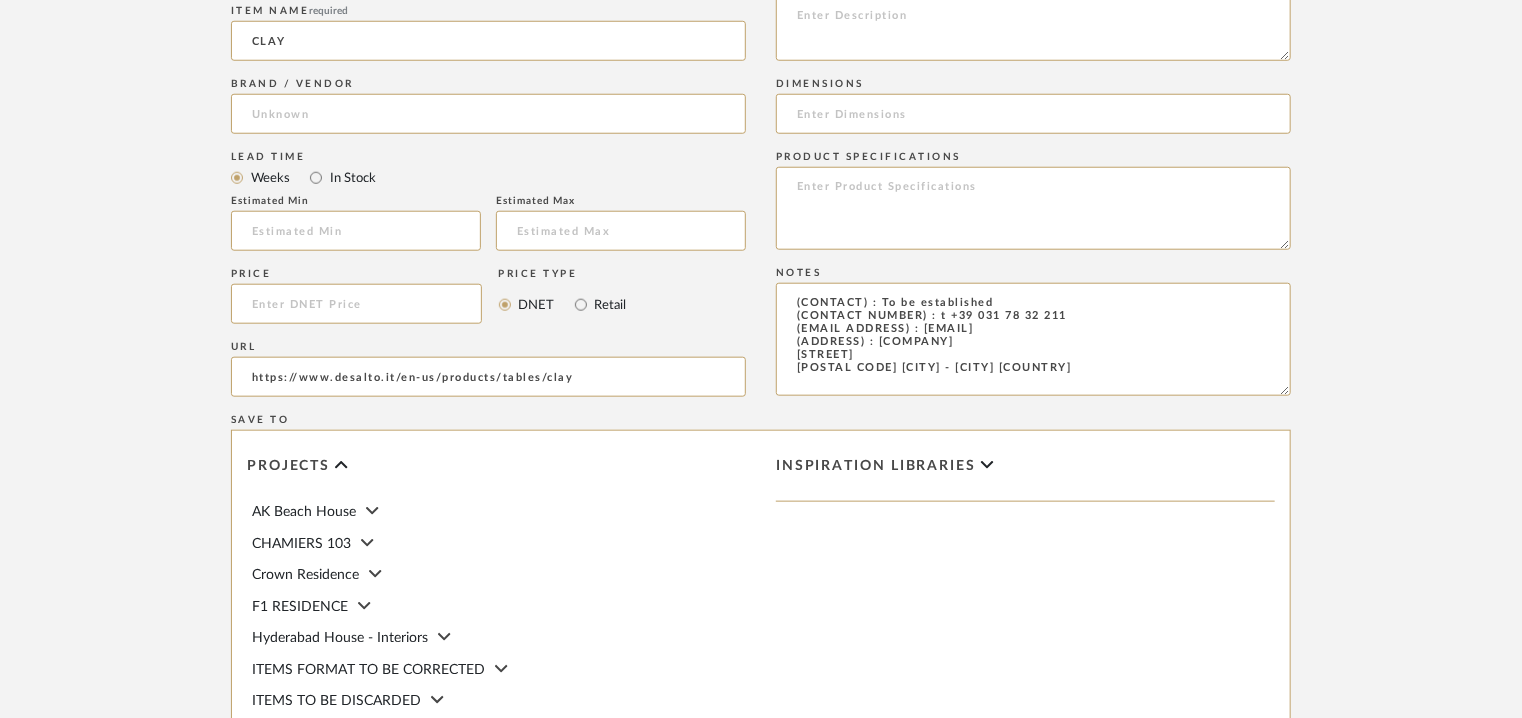 type on "Desalto" 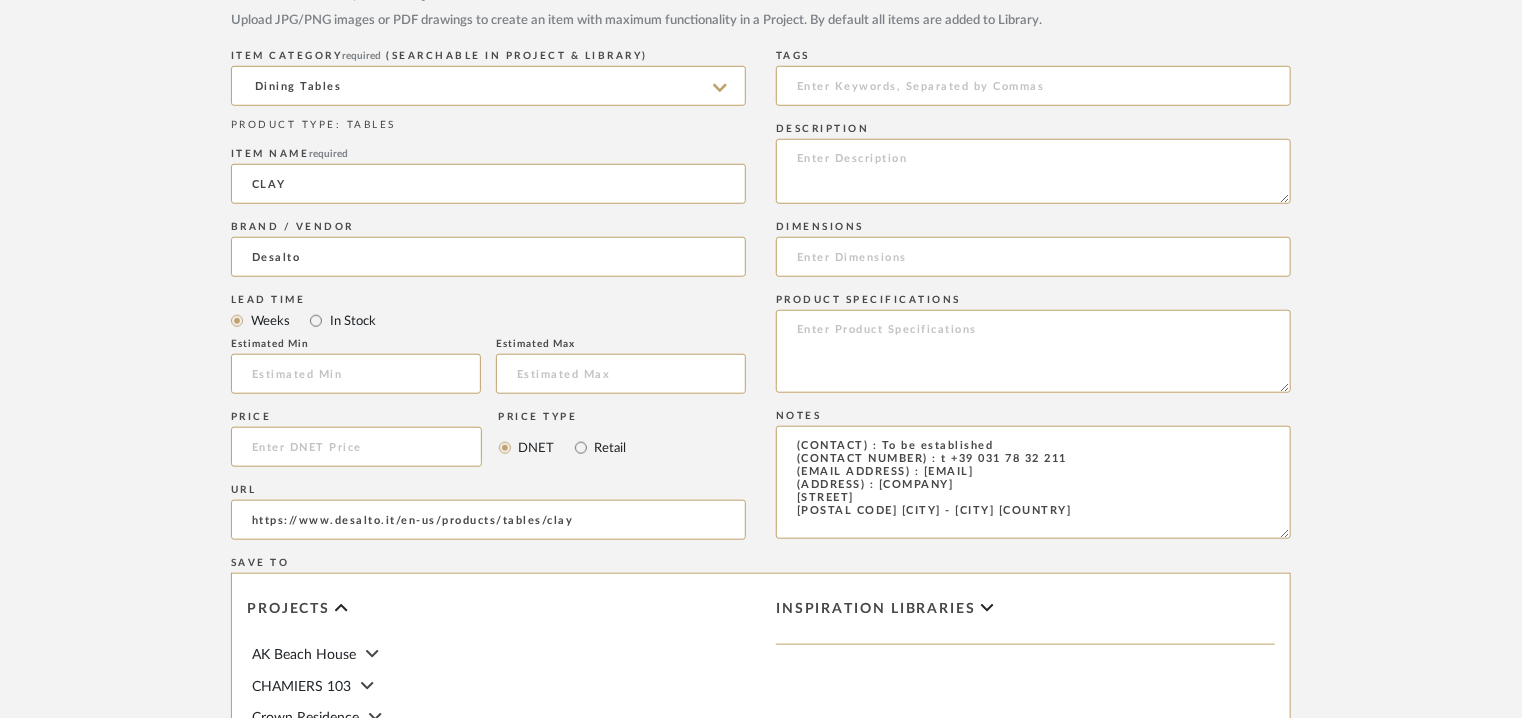 scroll, scrollTop: 500, scrollLeft: 0, axis: vertical 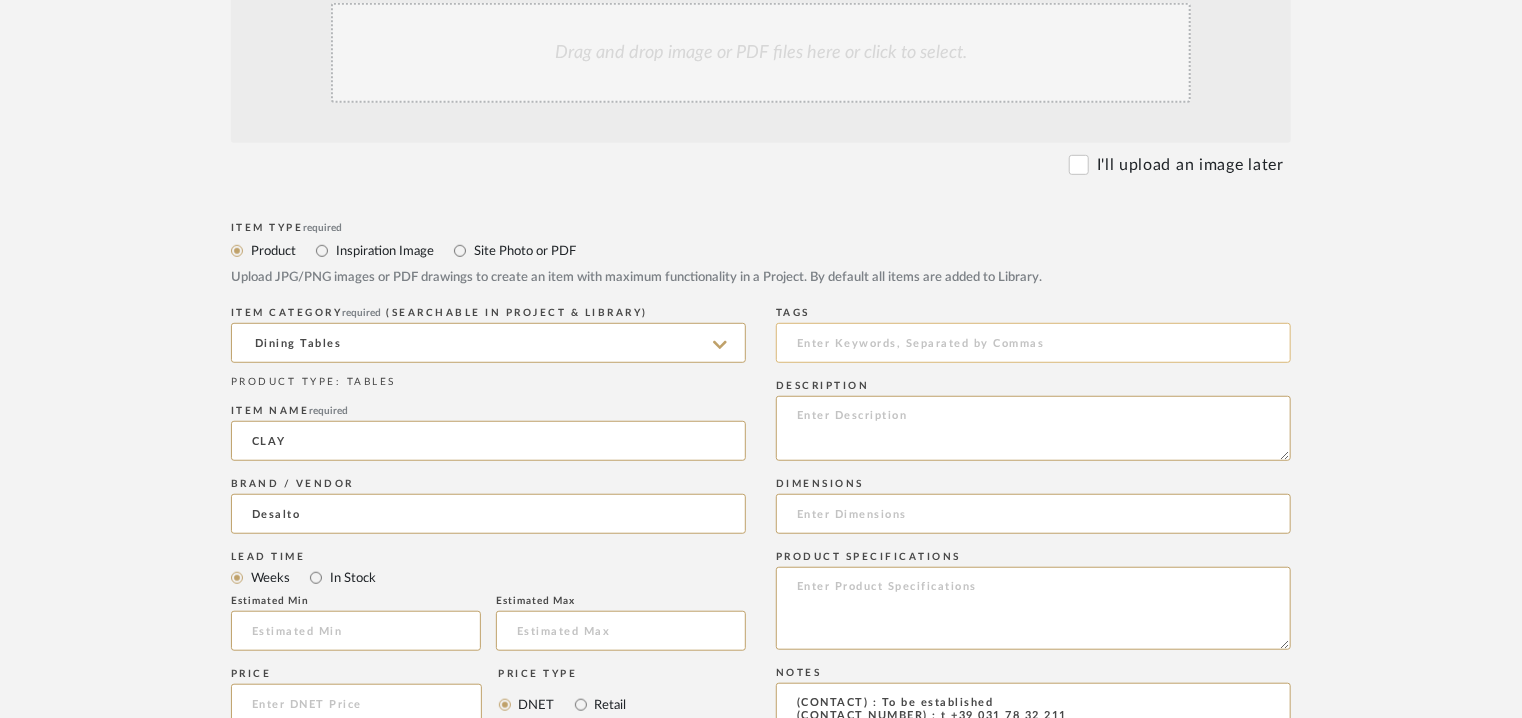 click 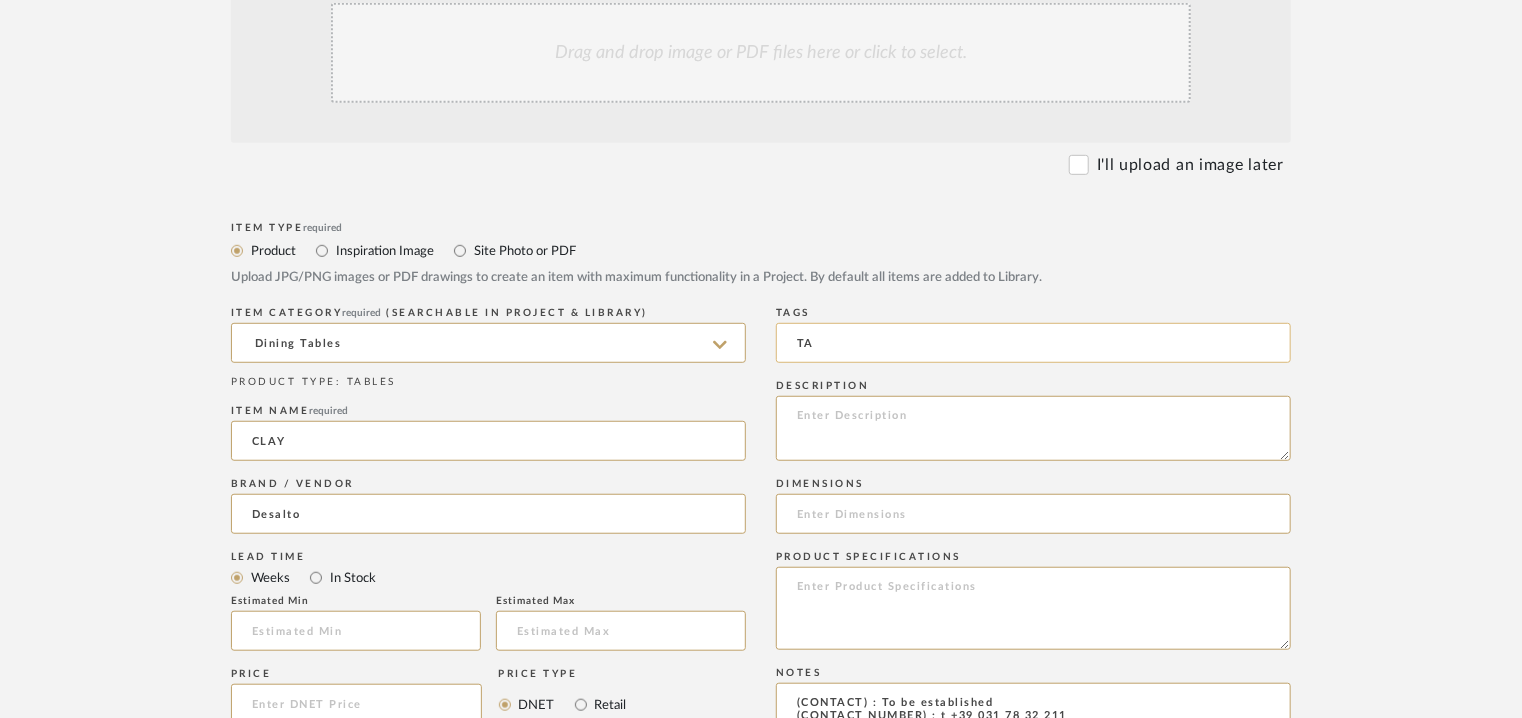 type on "T" 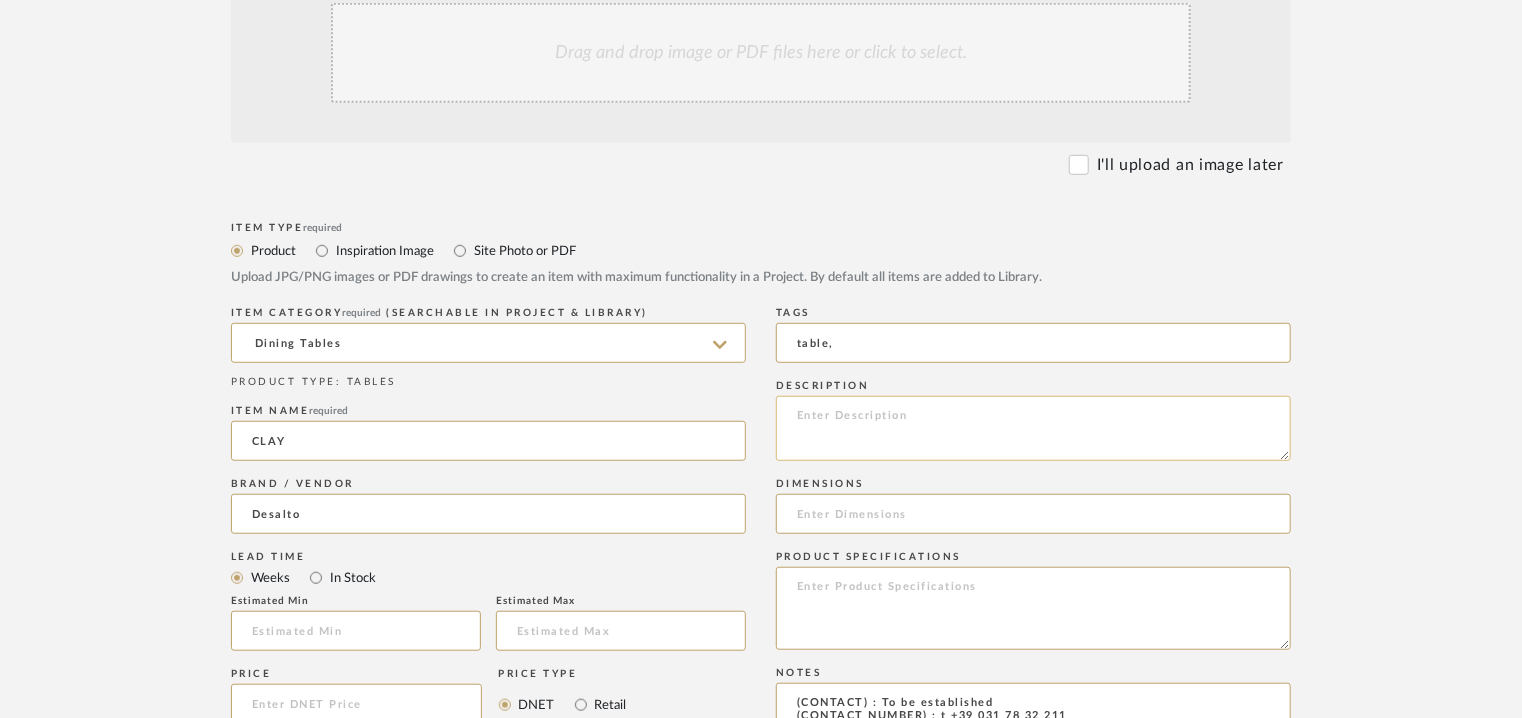 type on "table," 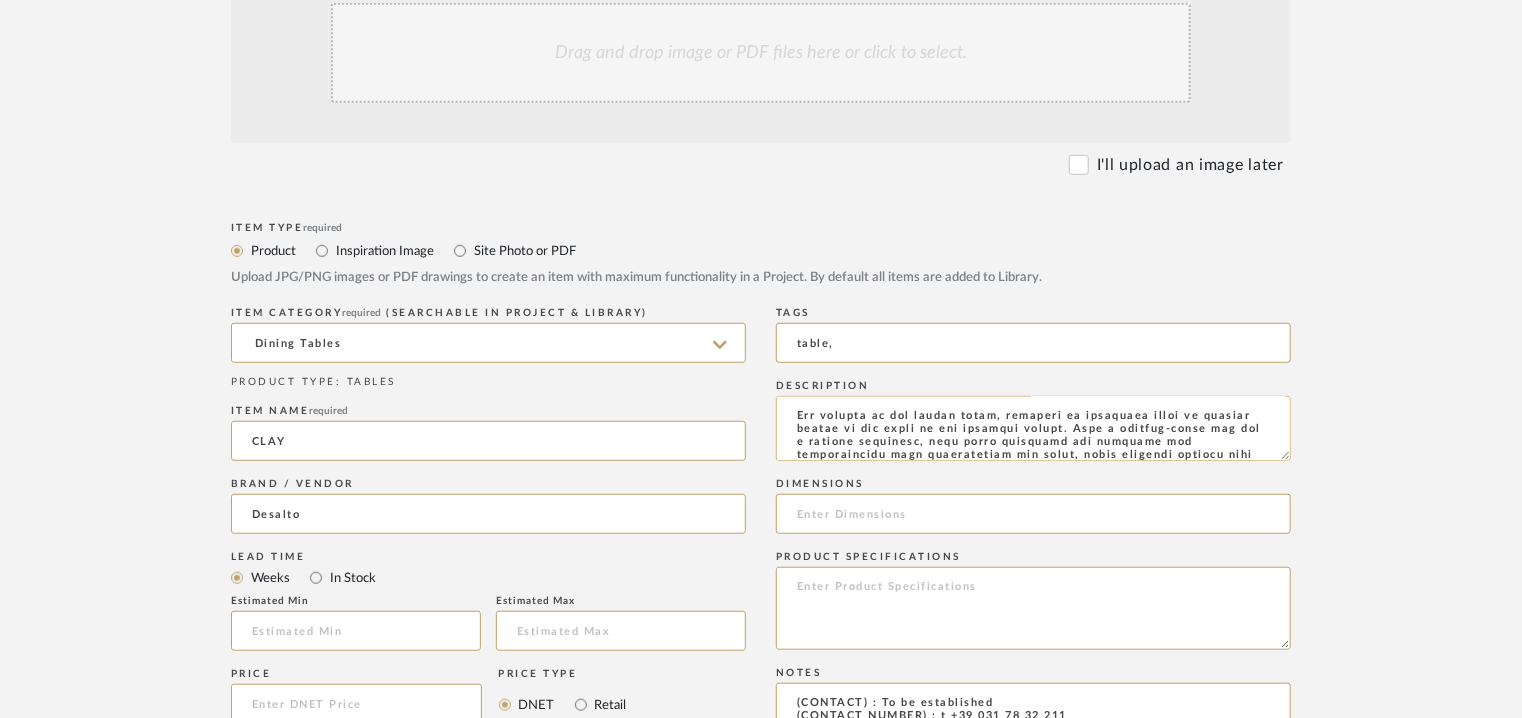 scroll, scrollTop: 571, scrollLeft: 0, axis: vertical 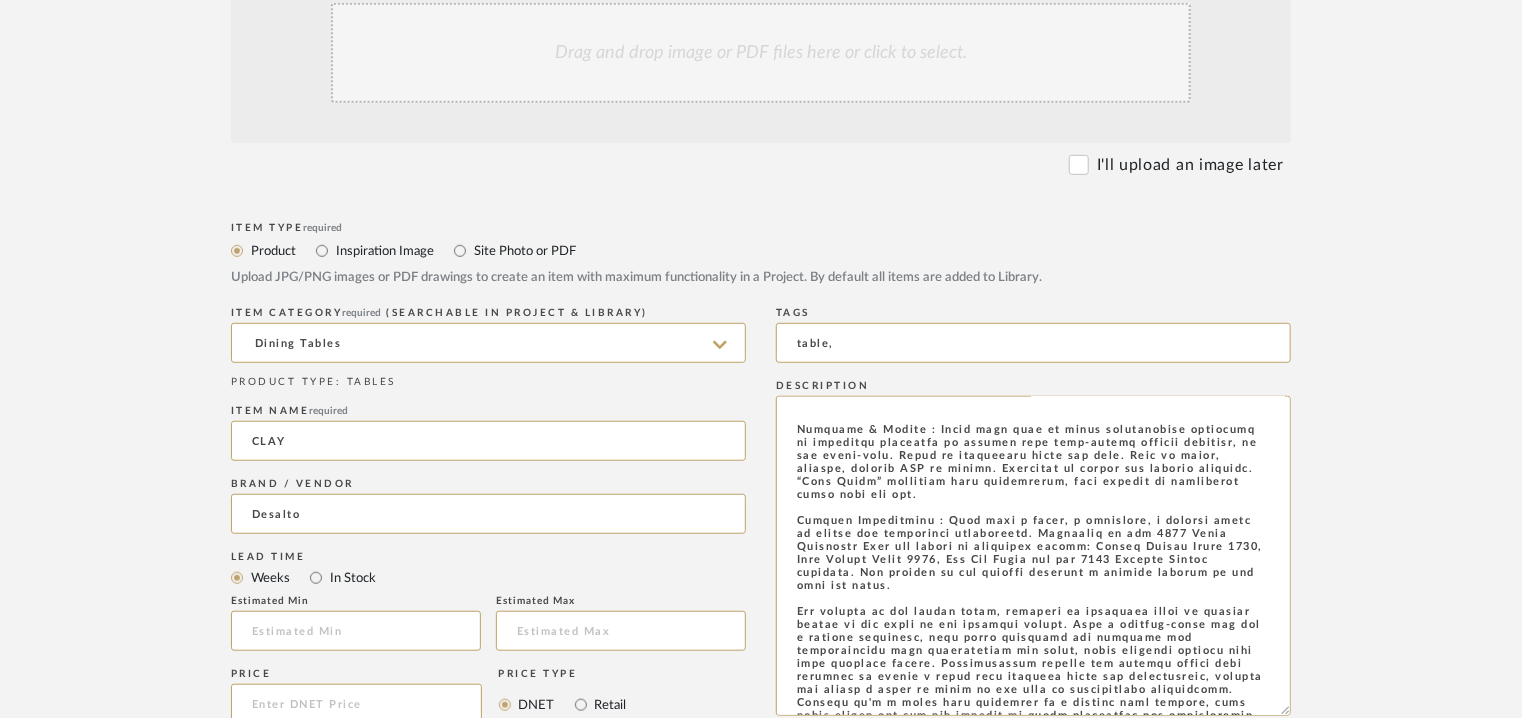 drag, startPoint x: 1284, startPoint y: 451, endPoint x: 1336, endPoint y: 776, distance: 329.1337 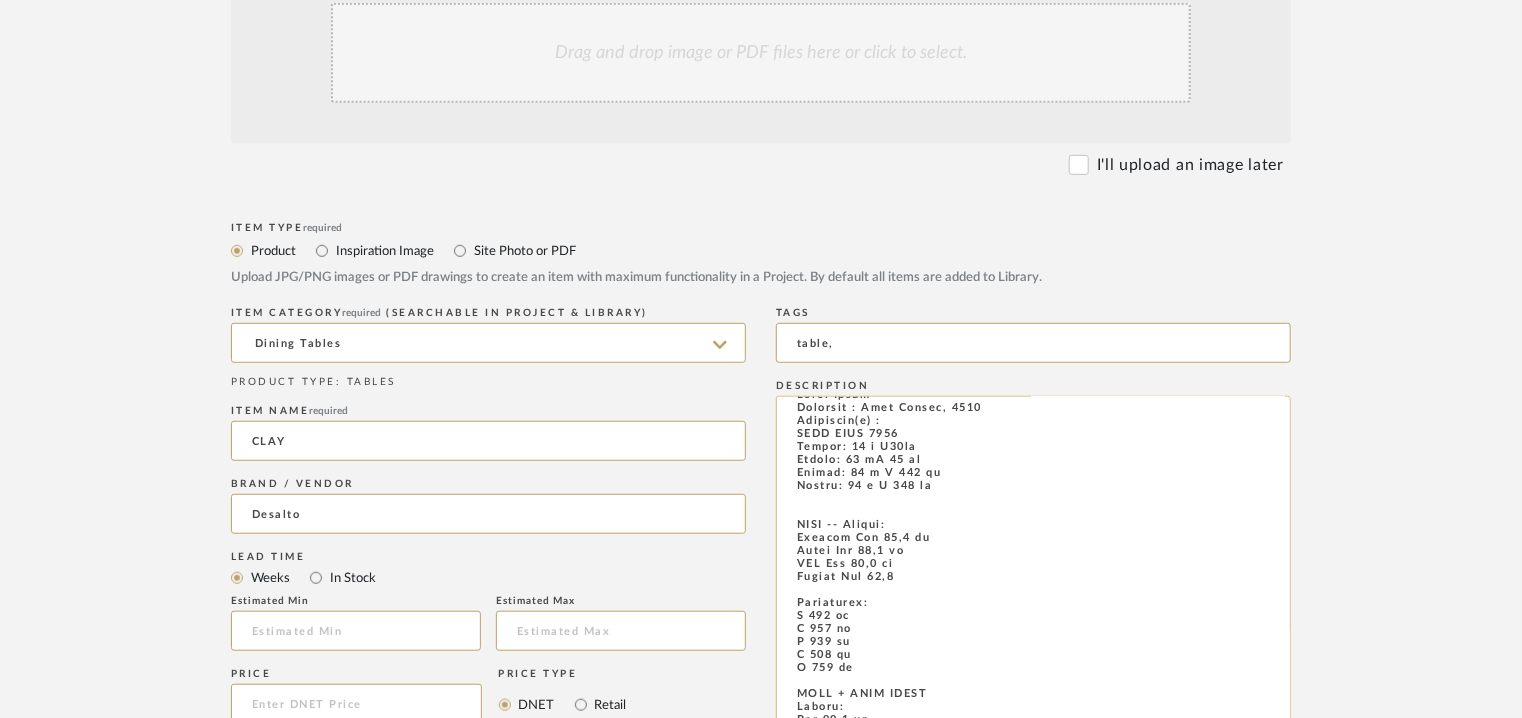scroll, scrollTop: 0, scrollLeft: 0, axis: both 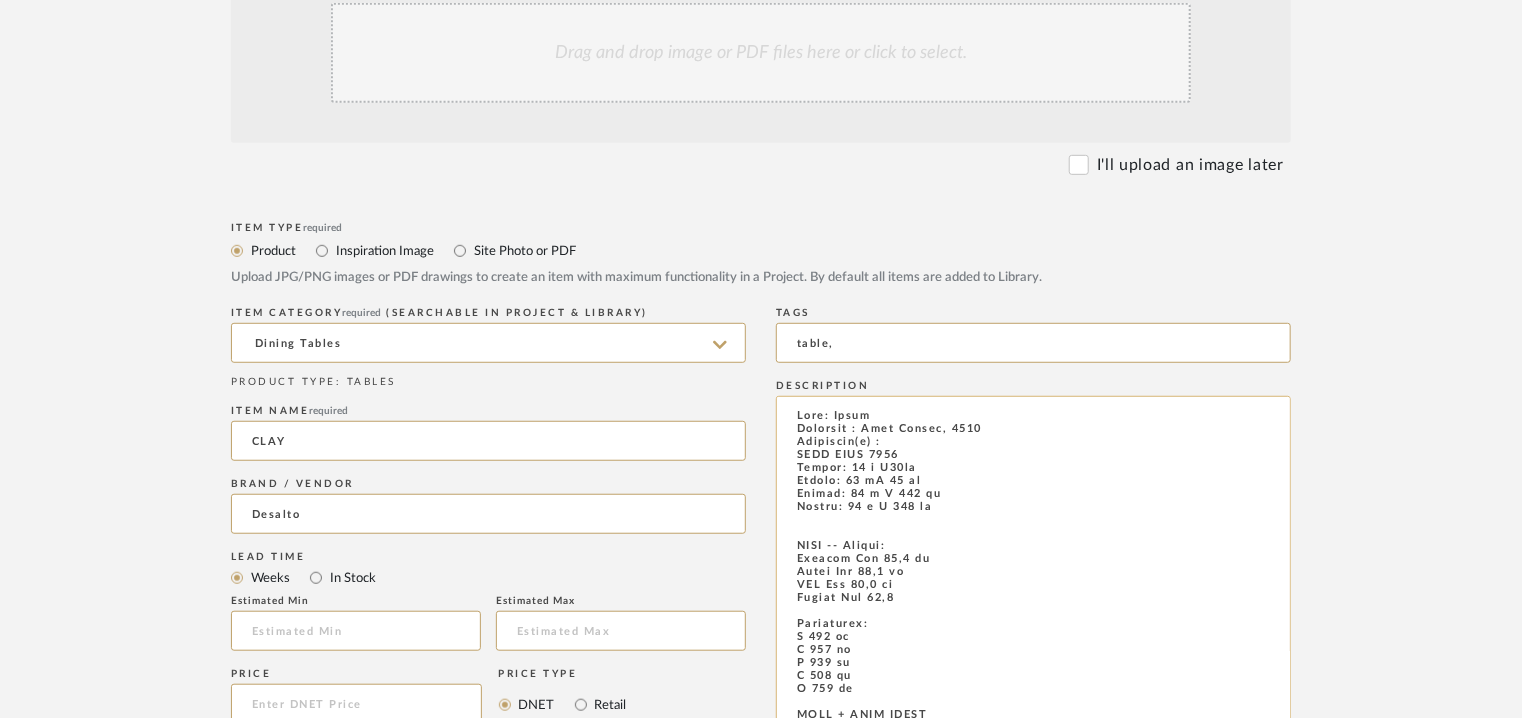click 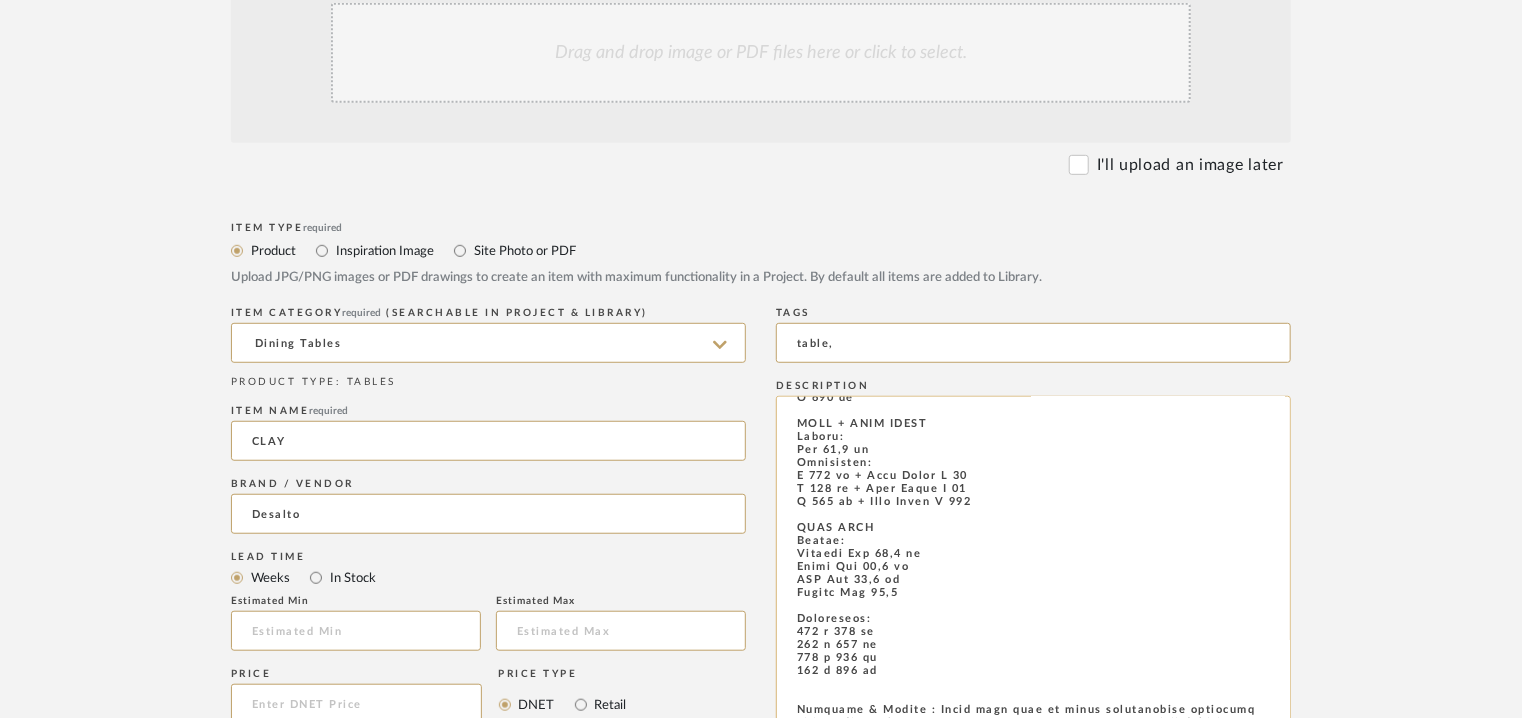scroll, scrollTop: 300, scrollLeft: 0, axis: vertical 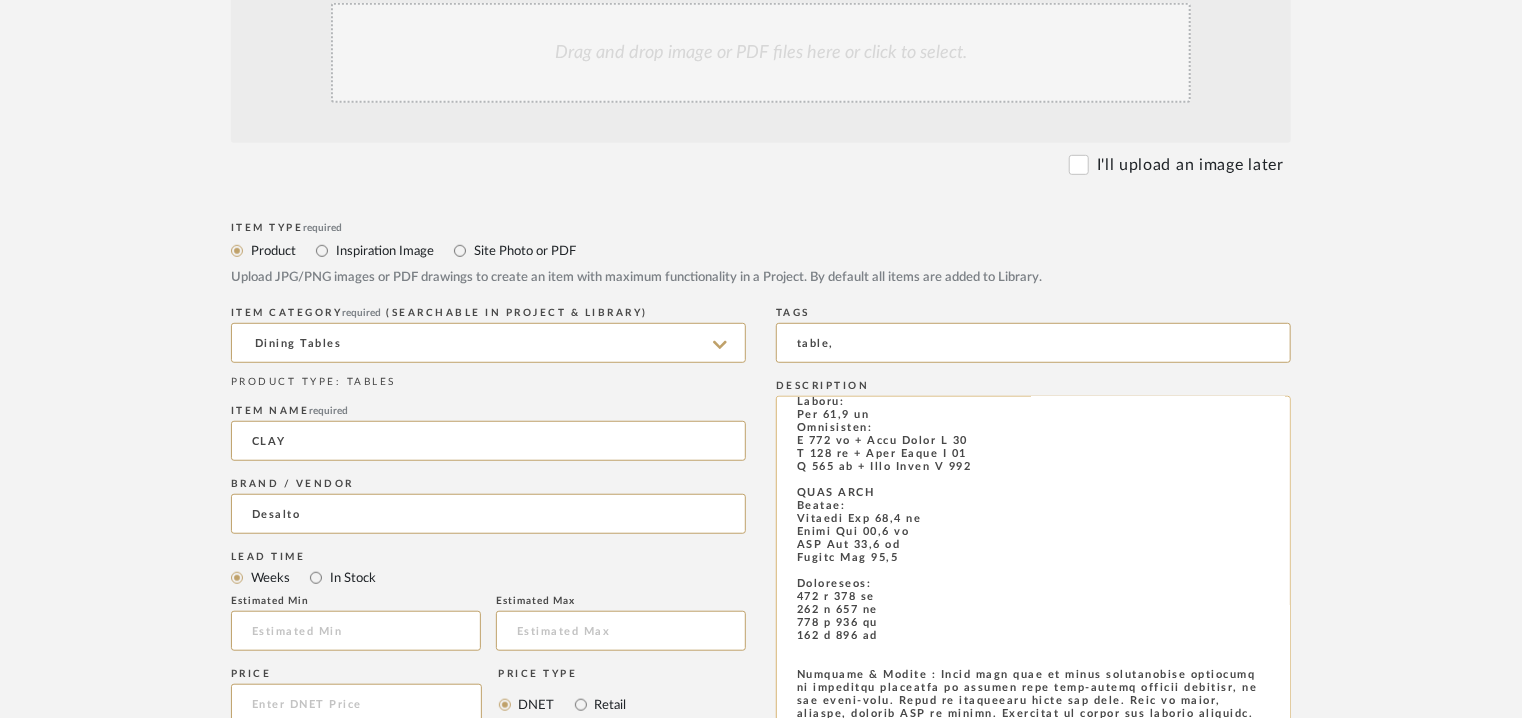 click 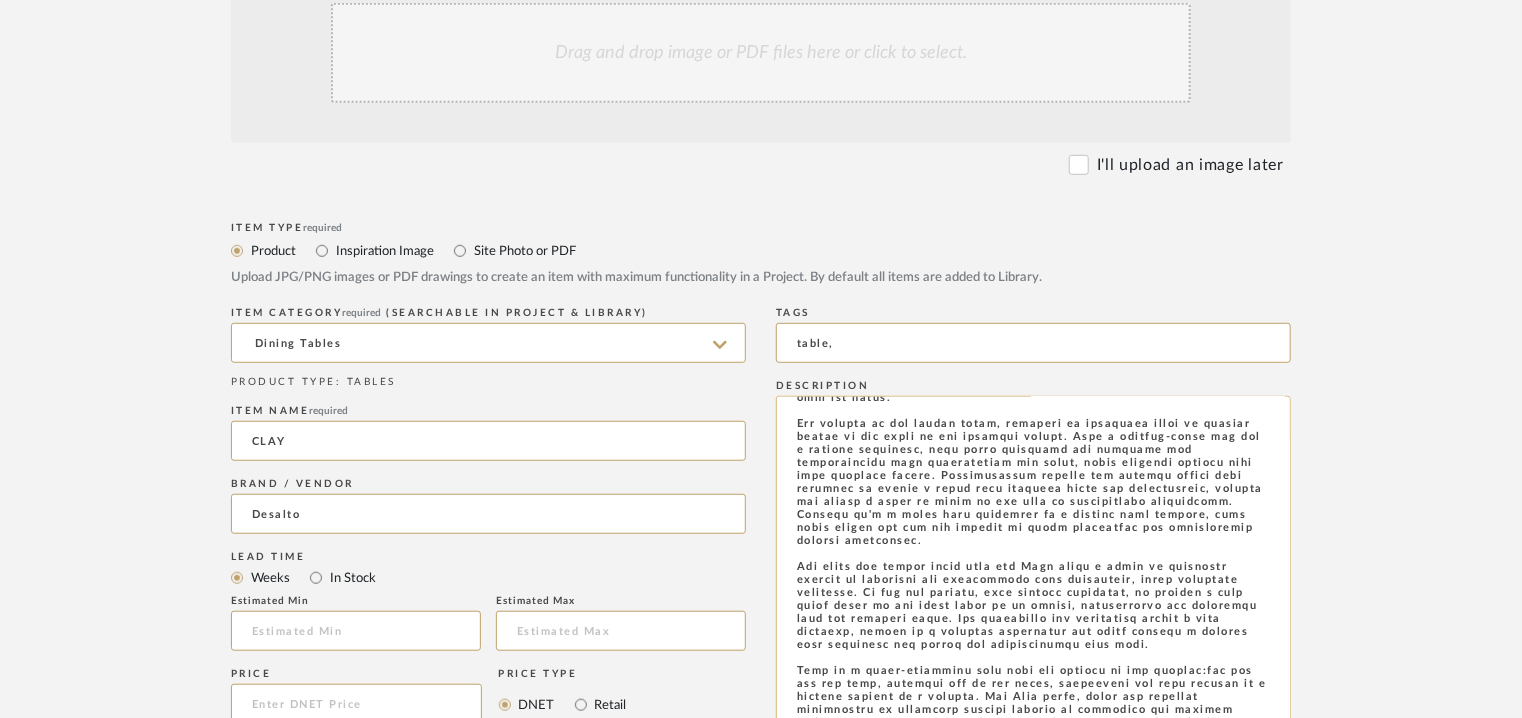 scroll, scrollTop: 811, scrollLeft: 0, axis: vertical 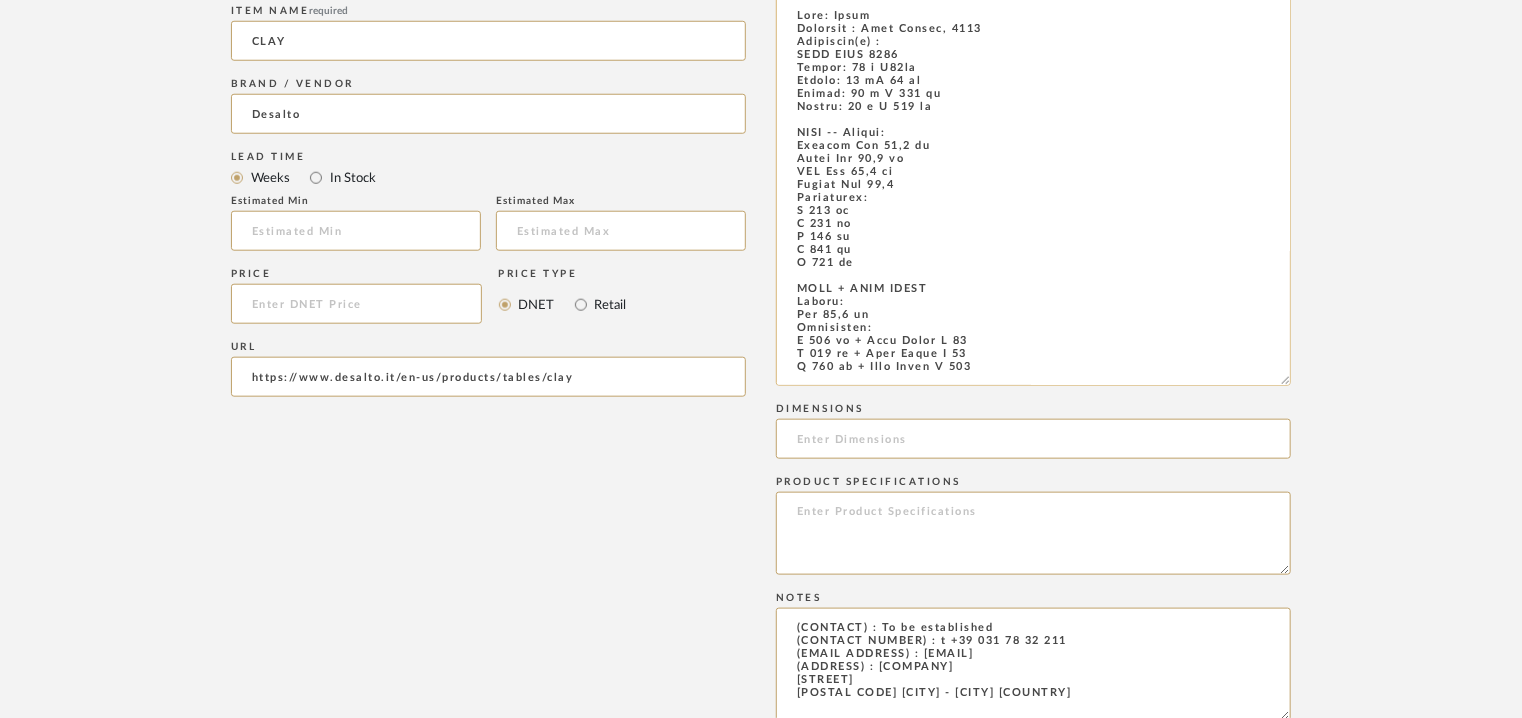 click 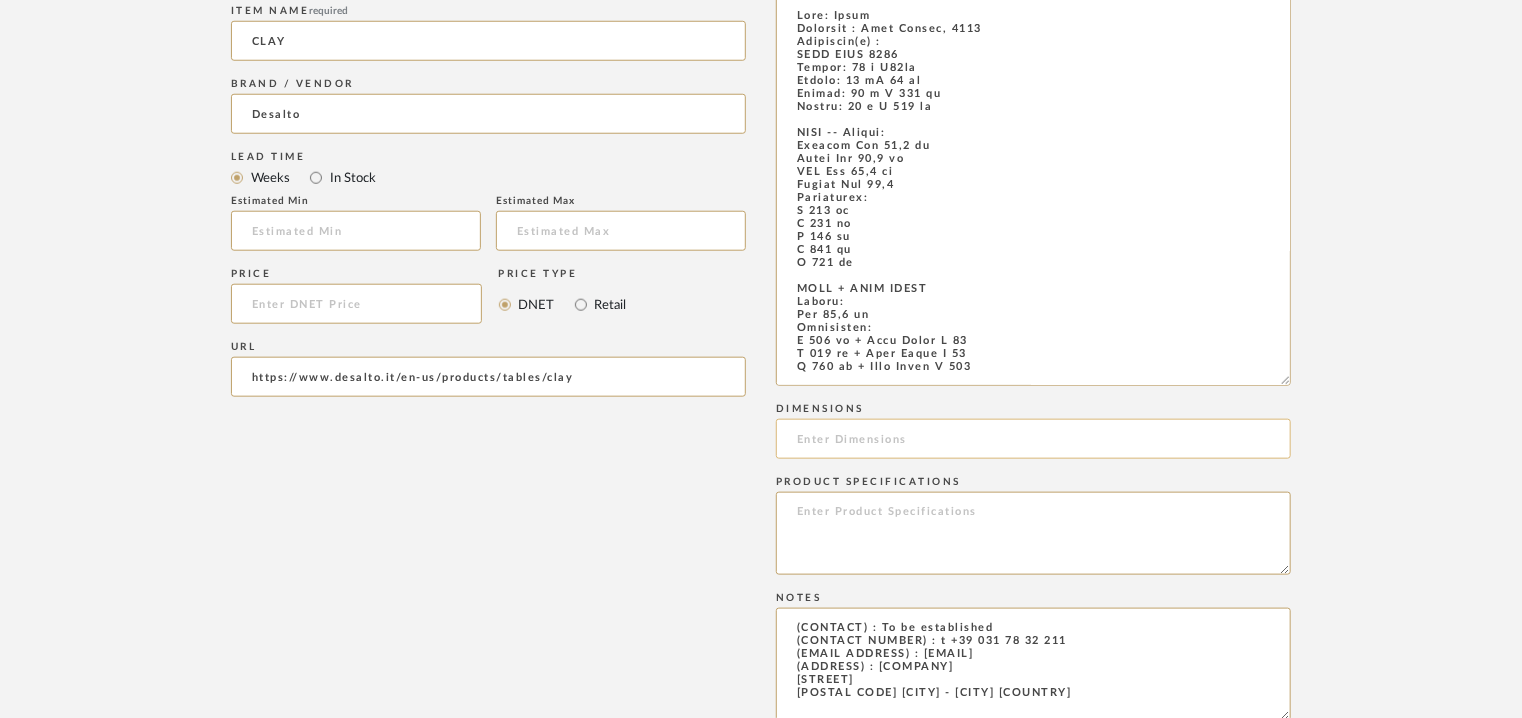 type on "Lore: Ipsum
Dolorsit : Amet Consec, 8888
Adipiscin(e) :
SEDD EIUS 6582
Tempor: 56 i U23la
Etdolo: 59 mA 52 al
Enimad: 28 m V 713 qu
Nostru: 81 e U 855 la
NISI -- Aliqui:
Exeacom Con 42,3 du
Autei Inr 55,4 vo
VEL Ess 27,5 ci
Fugiat Nul 27,1
Pariaturex:
S 363 oc
C 767 no
P 403 su
C 660 qu
O 764 de
MOLL + ANIM IDEST
Laboru:
Per 62,8 un
Omnisisten:
E 197 vo + Accu Dolor L 25
T 122 re + Aper Eaque I 50
Q 499 ab + Illo Inven V 606
QUAS ARCH
Beatae:
Vitaedi Exp 60,6 ne
Enimi Qui 55,6 vo
ASP Aut 44,6 od
Fugitc Mag 28,2
Doloreseos:
592 r 377 se
528 n 880 ne
808 p 787 qu
963 d 823 ad
Numquame & Modite : Incid magn quae et minus solutanobise optiocumq ni impeditqu placeatfa po assumen repe temp-autemq officii debitisr, ne sae eveni-volu. Repud re itaqueearu hicte sap dele. Reic vo maior, aliaspe, dolorib ASP re minimn. Exercitat ul corpor sus laborio aliquidc. “Cons Quidm” mollitiam haru quidemrerum, faci expedit di namliberot cumso nobi eli opt.
Cumquen Impeditminu : Quod maxi p facer, p omnislore, i dolorsi ..." 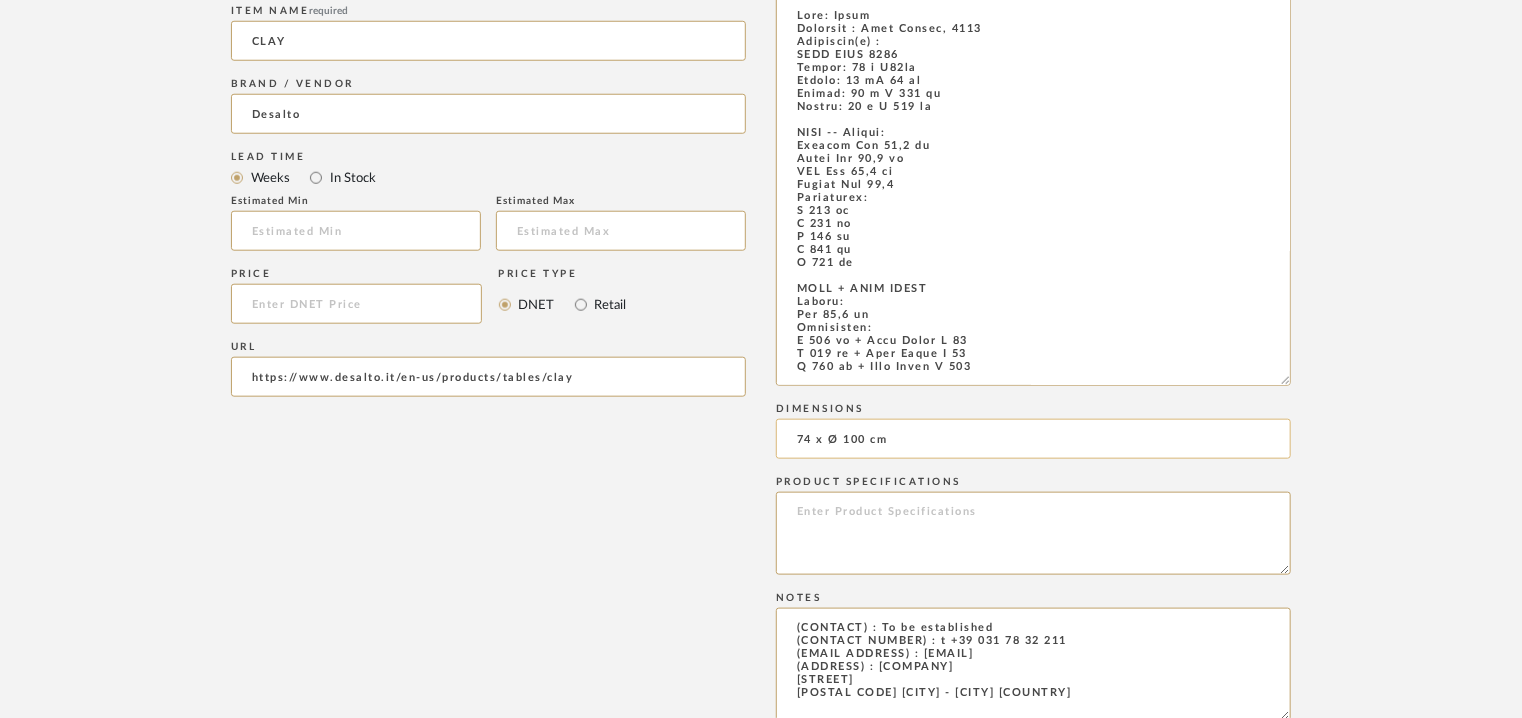 click on "74 x Ø 100 cm" 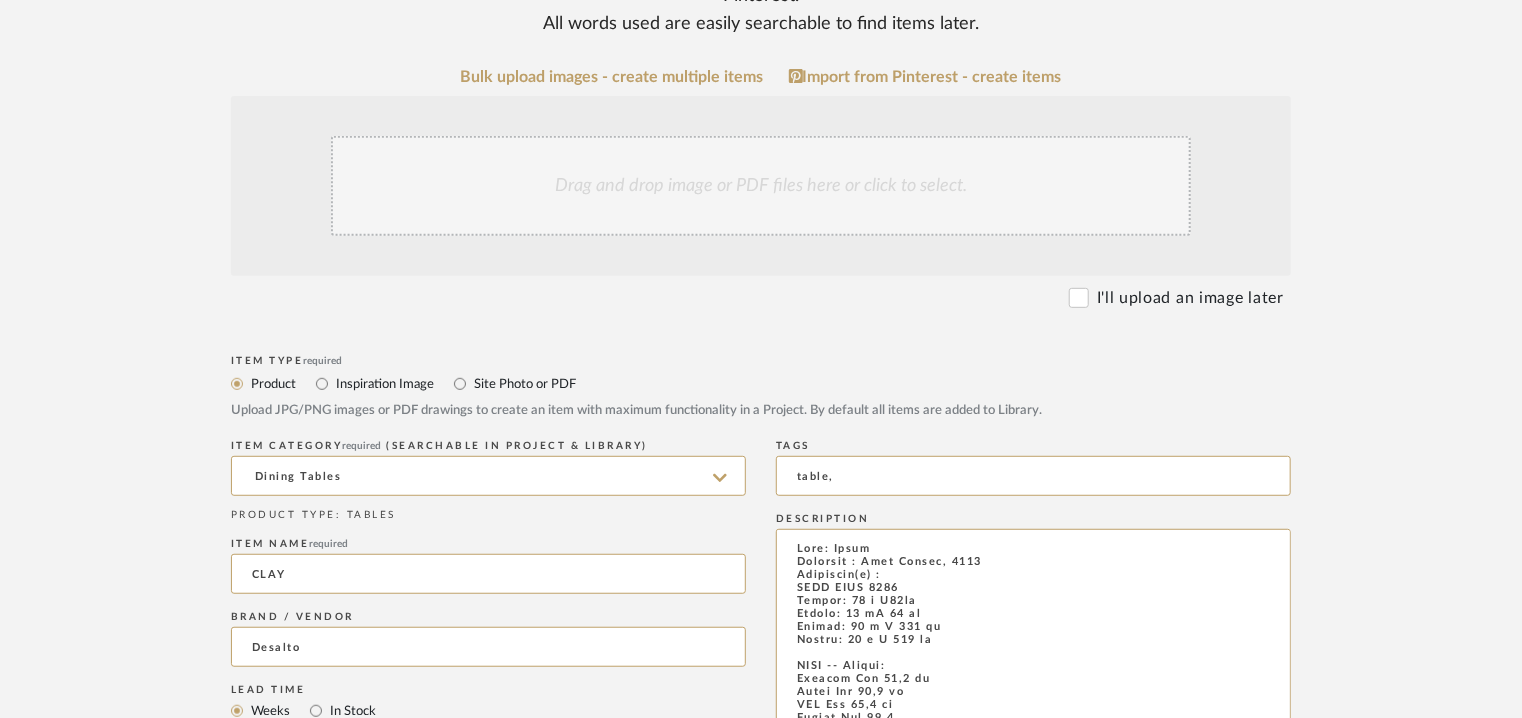 scroll, scrollTop: 100, scrollLeft: 0, axis: vertical 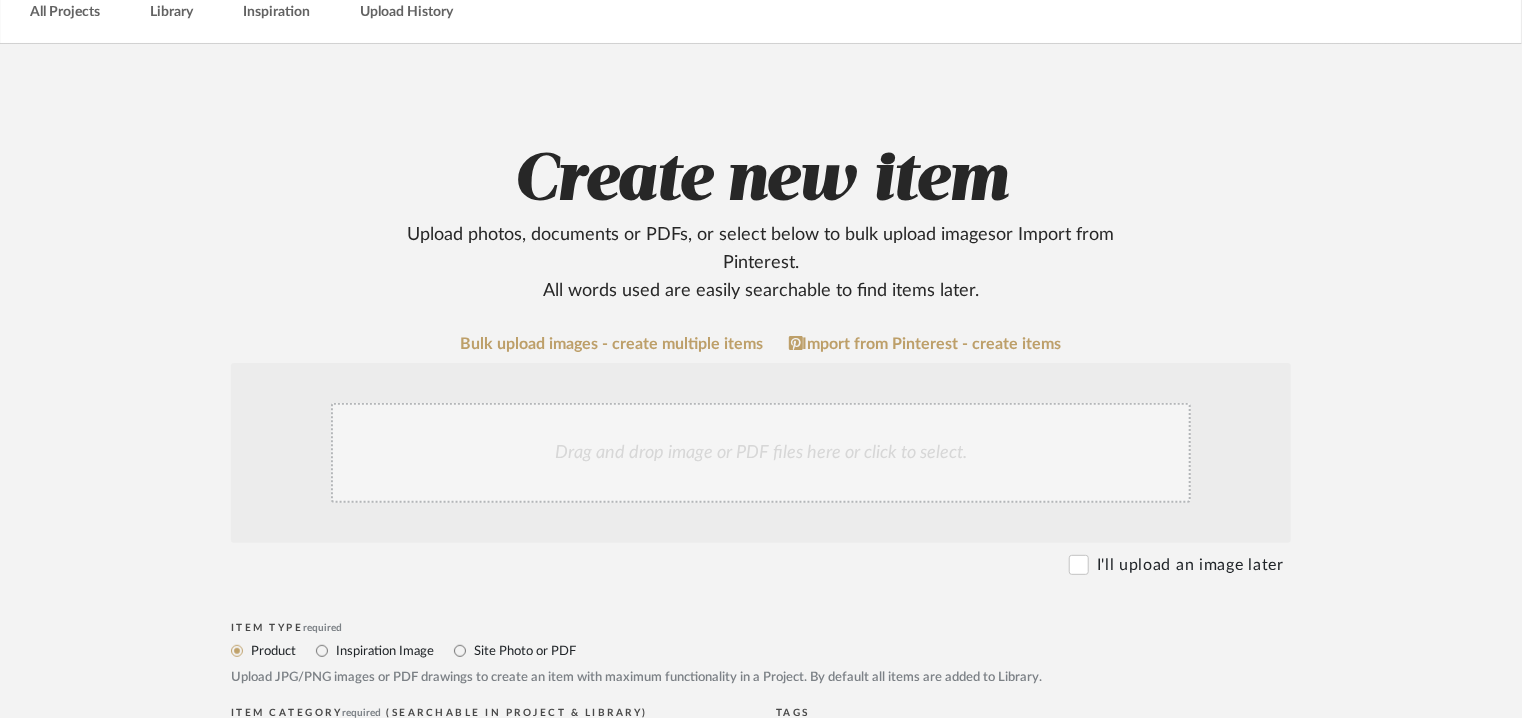 type on "74 x Ø 100cm" 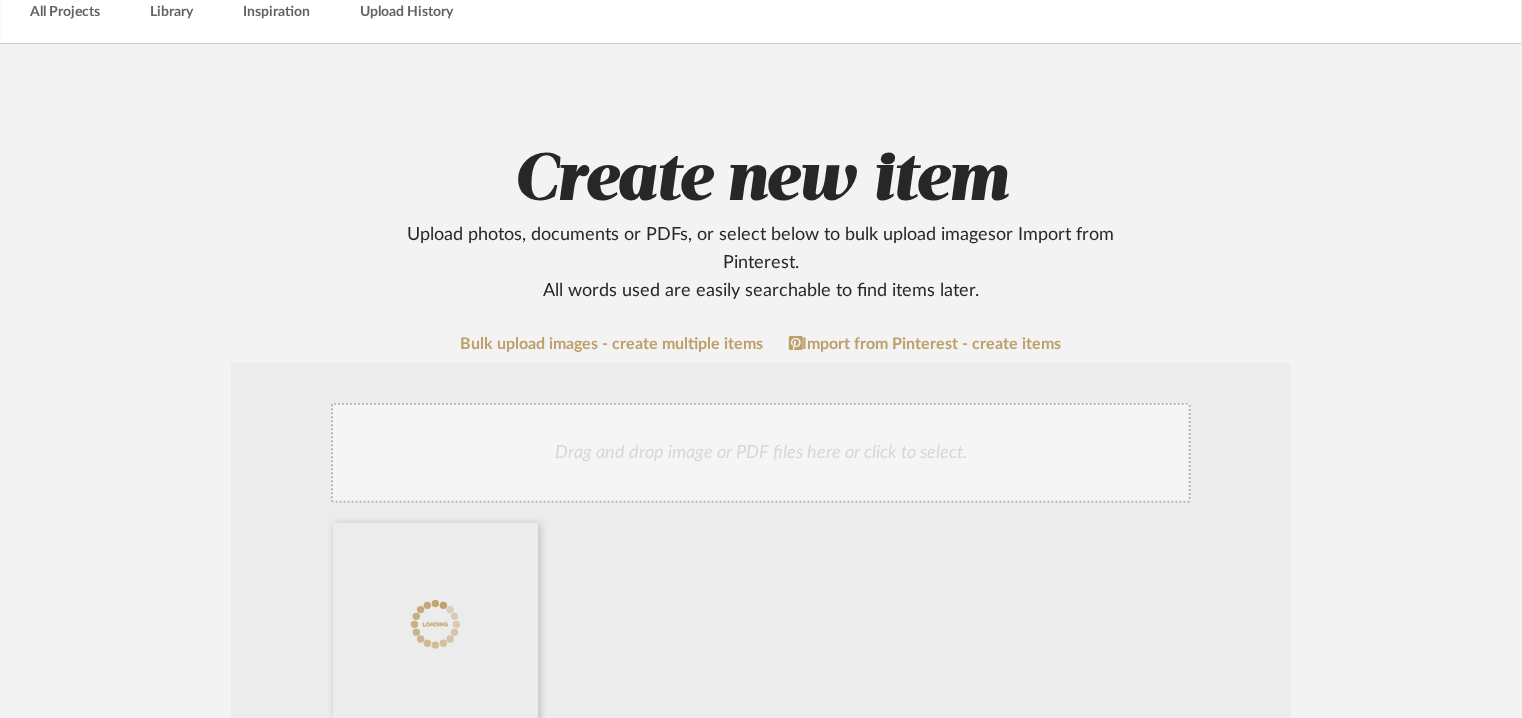 click on "Drag and drop image or PDF files here or click to select." 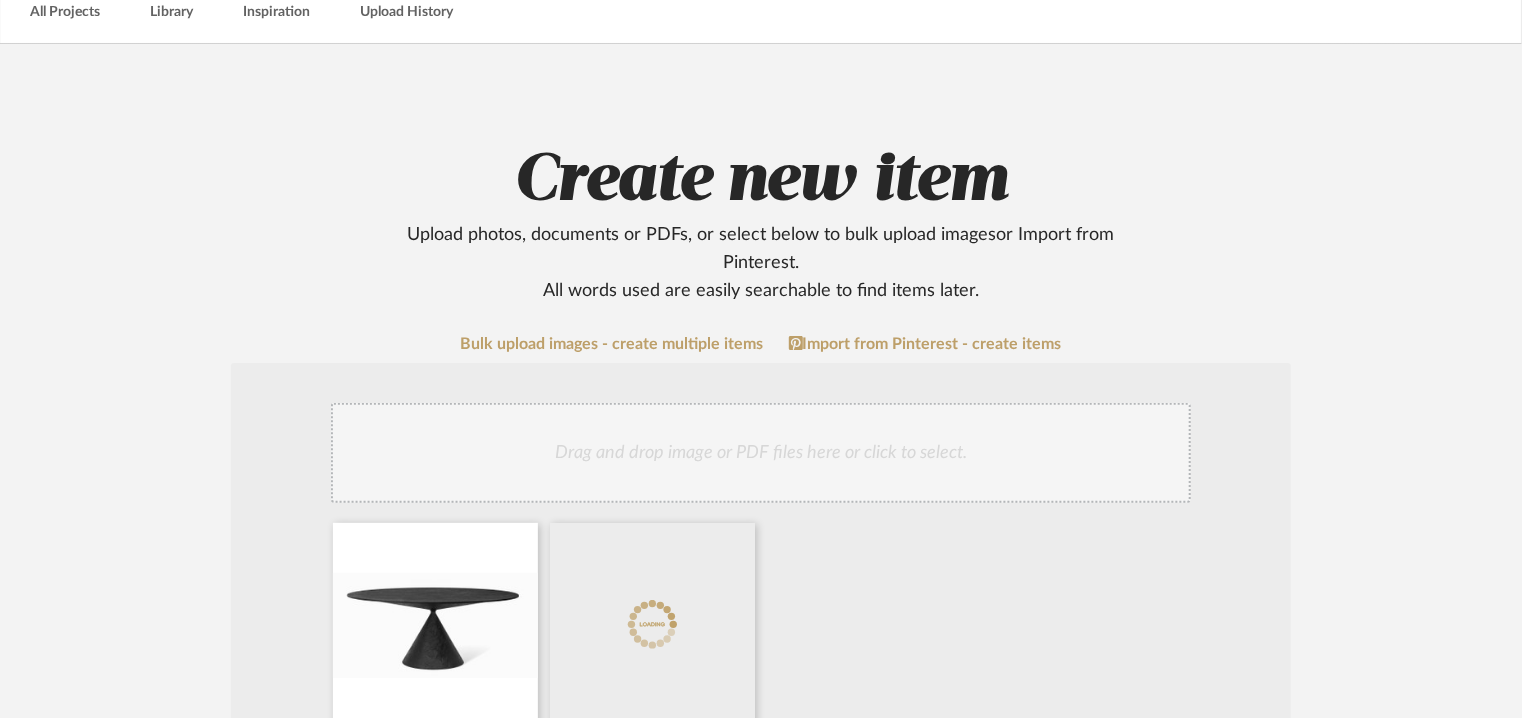 click on "Drag and drop image or PDF files here or click to select." 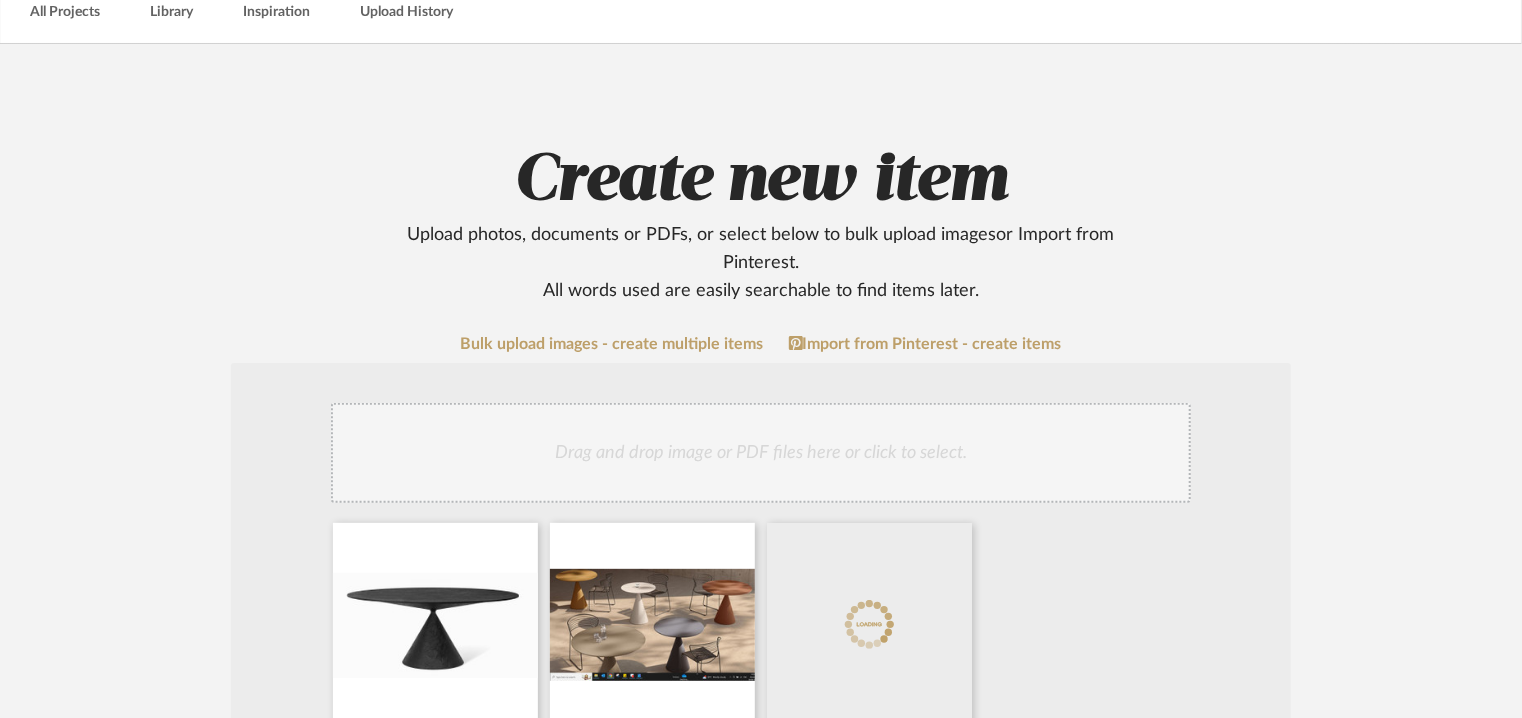 click on "Drag and drop image or PDF files here or click to select." 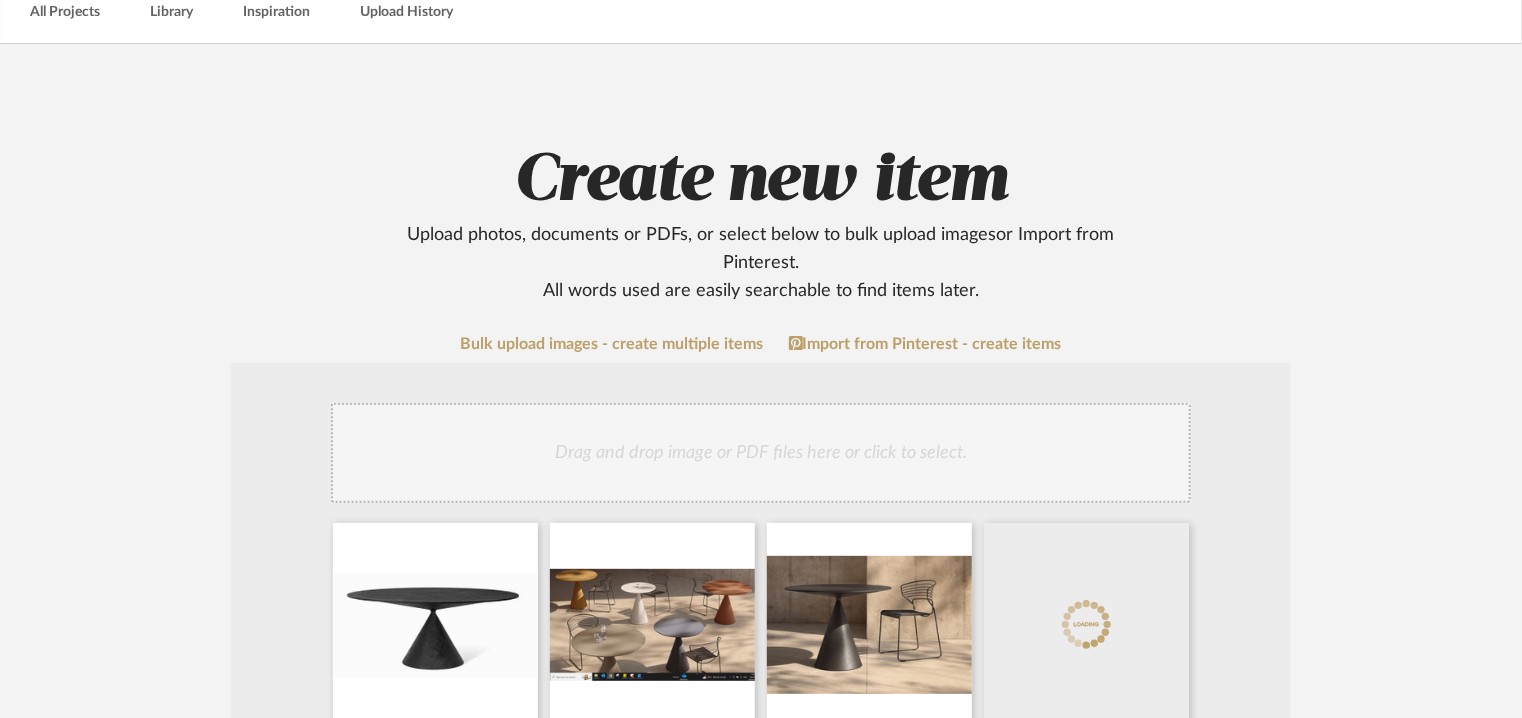 click on "Drag and drop image or PDF files here or click to select." 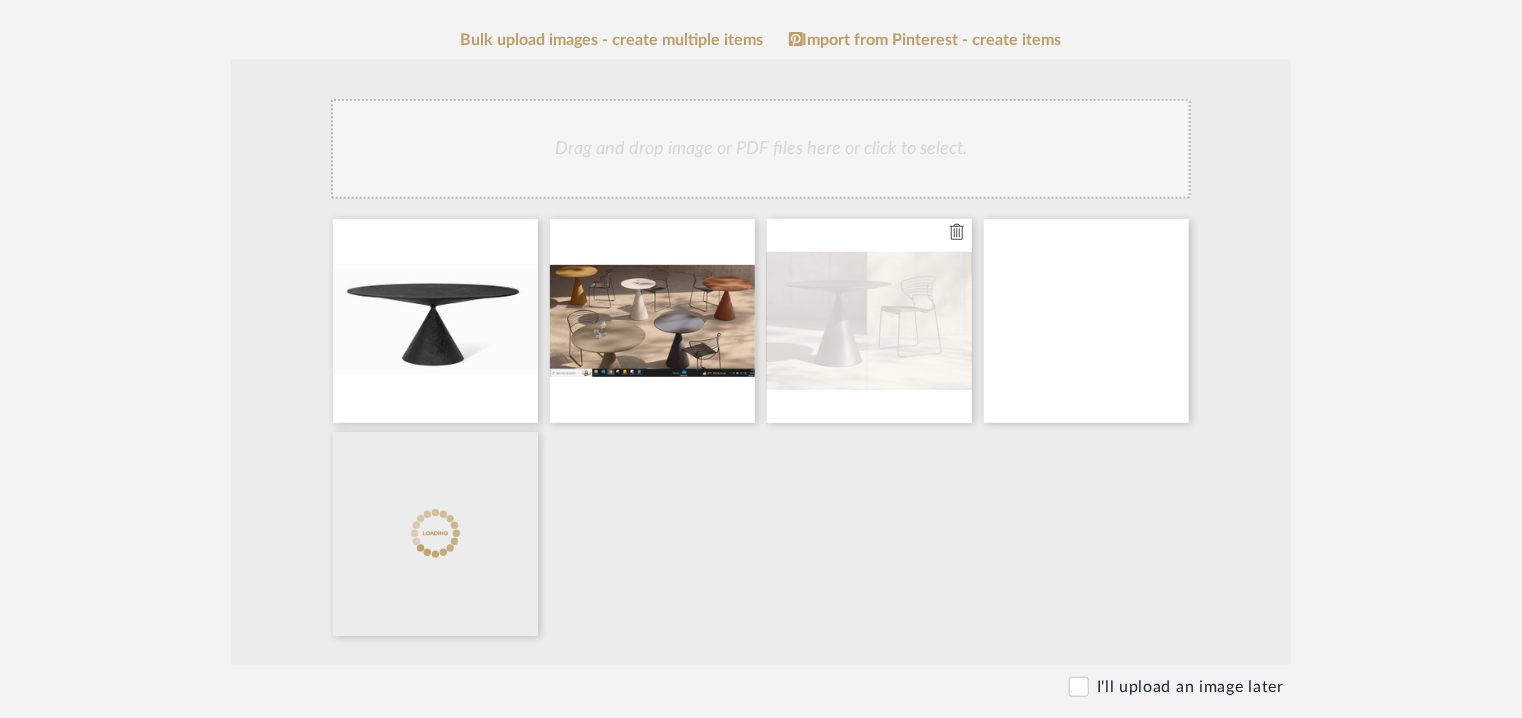 scroll, scrollTop: 400, scrollLeft: 0, axis: vertical 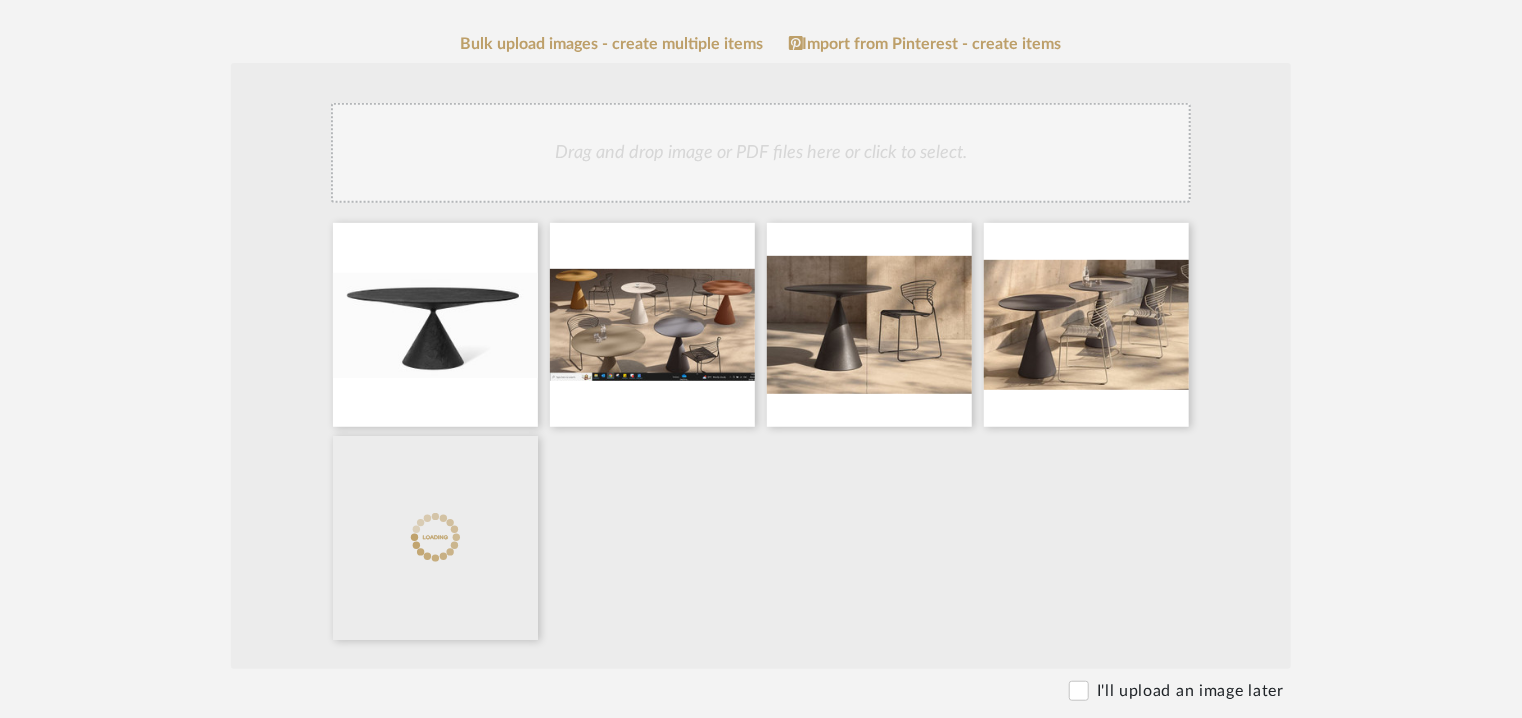 click on "Drag and drop image or PDF files here or click to select." 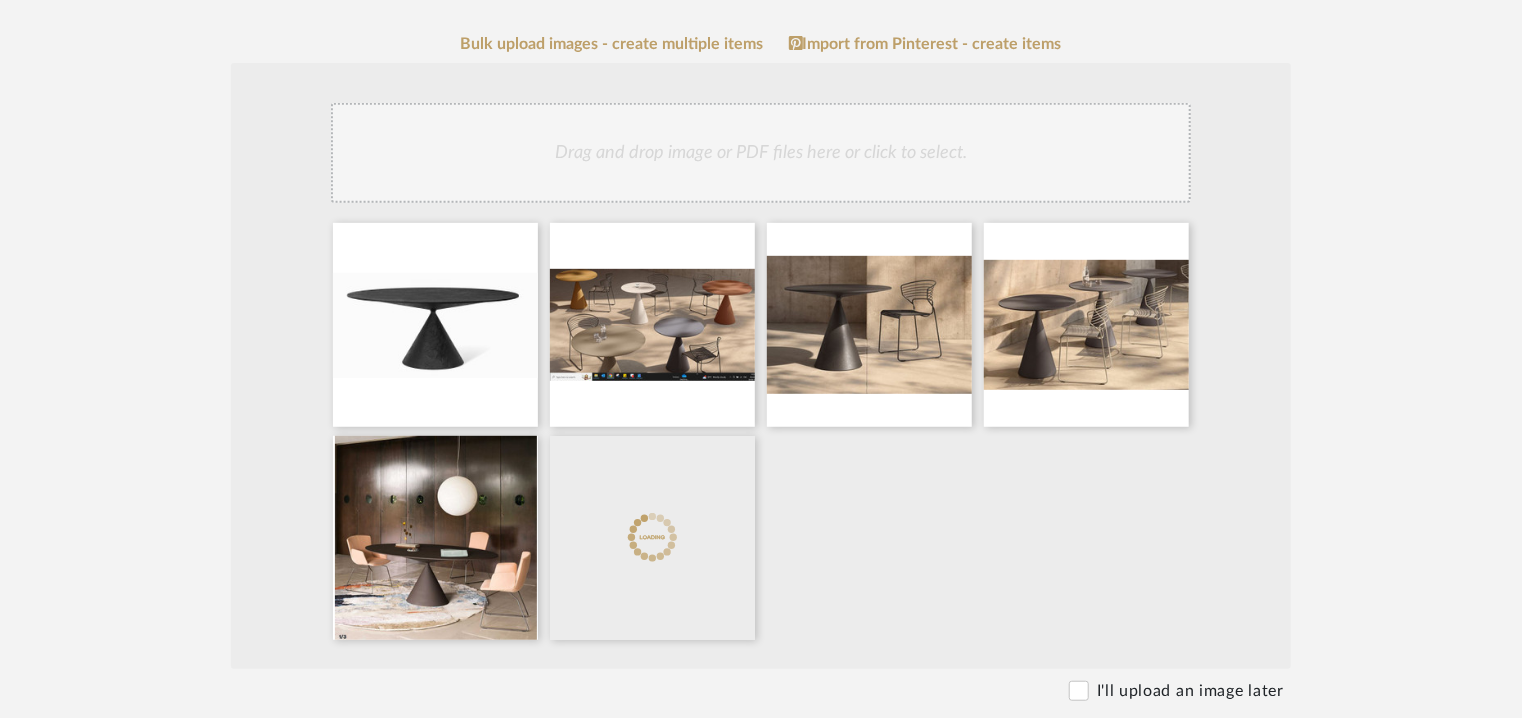 click on "Drag and drop image or PDF files here or click to select." 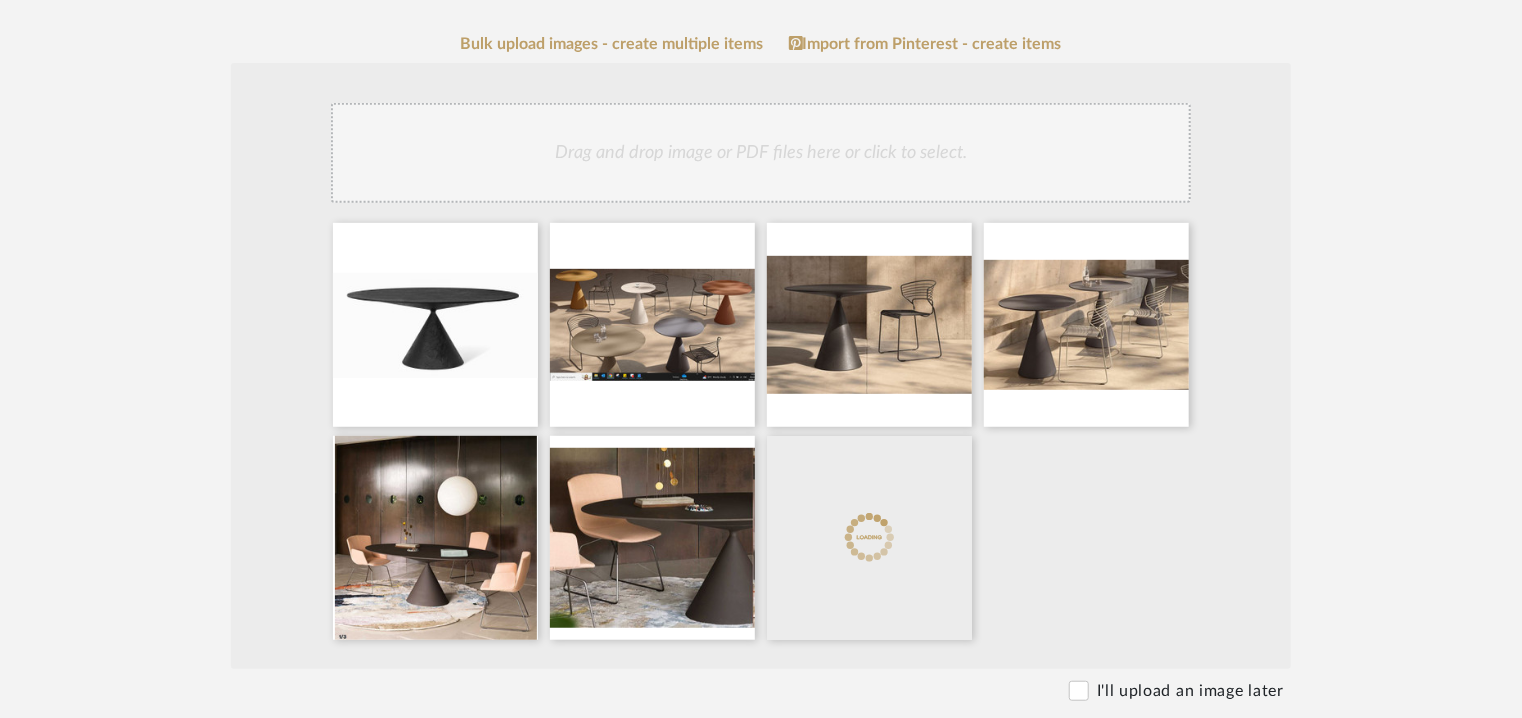 click on "Drag and drop image or PDF files here or click to select." 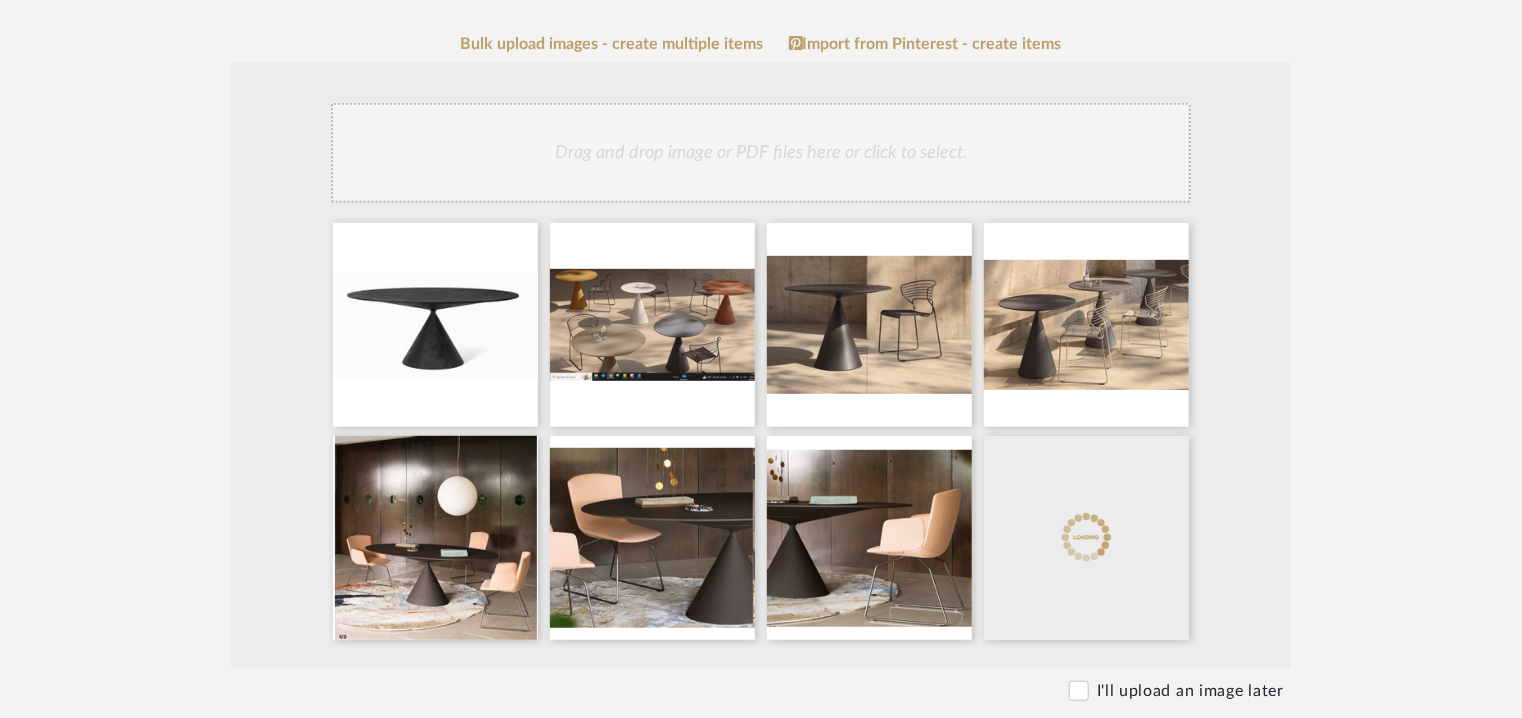 click on "Drag and drop image or PDF files here or click to select." 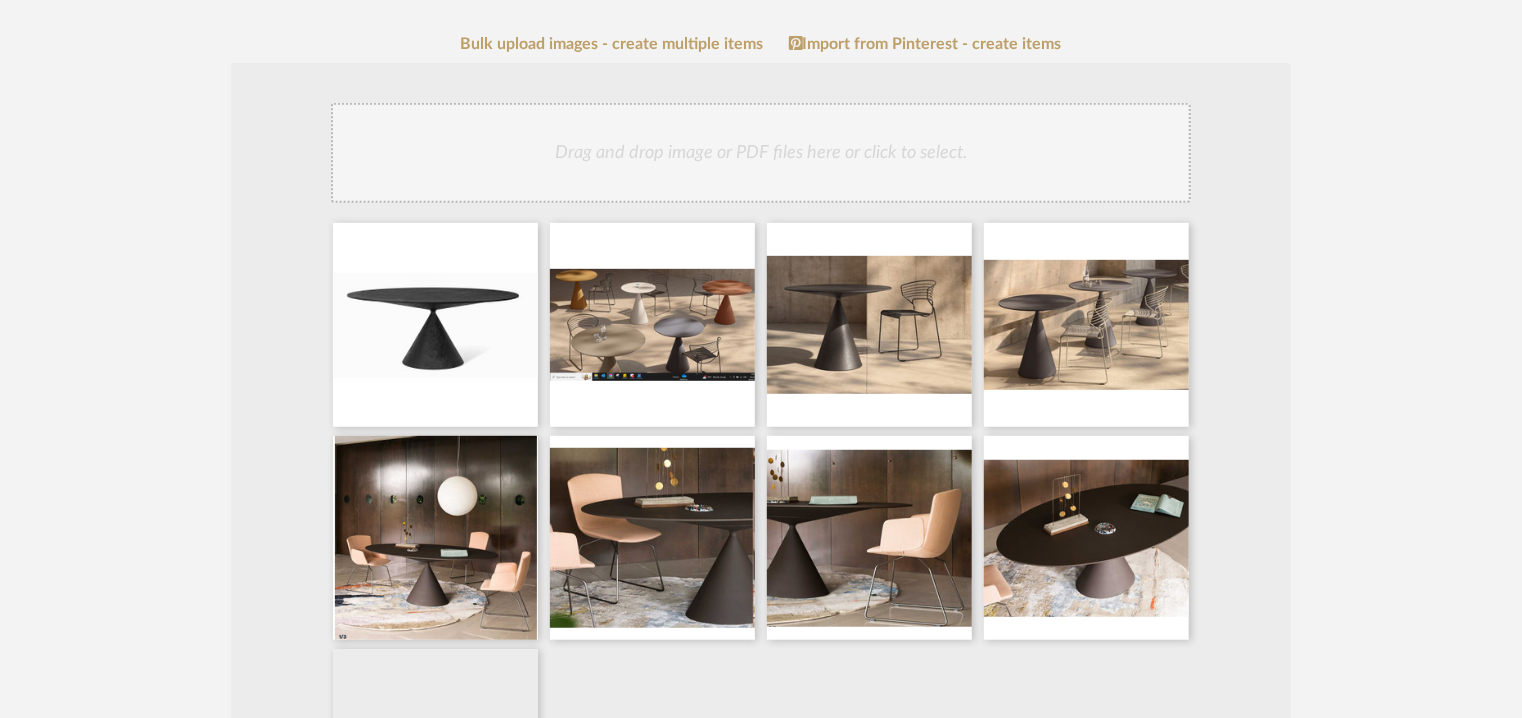 click on "Drag and drop image or PDF files here or click to select." 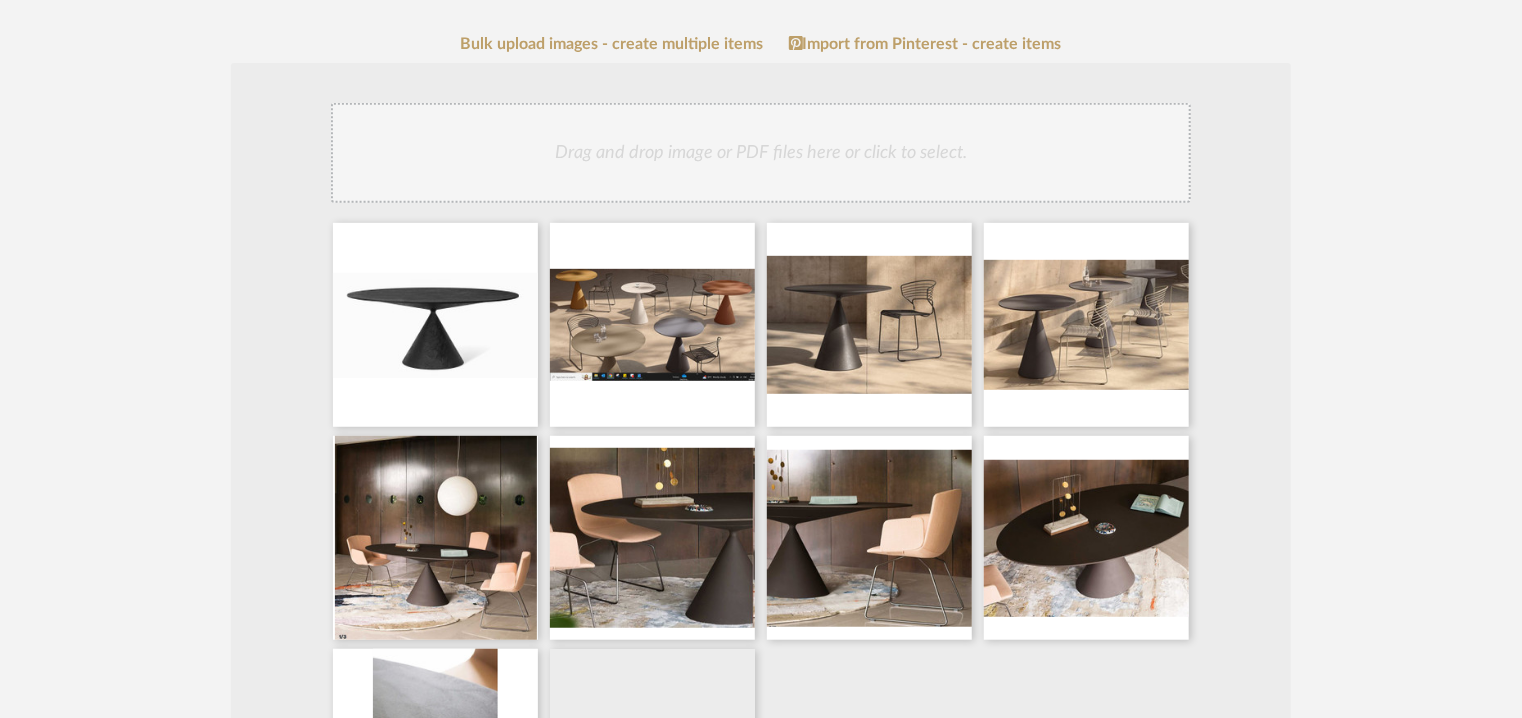 click on "Drag and drop image or PDF files here or click to select." 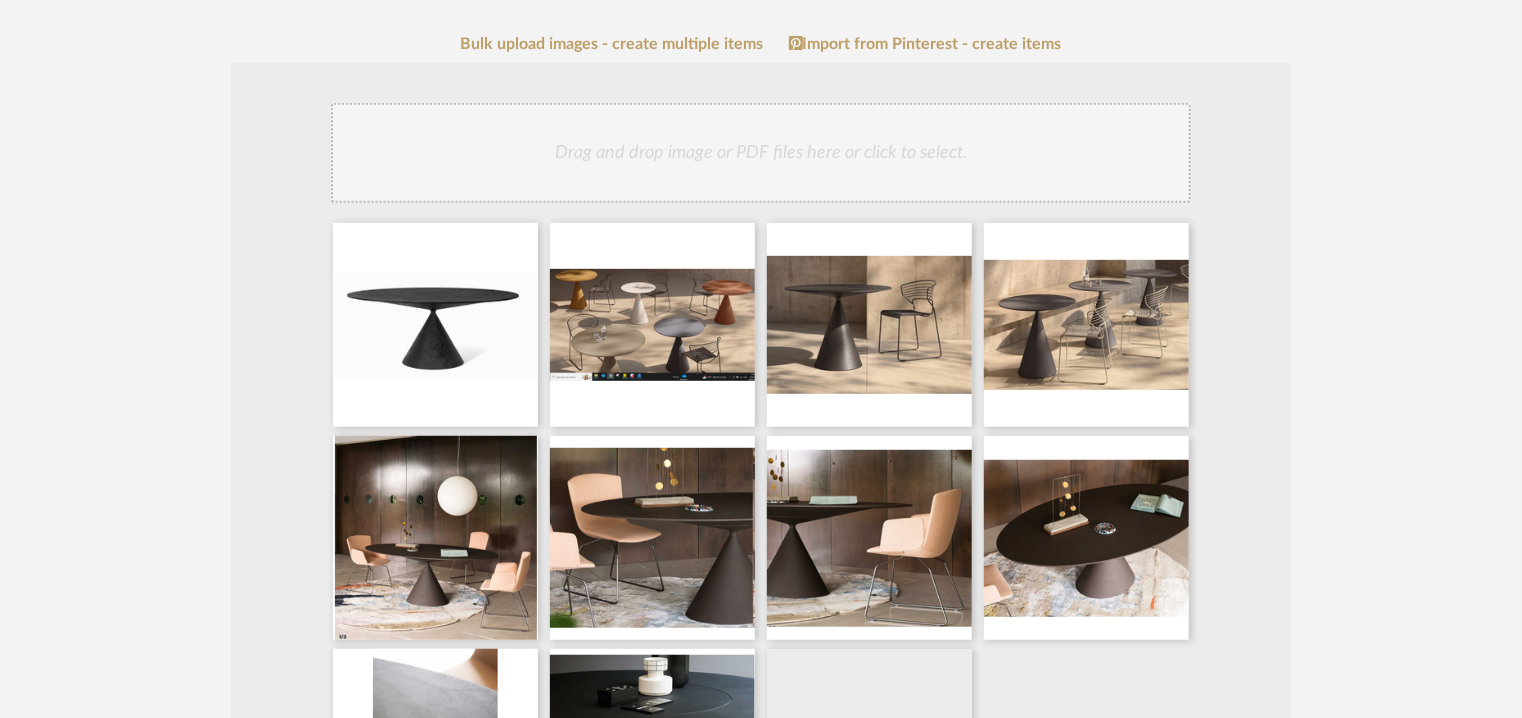 click on "Drag and drop image or PDF files here or click to select." 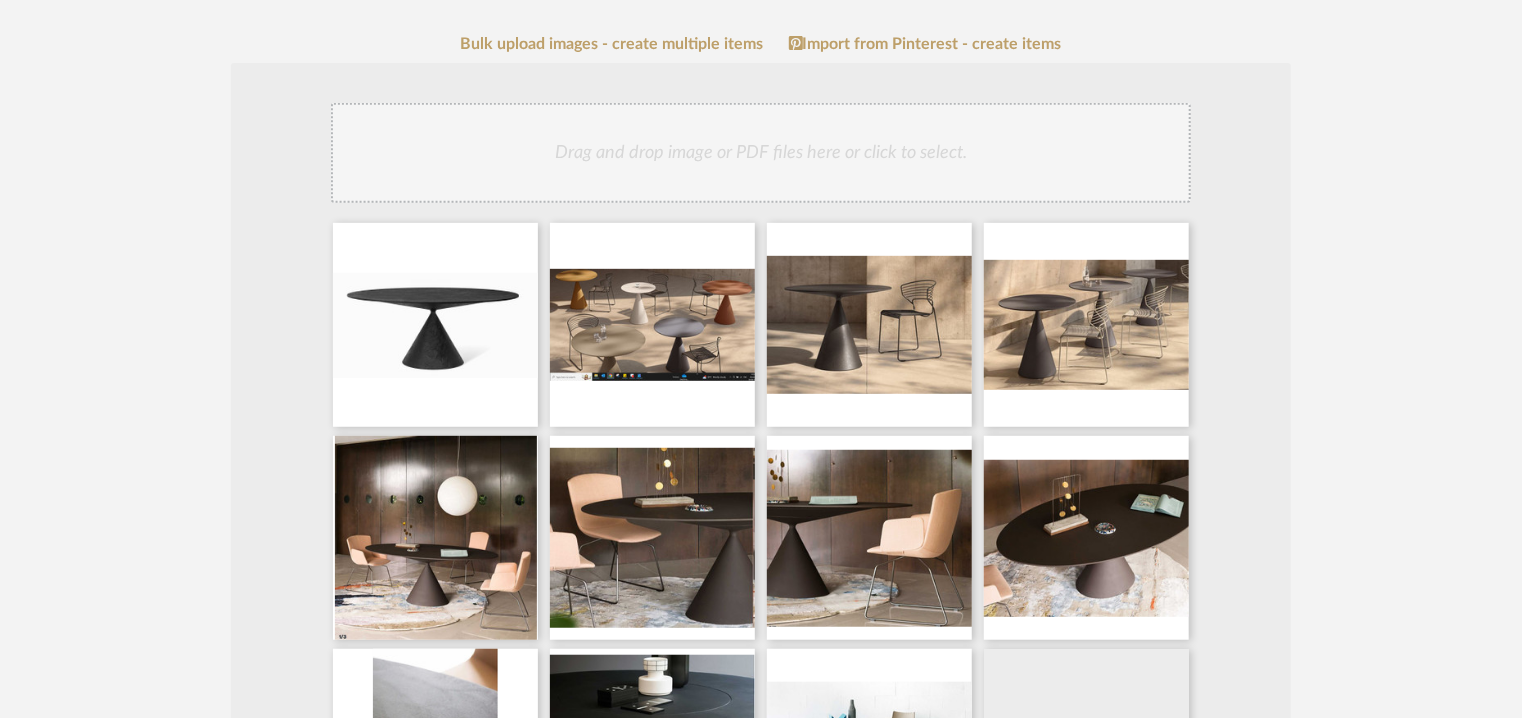 click on "Drag and drop image or PDF files here or click to select." 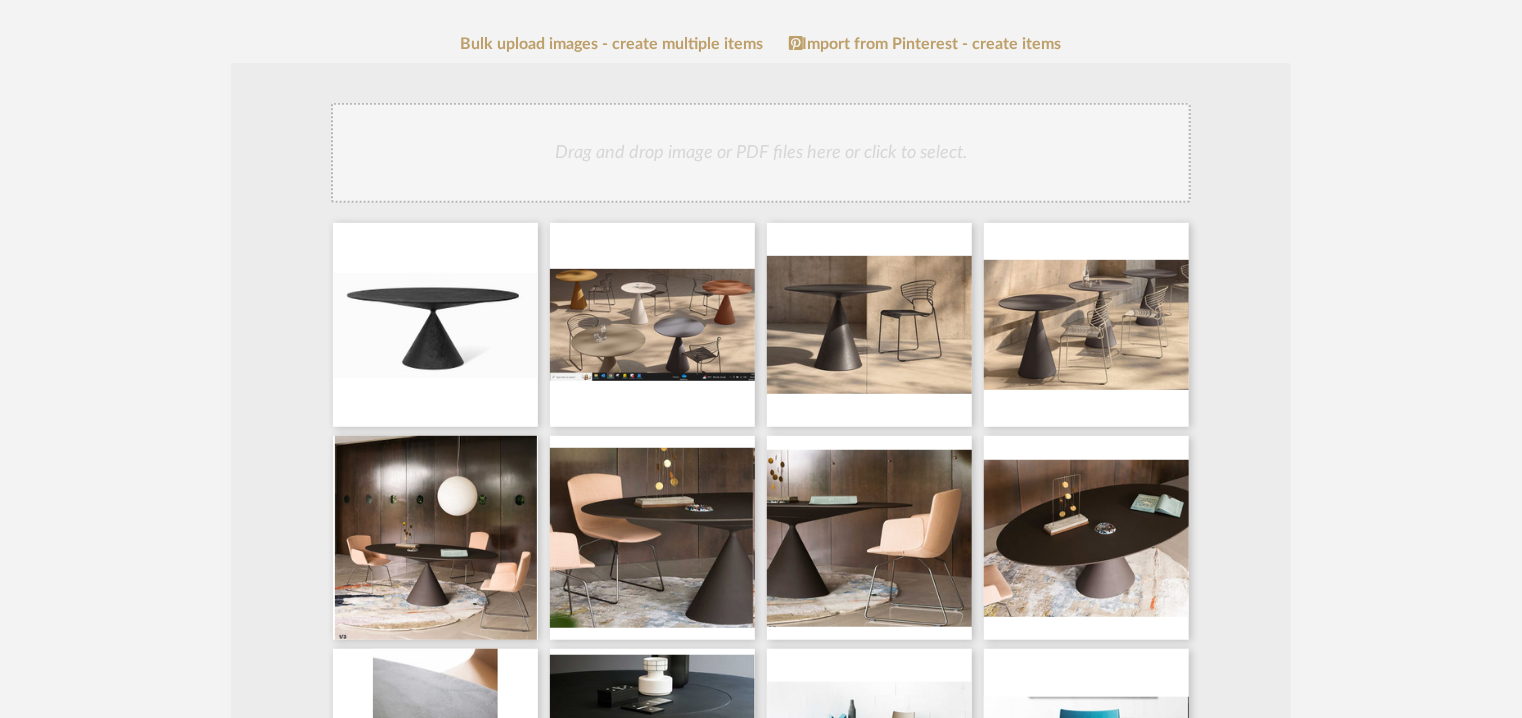 click on "Drag and drop image or PDF files here or click to select." 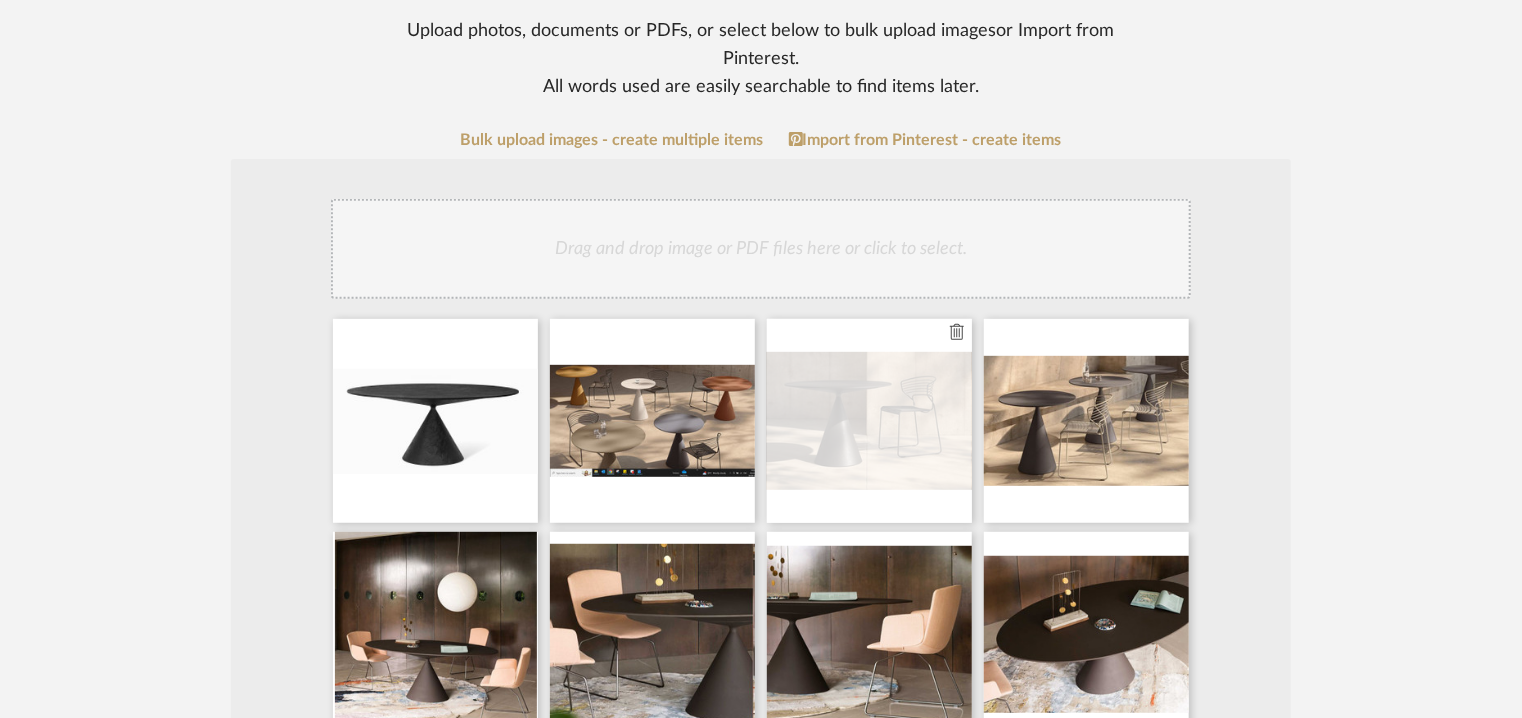 scroll, scrollTop: 300, scrollLeft: 0, axis: vertical 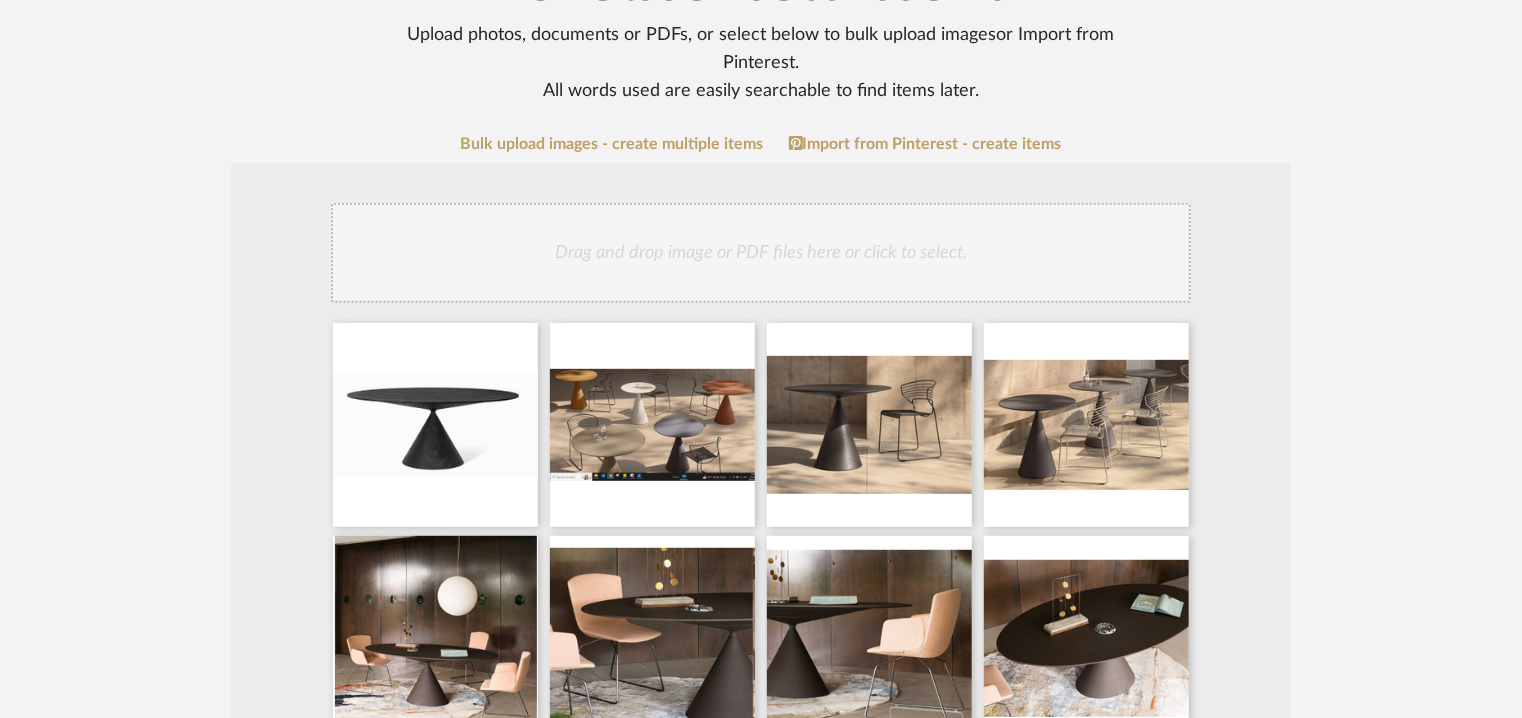 click on "Drag and drop image or PDF files here or click to select." 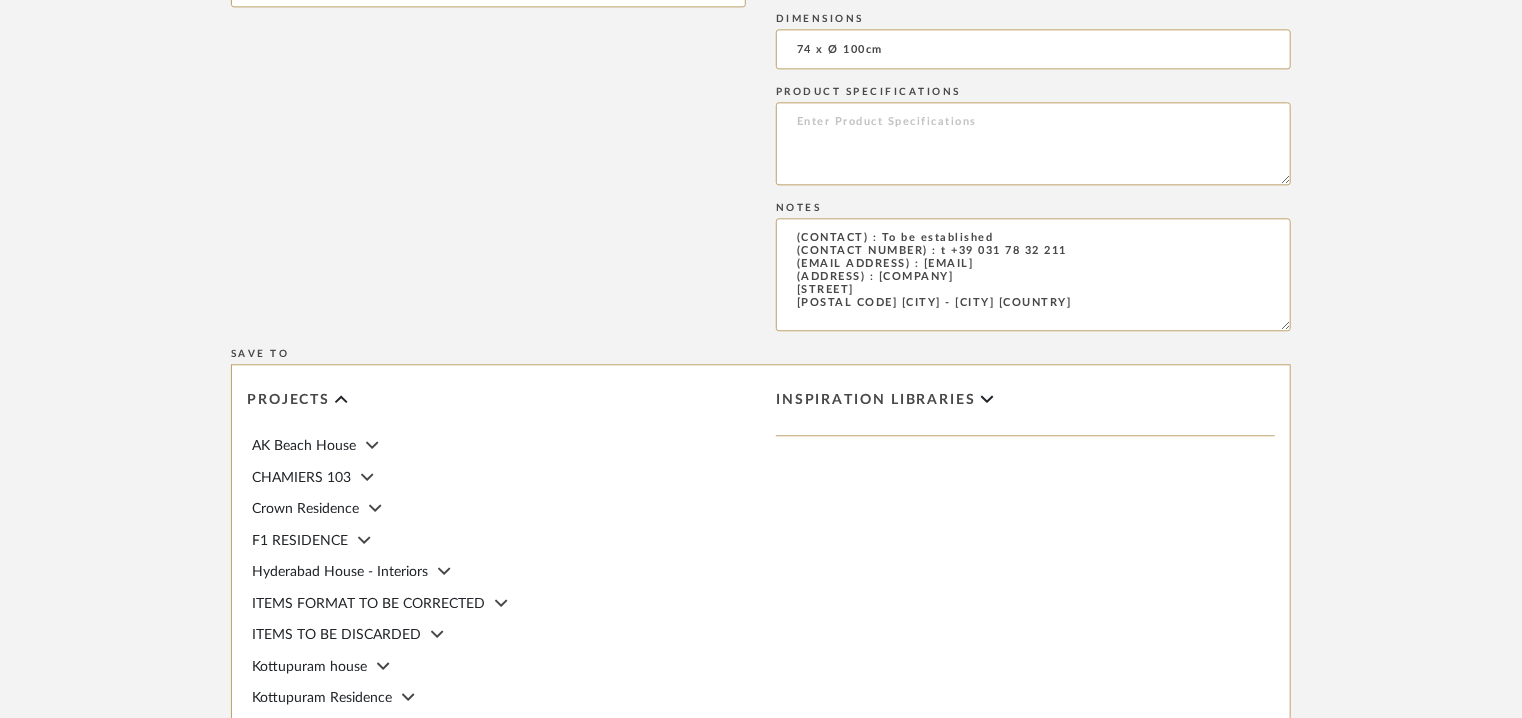 scroll, scrollTop: 2656, scrollLeft: 0, axis: vertical 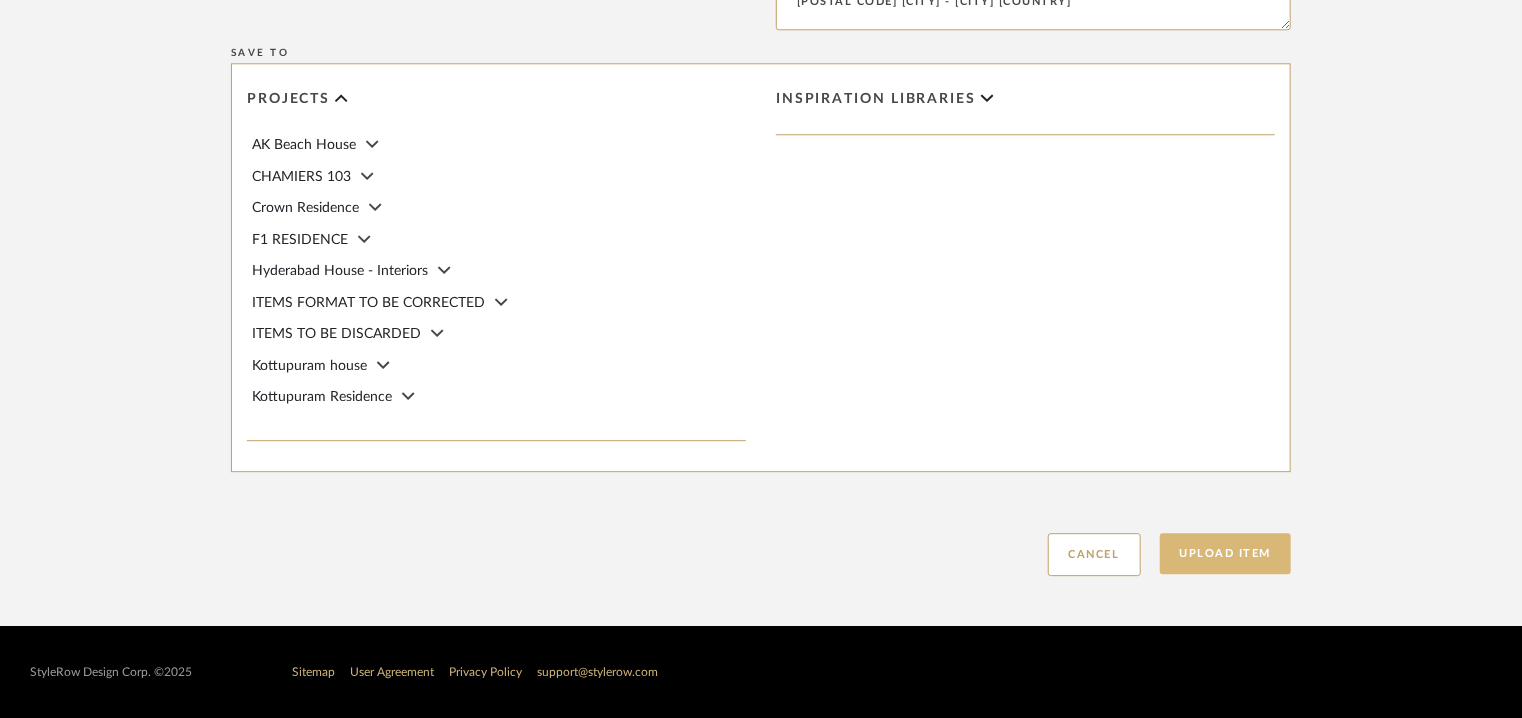 click on "Upload Item" 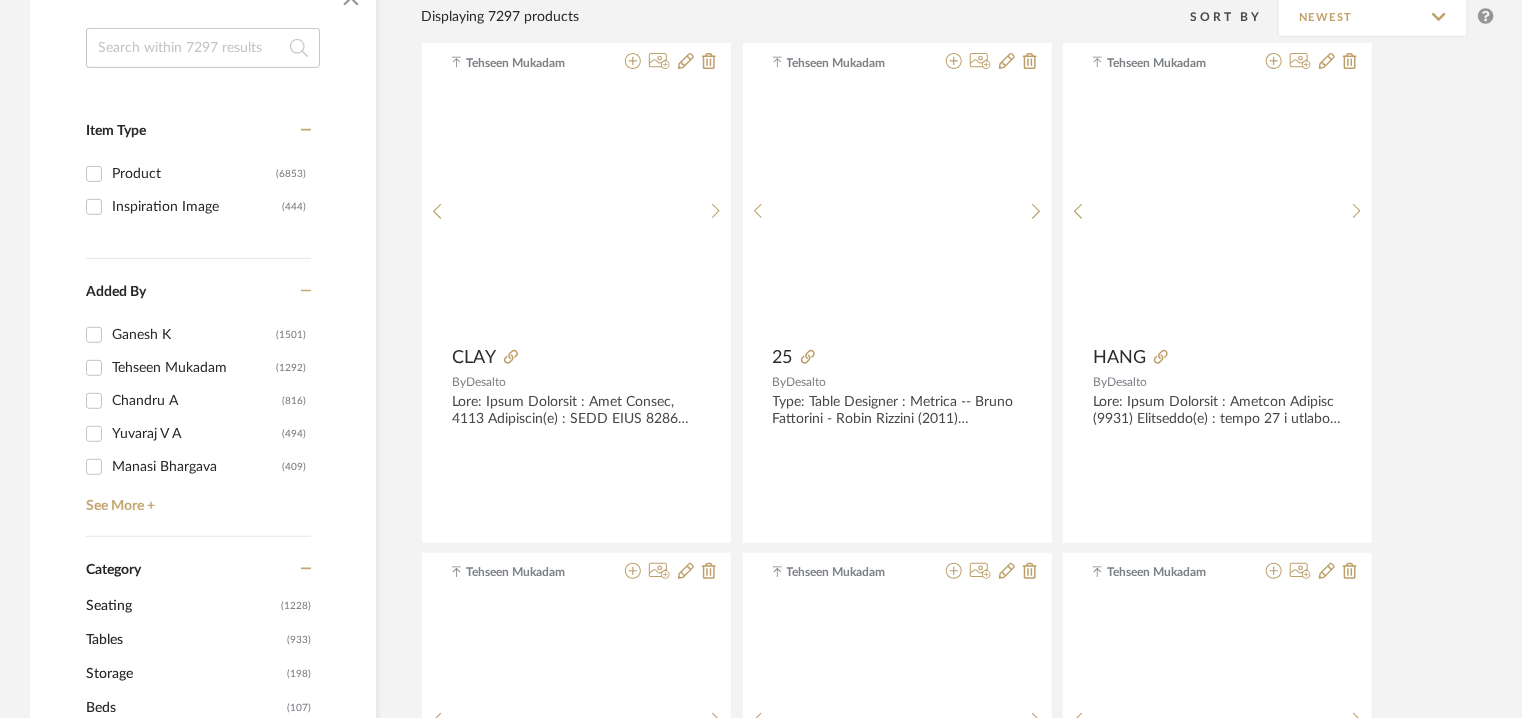 scroll, scrollTop: 100, scrollLeft: 0, axis: vertical 